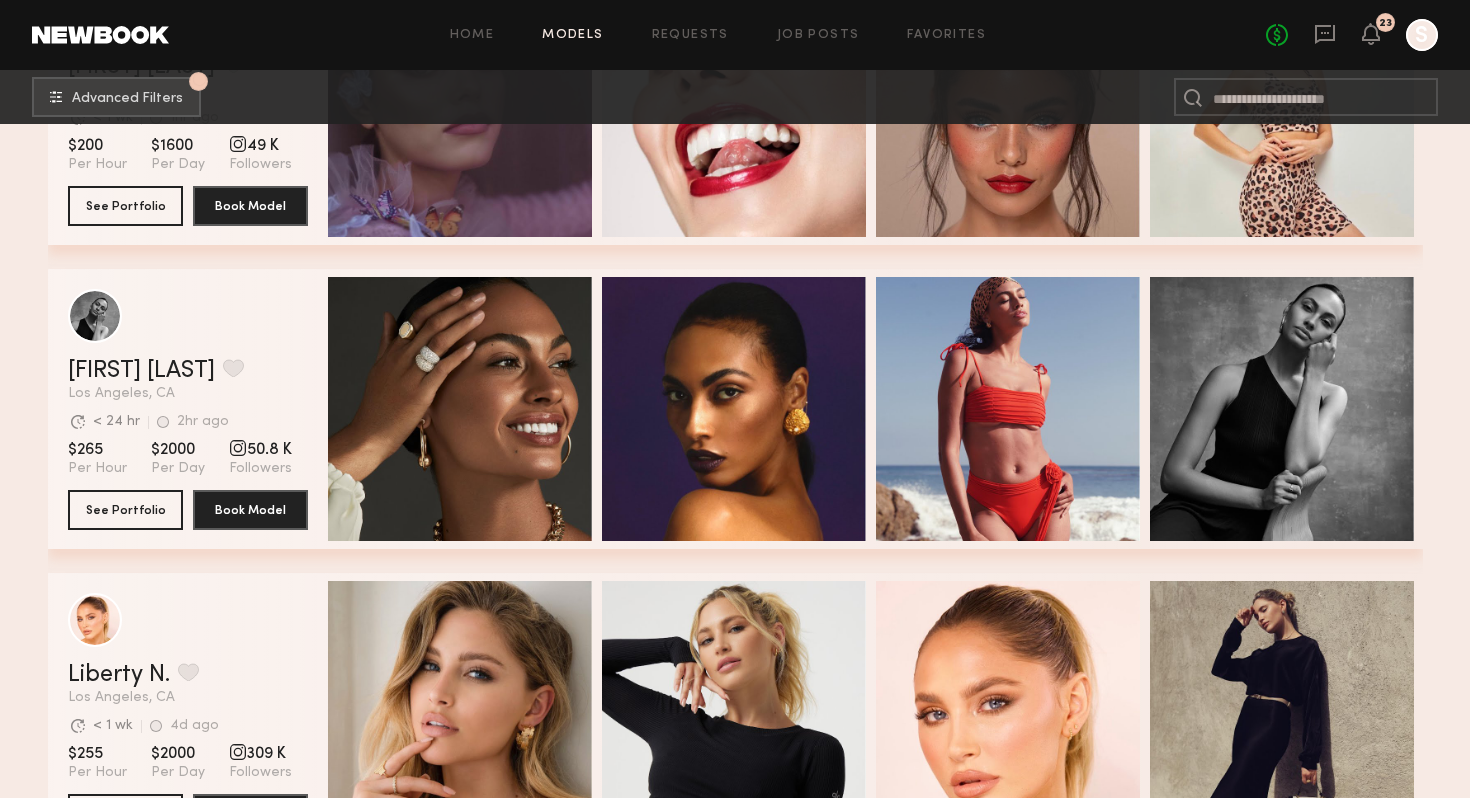 scroll, scrollTop: 806, scrollLeft: 0, axis: vertical 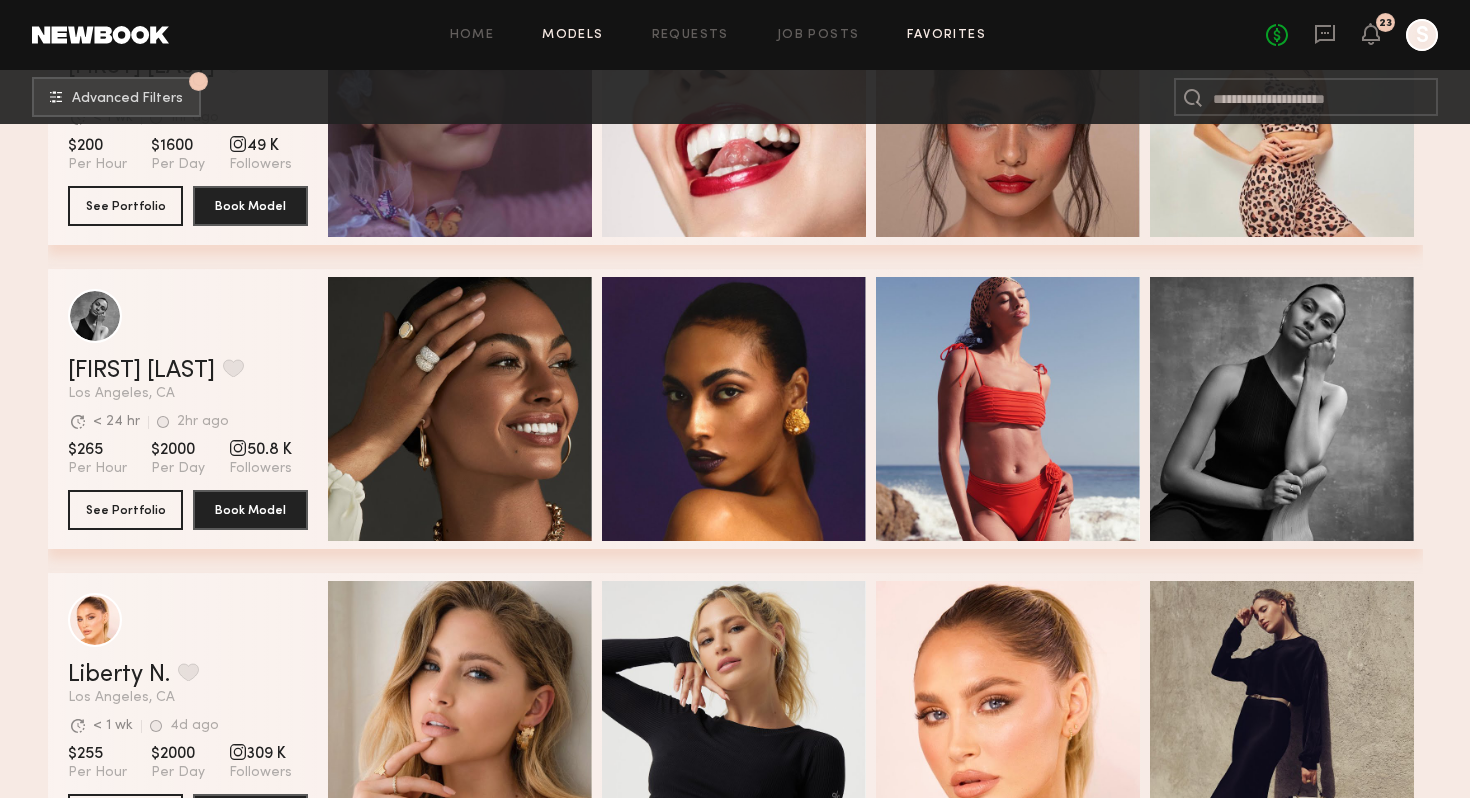 click on "Favorites" 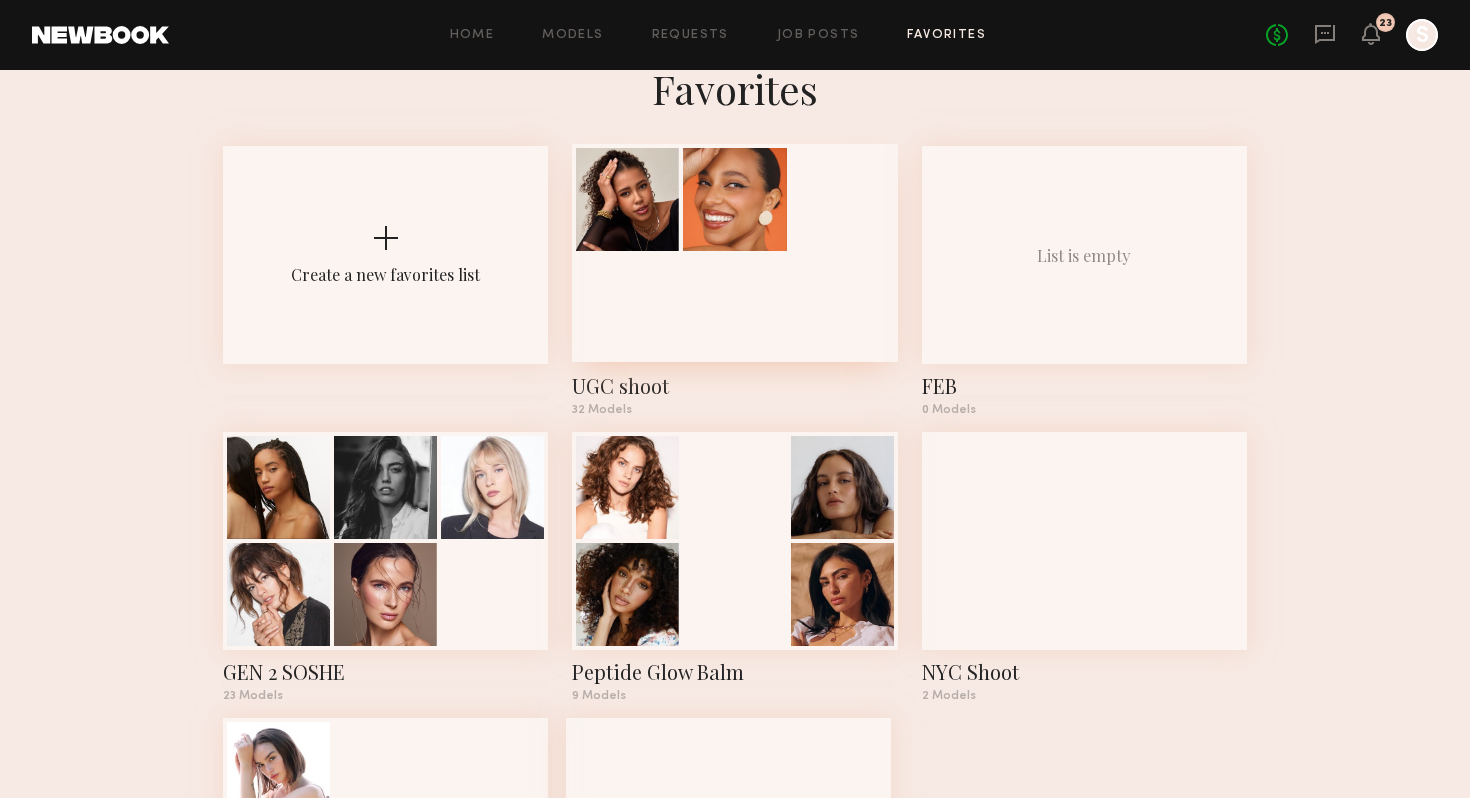 scroll, scrollTop: 46, scrollLeft: 0, axis: vertical 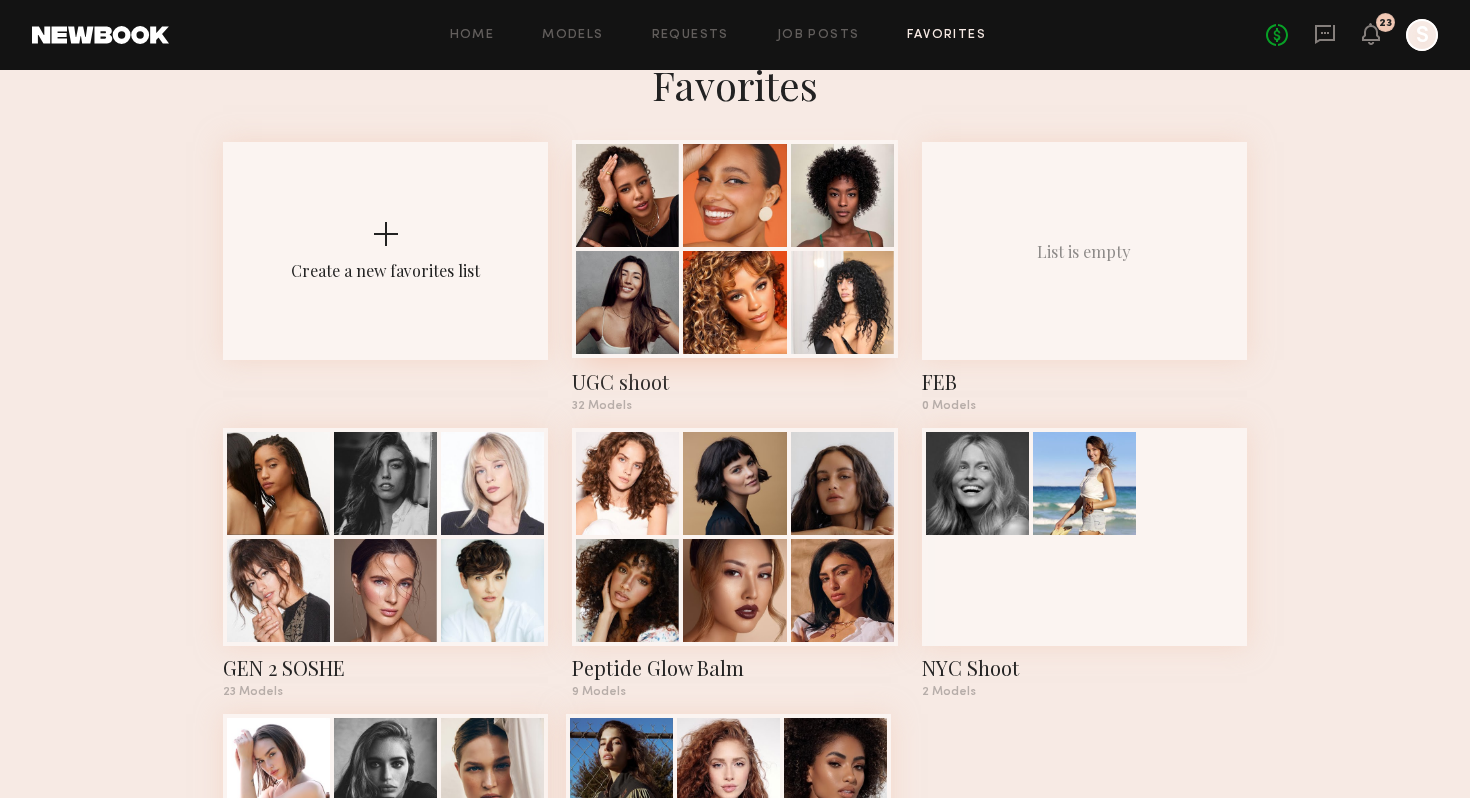 click 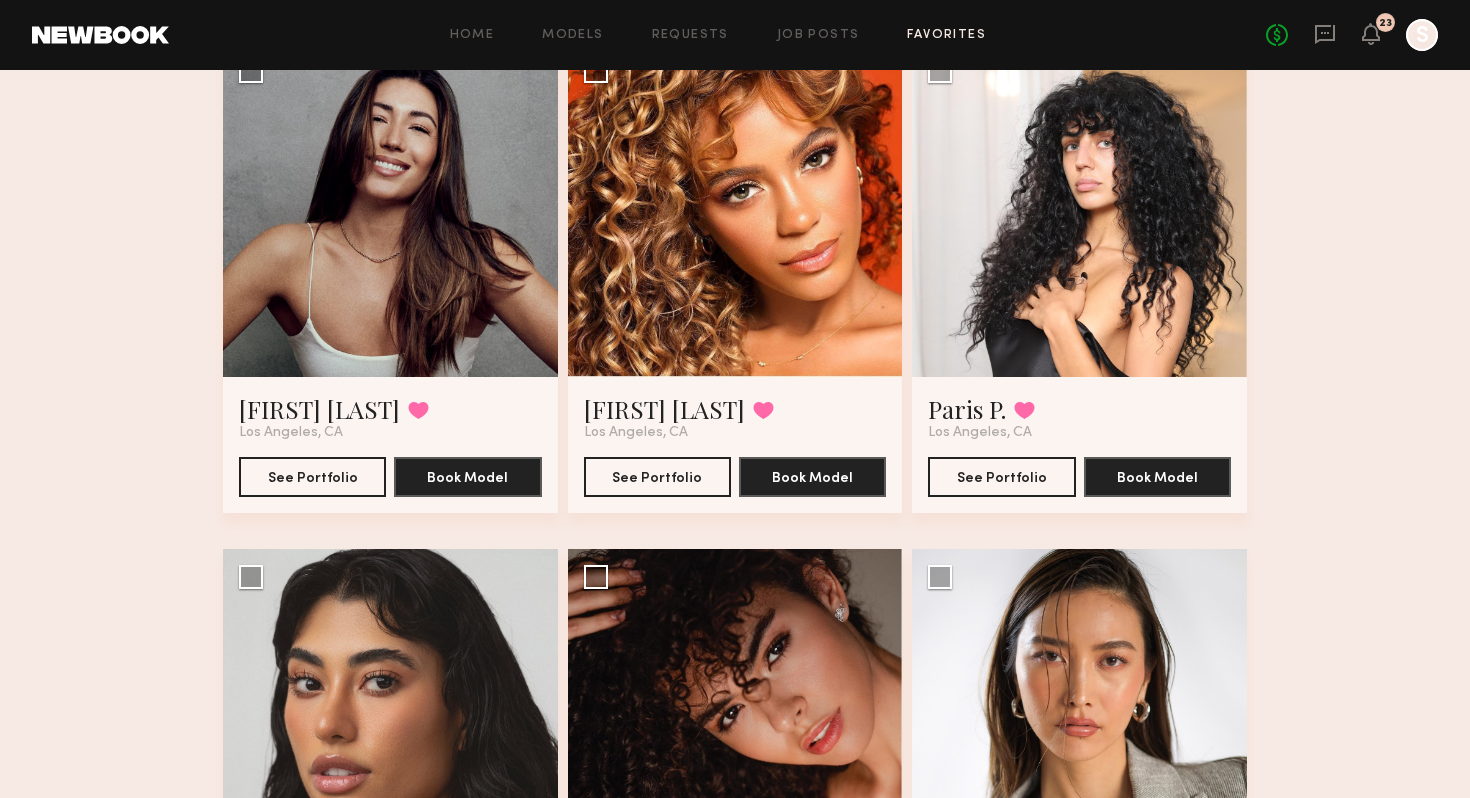 scroll, scrollTop: 638, scrollLeft: 0, axis: vertical 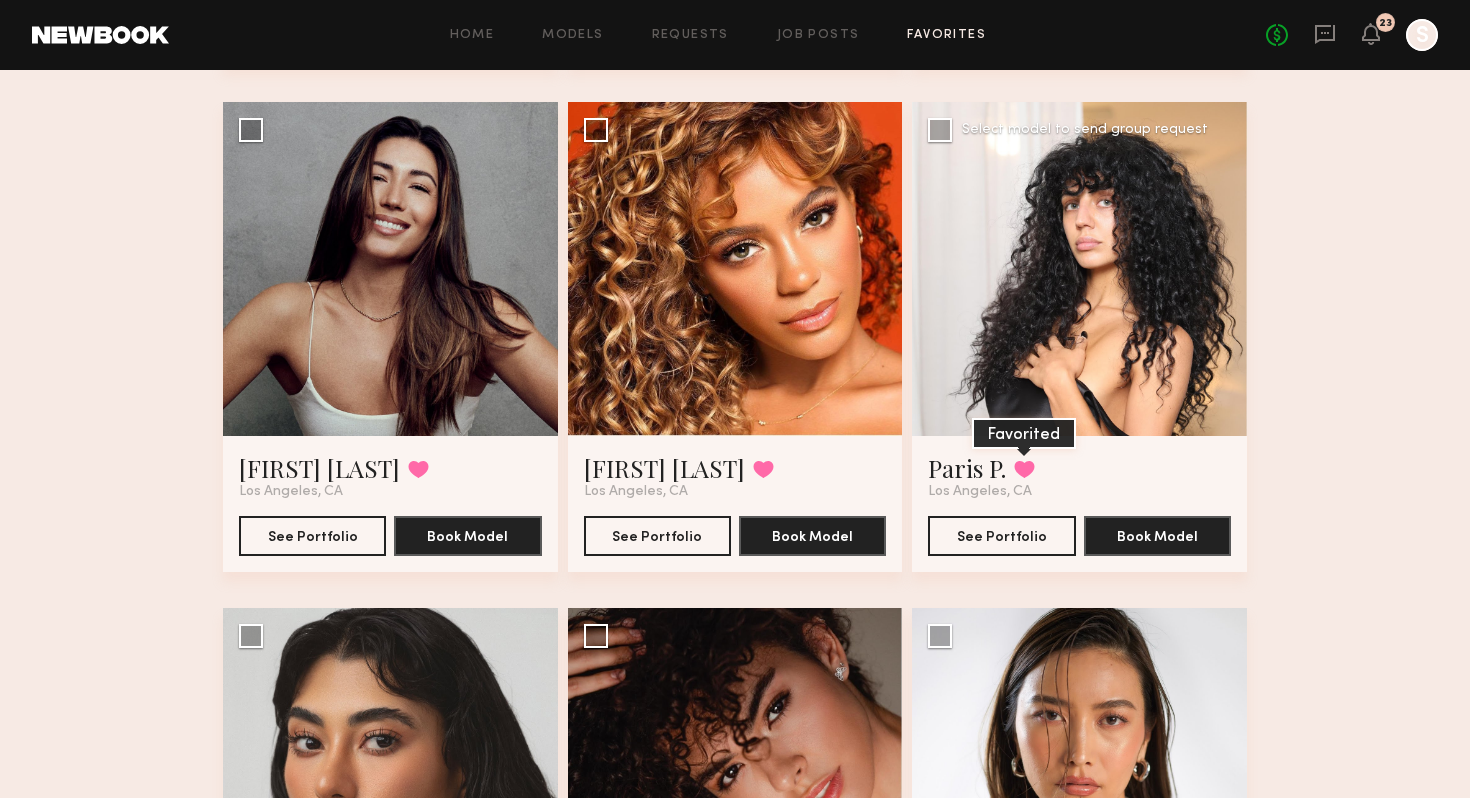 click 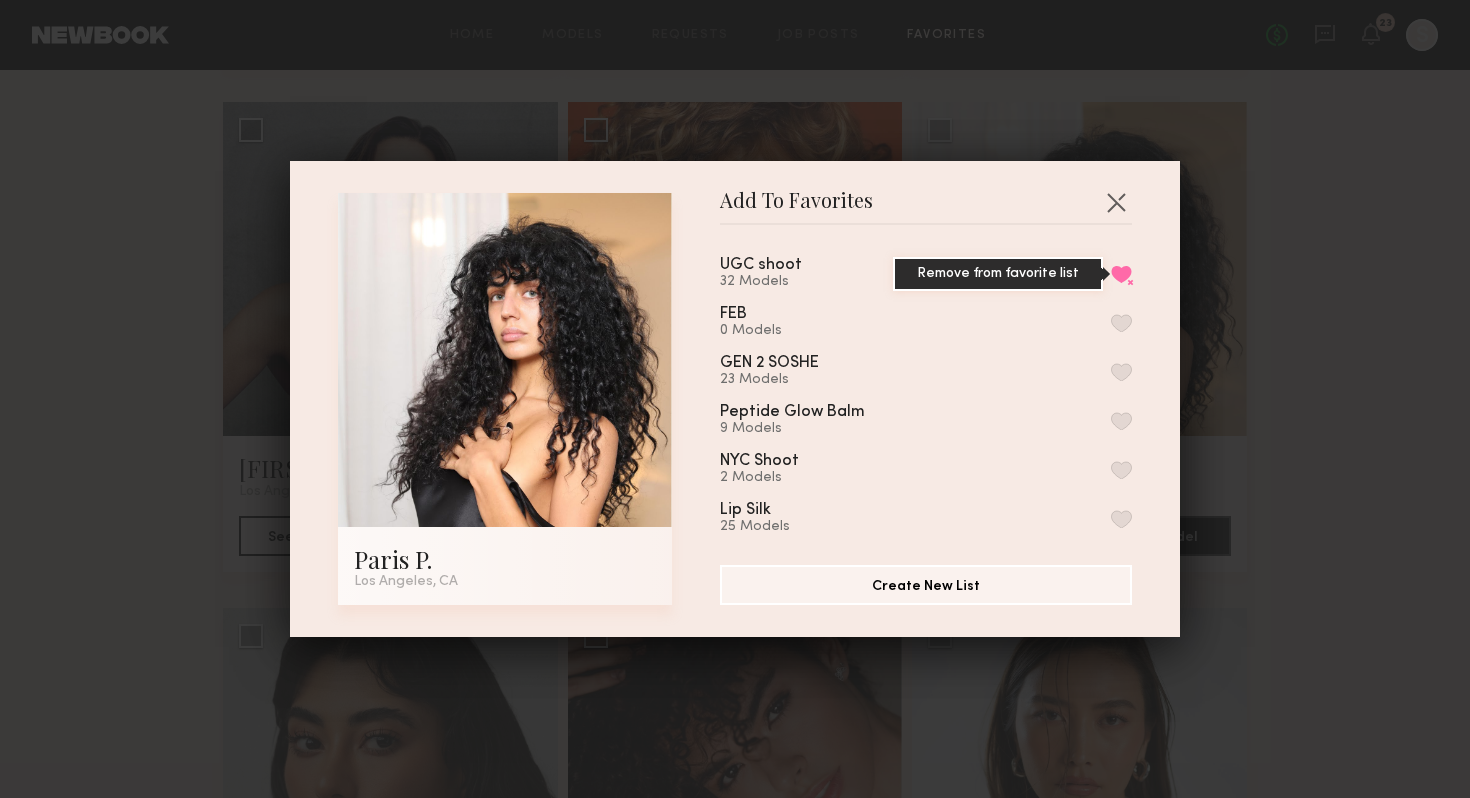 click on "Remove from favorite list" at bounding box center (1121, 274) 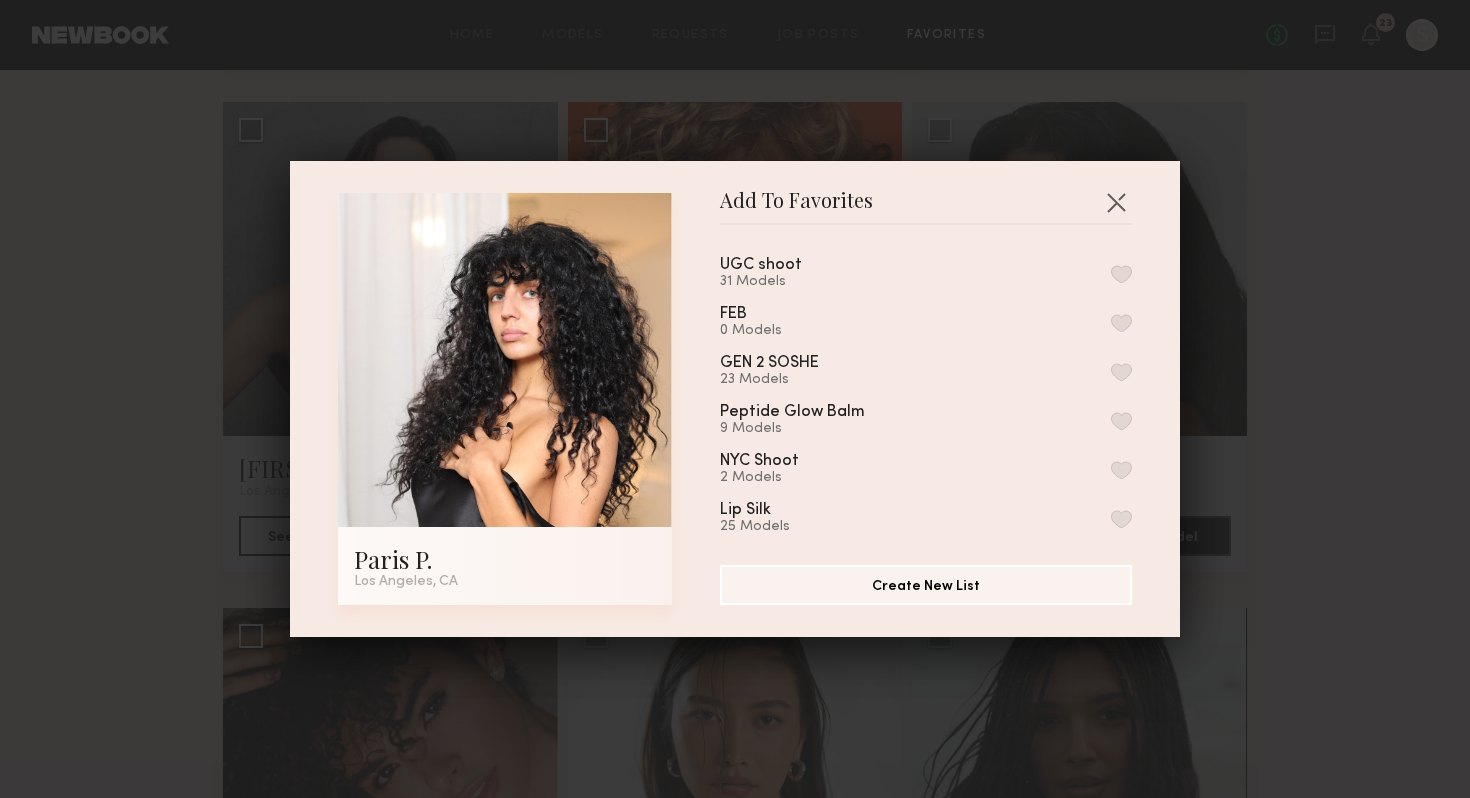 click on "Add To Favorites Paris P. Los Angeles, CA Add To Favorites UGC shoot 31   Models FEB 0   Models GEN 2 SOSHE 23   Models Peptide Glow Balm 9   Models NYC Shoot 2   Models Lip Silk 25   Models My Favorites 7   Models Create New List" at bounding box center [735, 399] 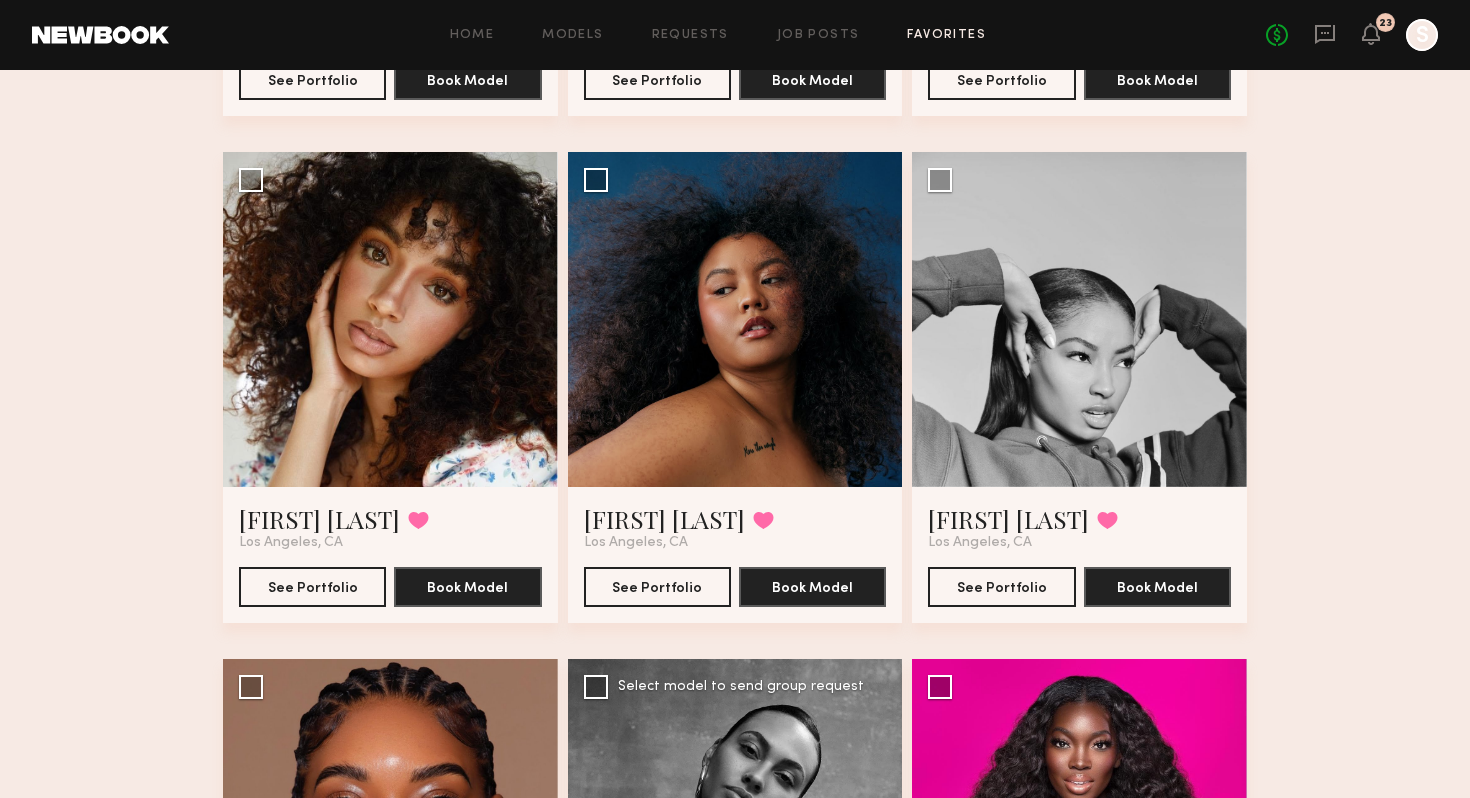 scroll, scrollTop: 4131, scrollLeft: 0, axis: vertical 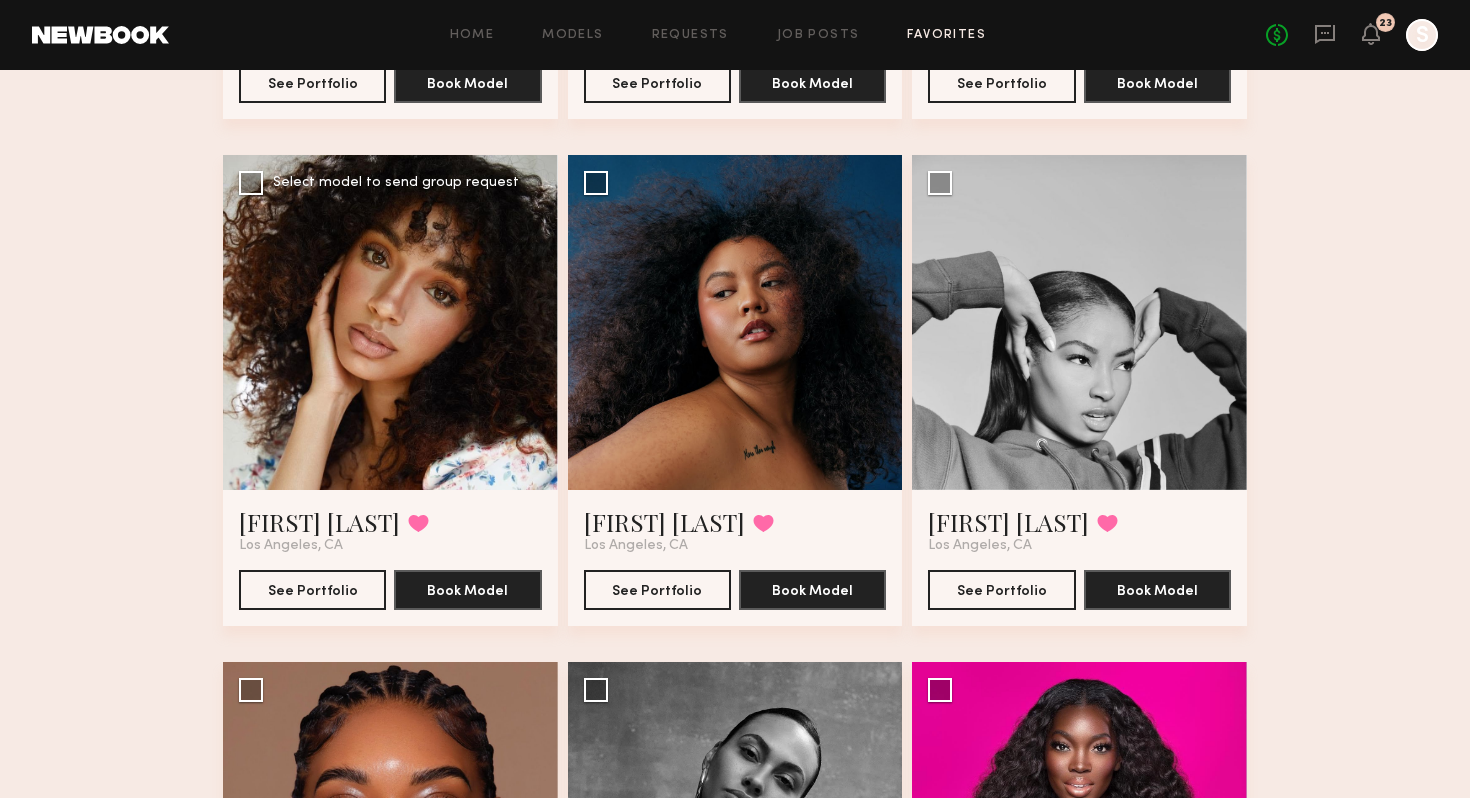 click 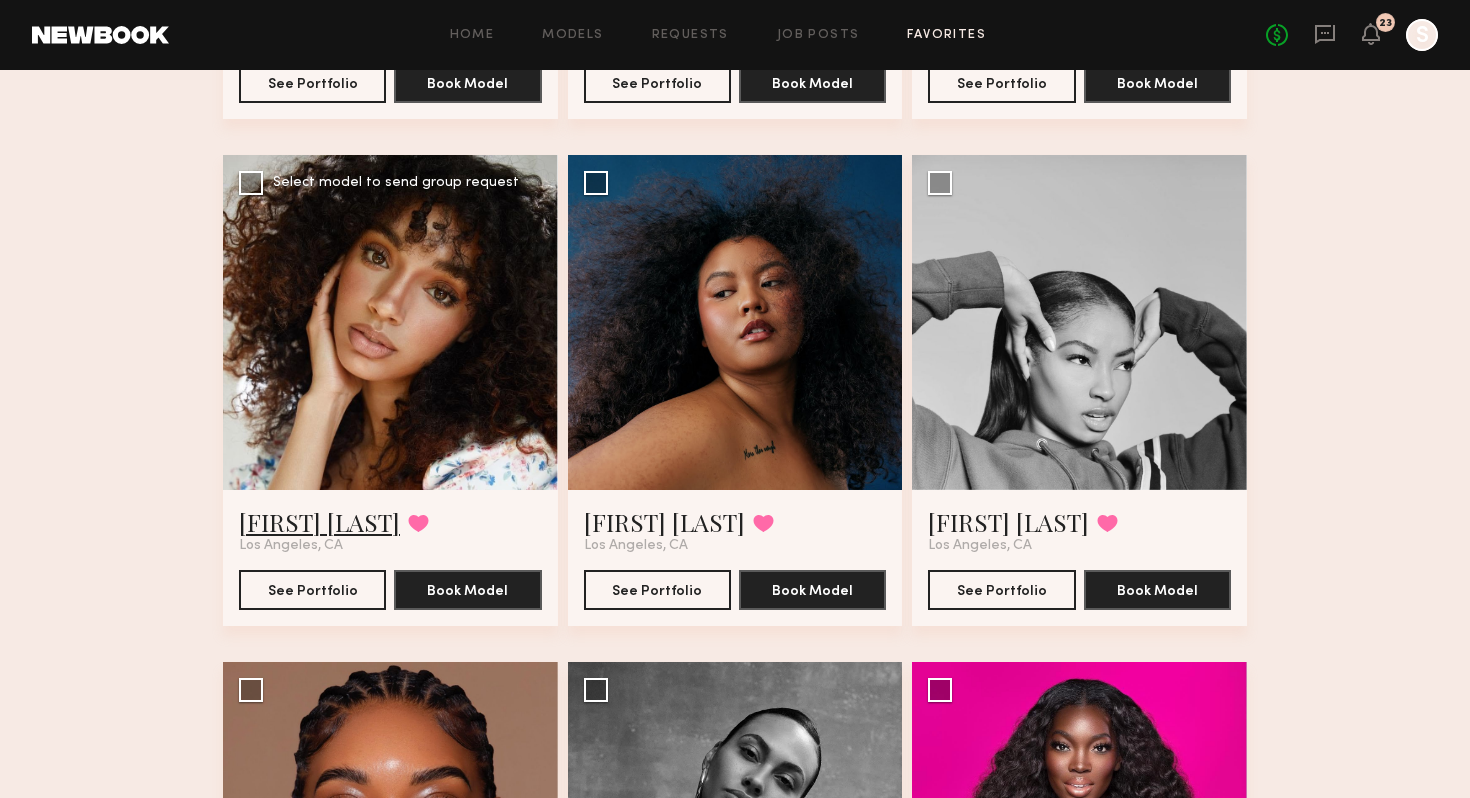 click on "Brianna L." 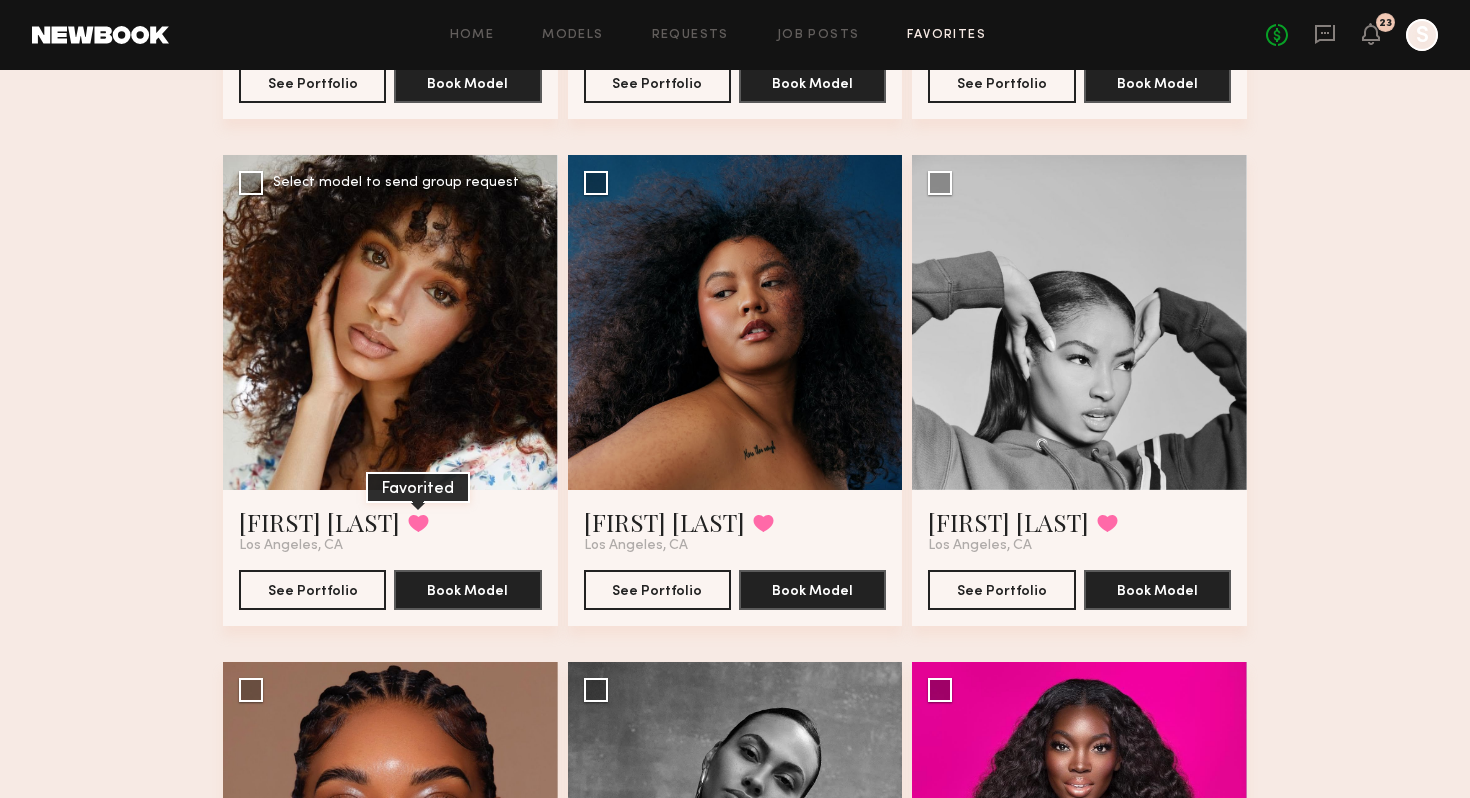 click 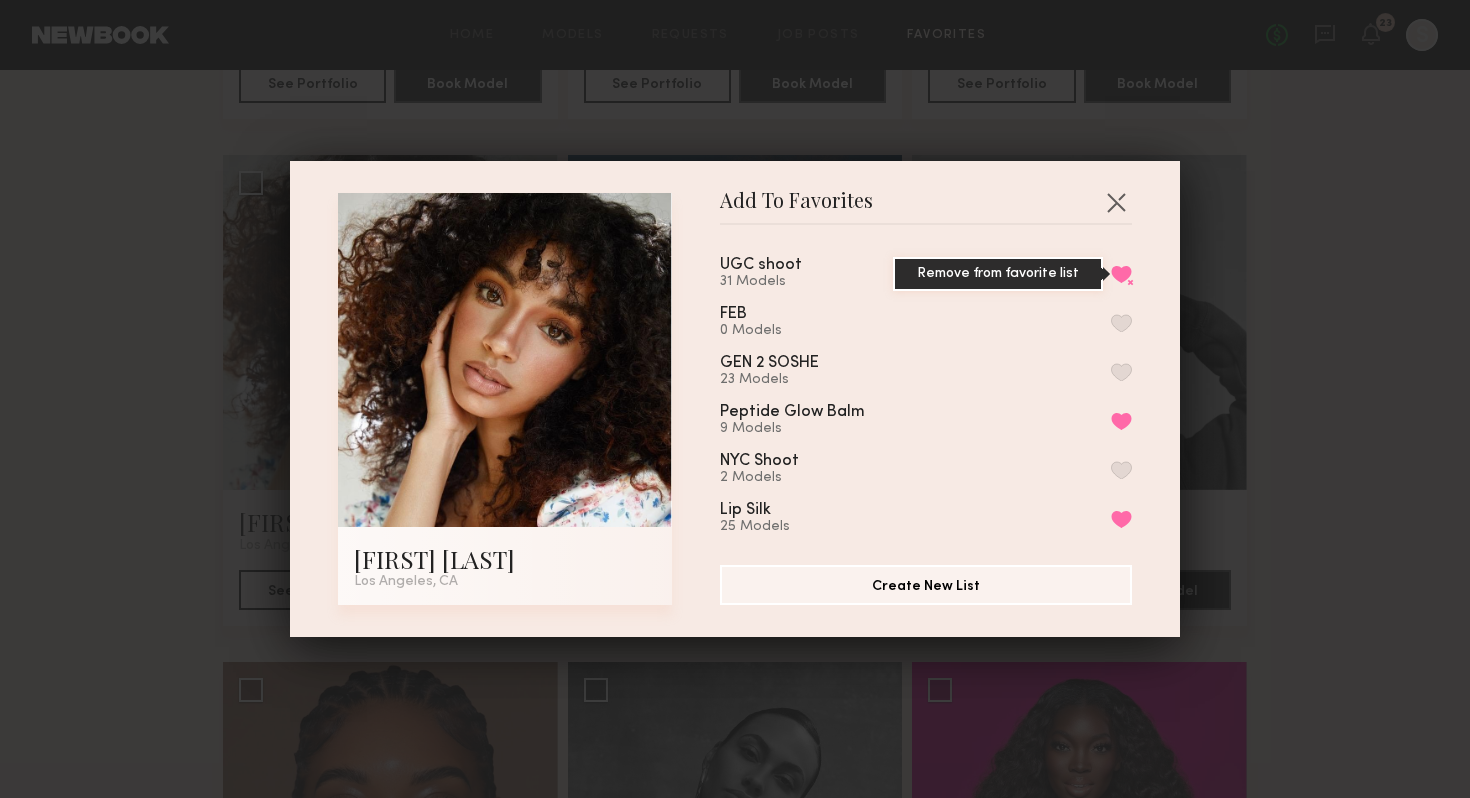 click on "Remove from favorite list" at bounding box center [1121, 274] 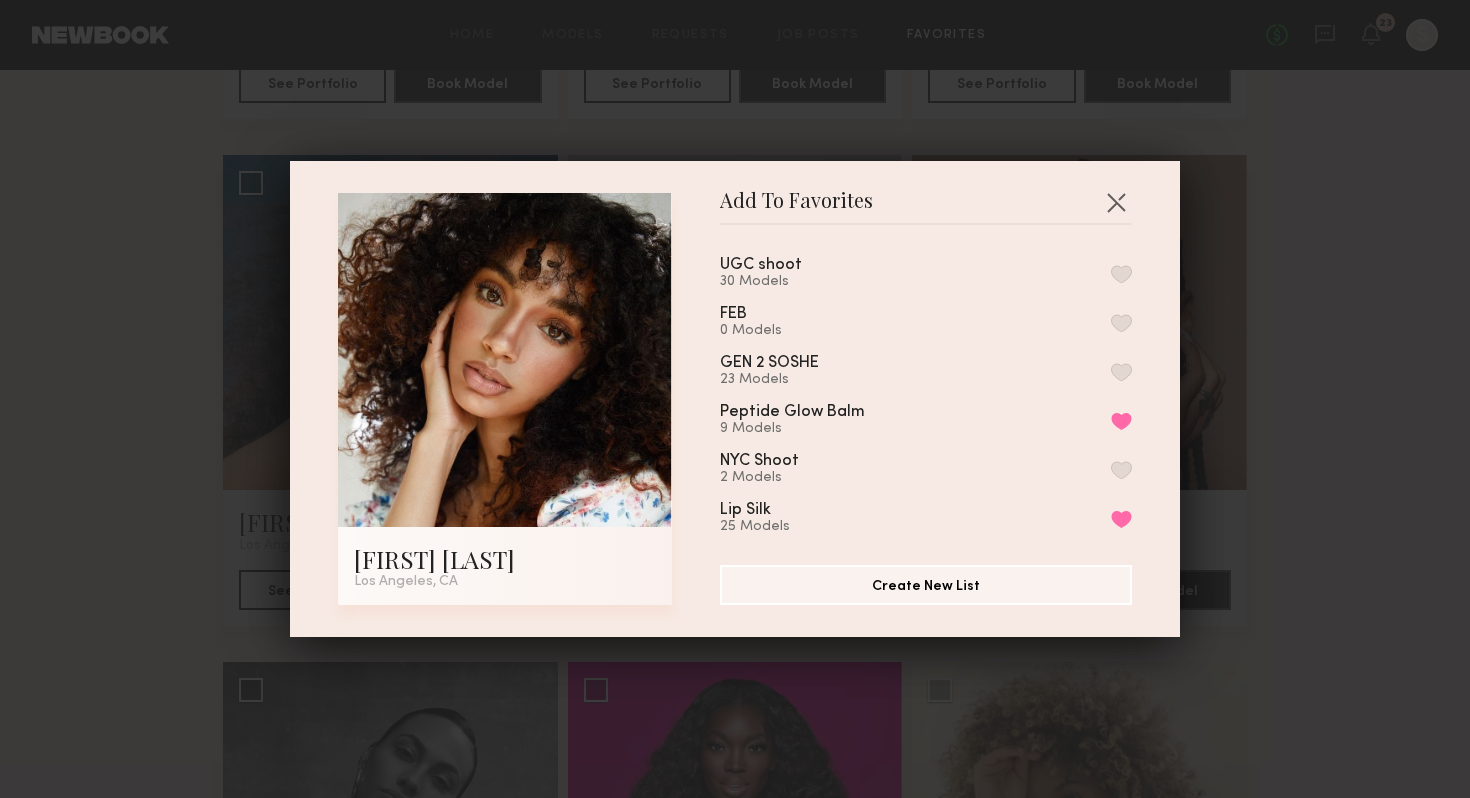 click on "Add To Favorites Brianna L. Los Angeles, CA Add To Favorites UGC shoot 30   Models FEB 0   Models GEN 2 SOSHE 23   Models Peptide Glow Balm 9   Models Remove from favorite list NYC Shoot 2   Models Lip Silk 25   Models Remove from favorite list My Favorites 7   Models Create New List" at bounding box center [735, 399] 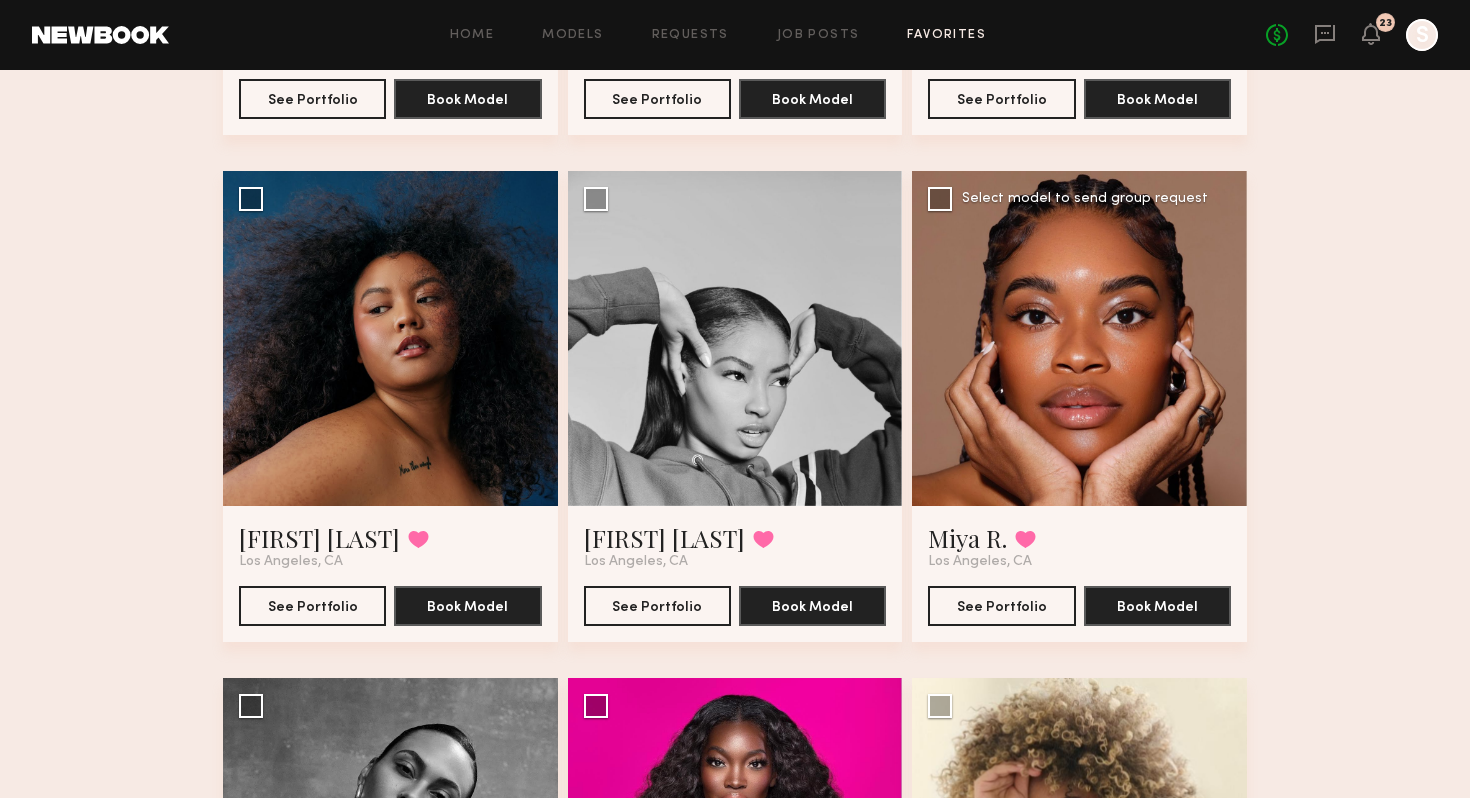 scroll, scrollTop: 4106, scrollLeft: 0, axis: vertical 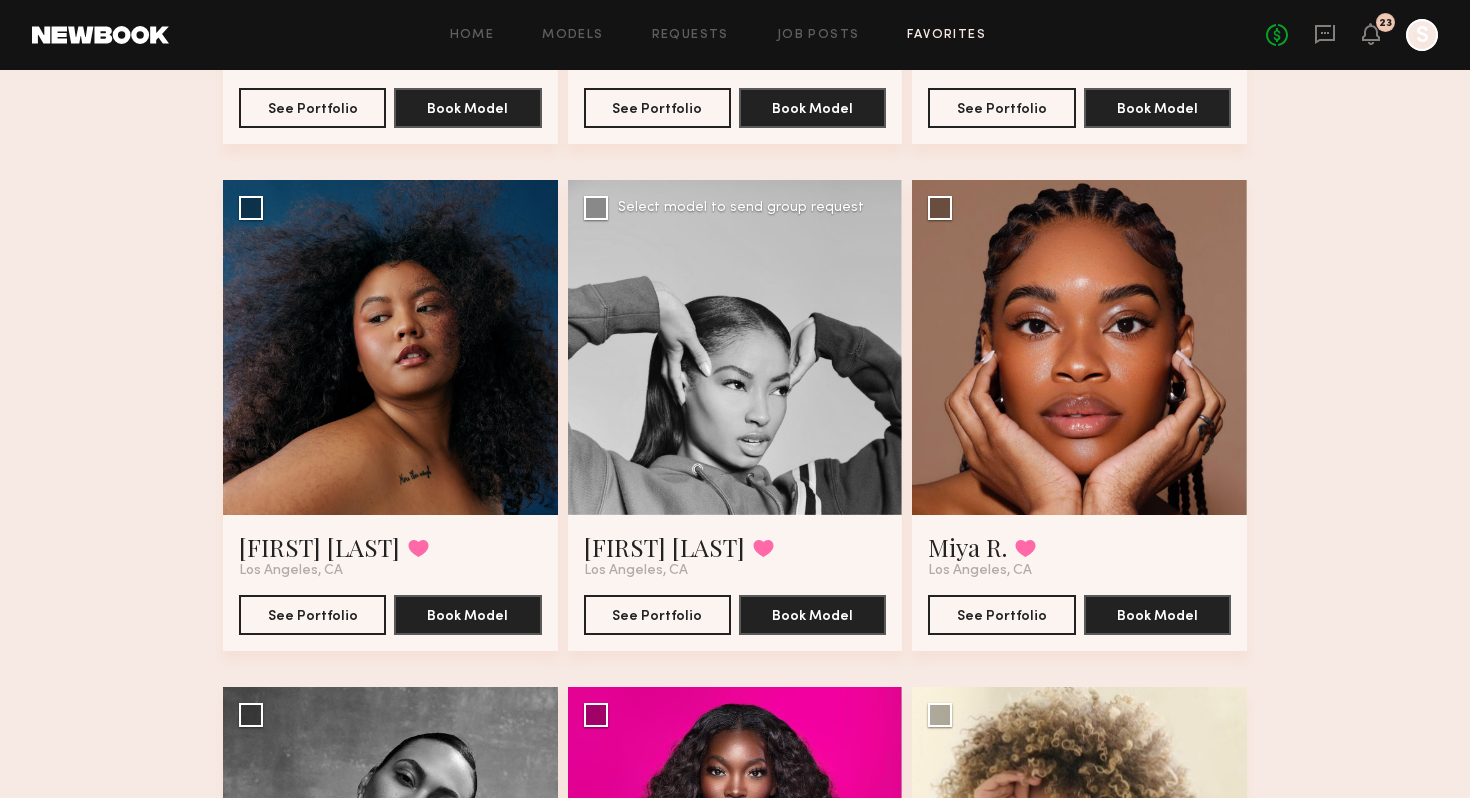 click 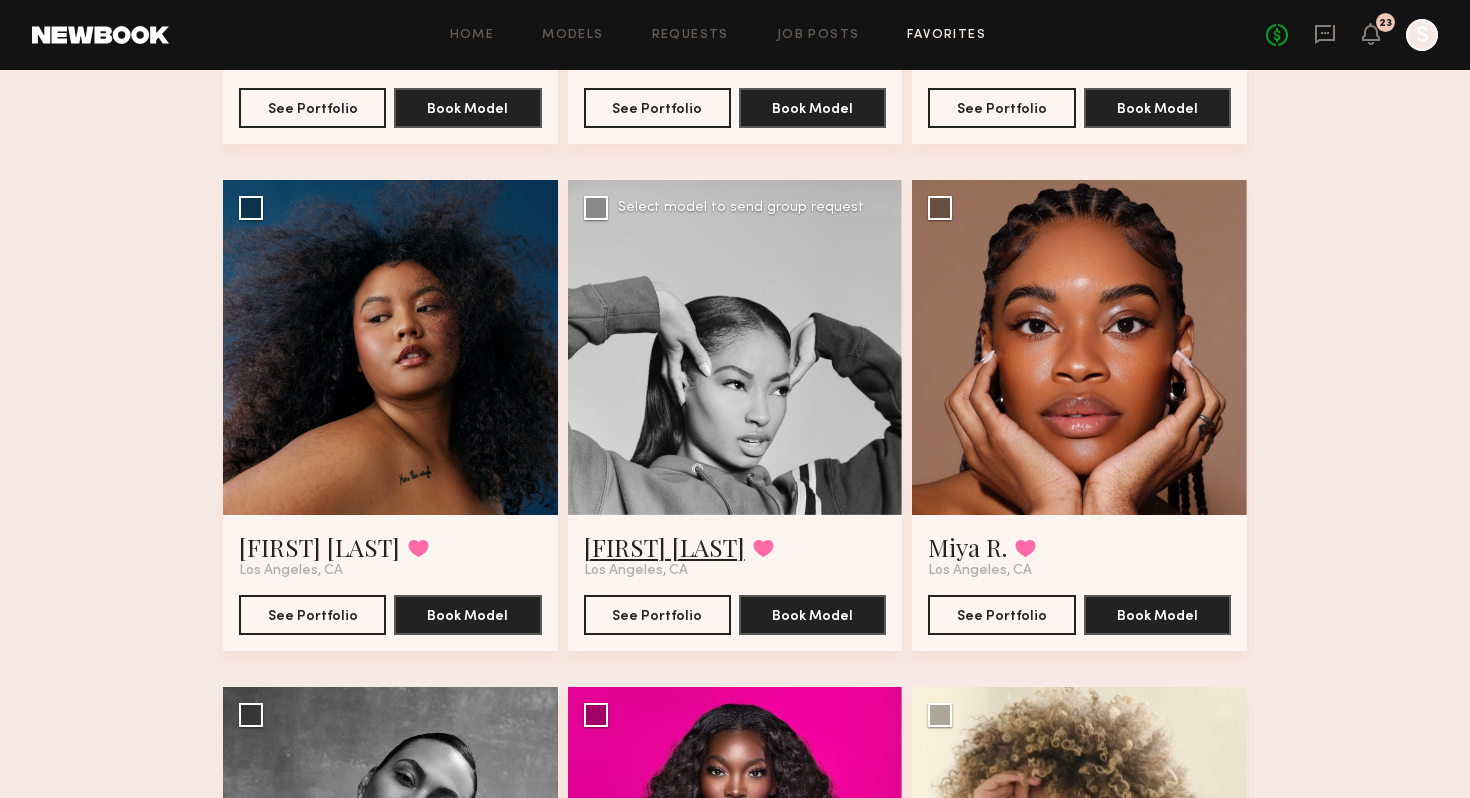 click on "[FIRST] [LAST]" 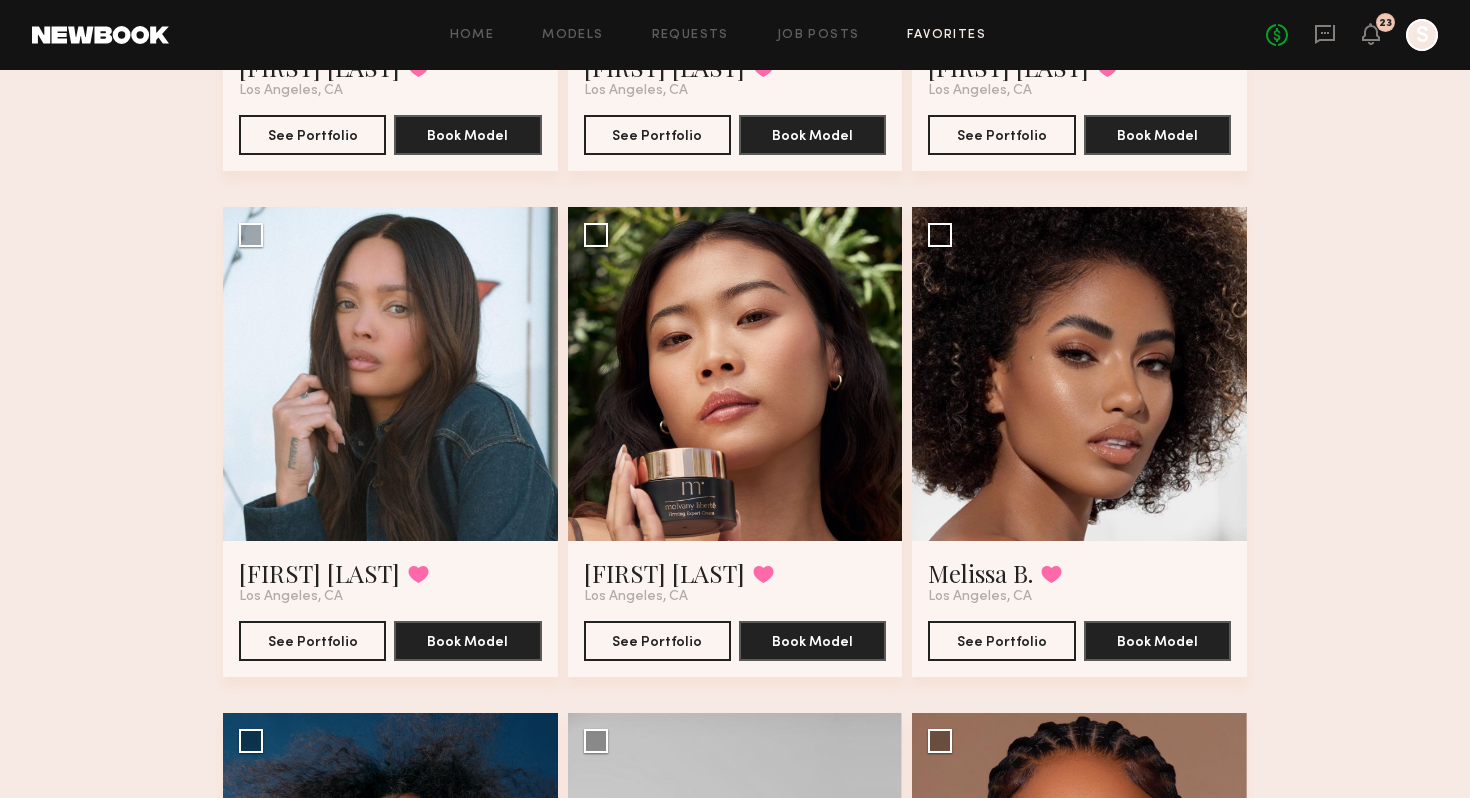 scroll, scrollTop: 3557, scrollLeft: 0, axis: vertical 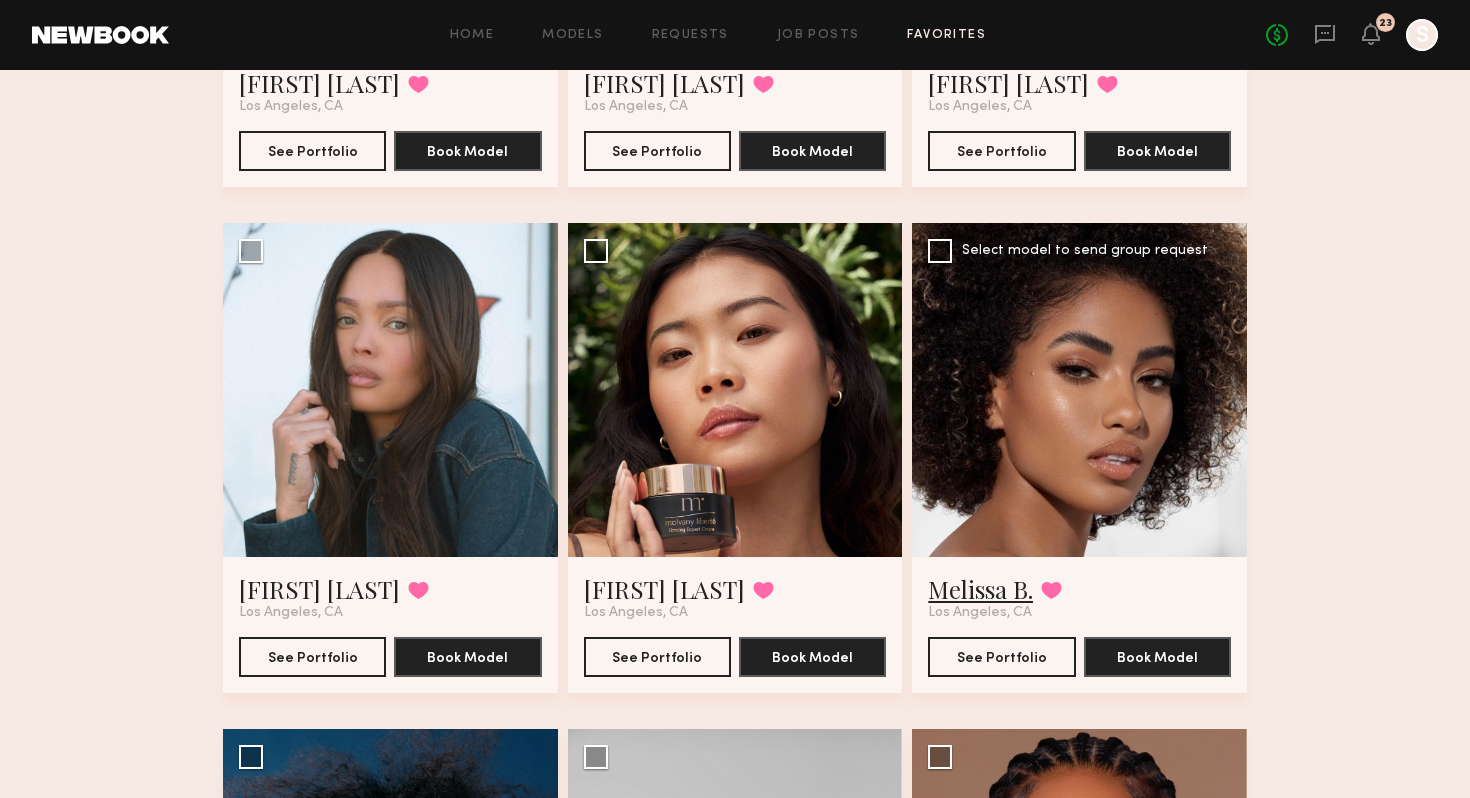 click on "Melissa B." 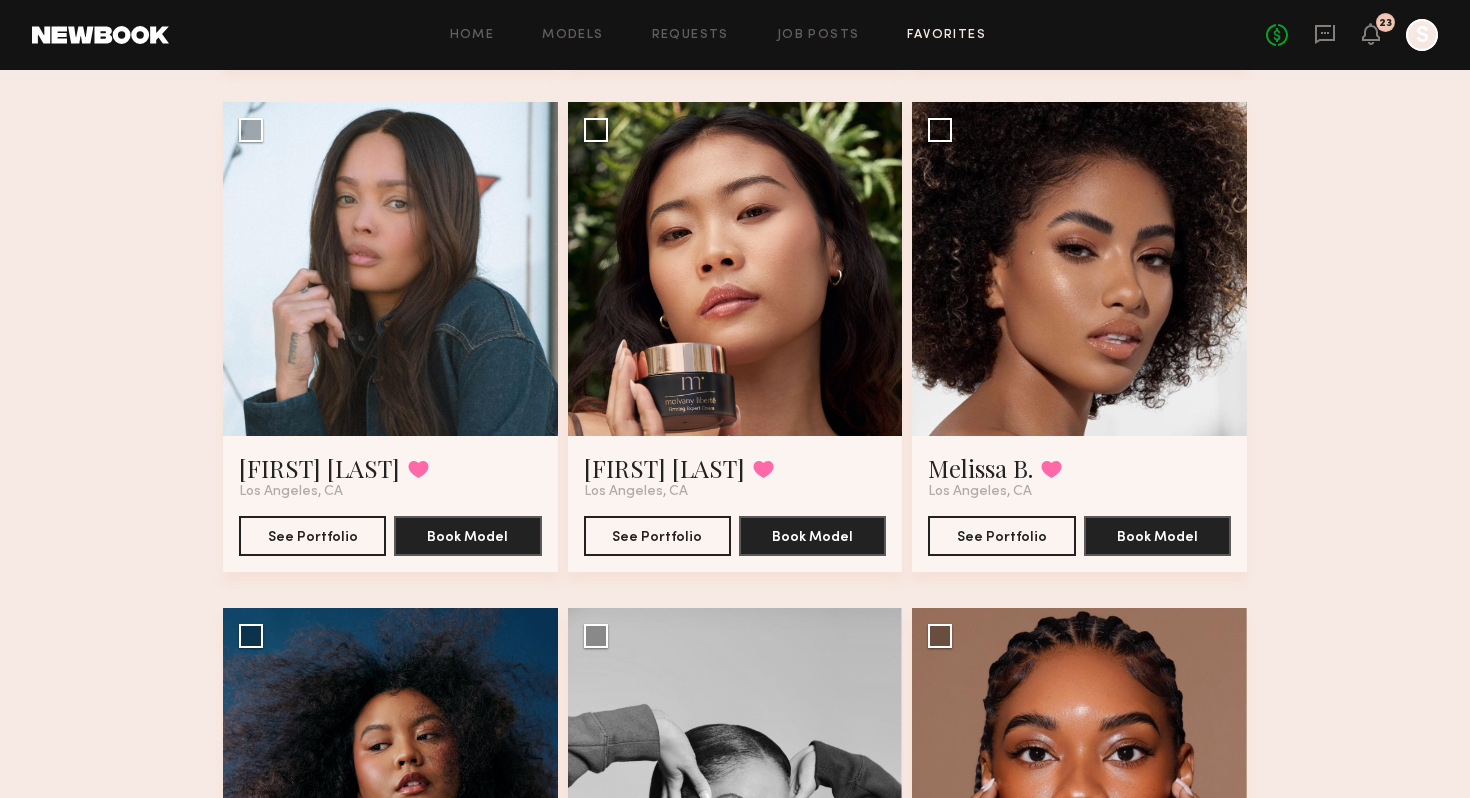 scroll, scrollTop: 3620, scrollLeft: 0, axis: vertical 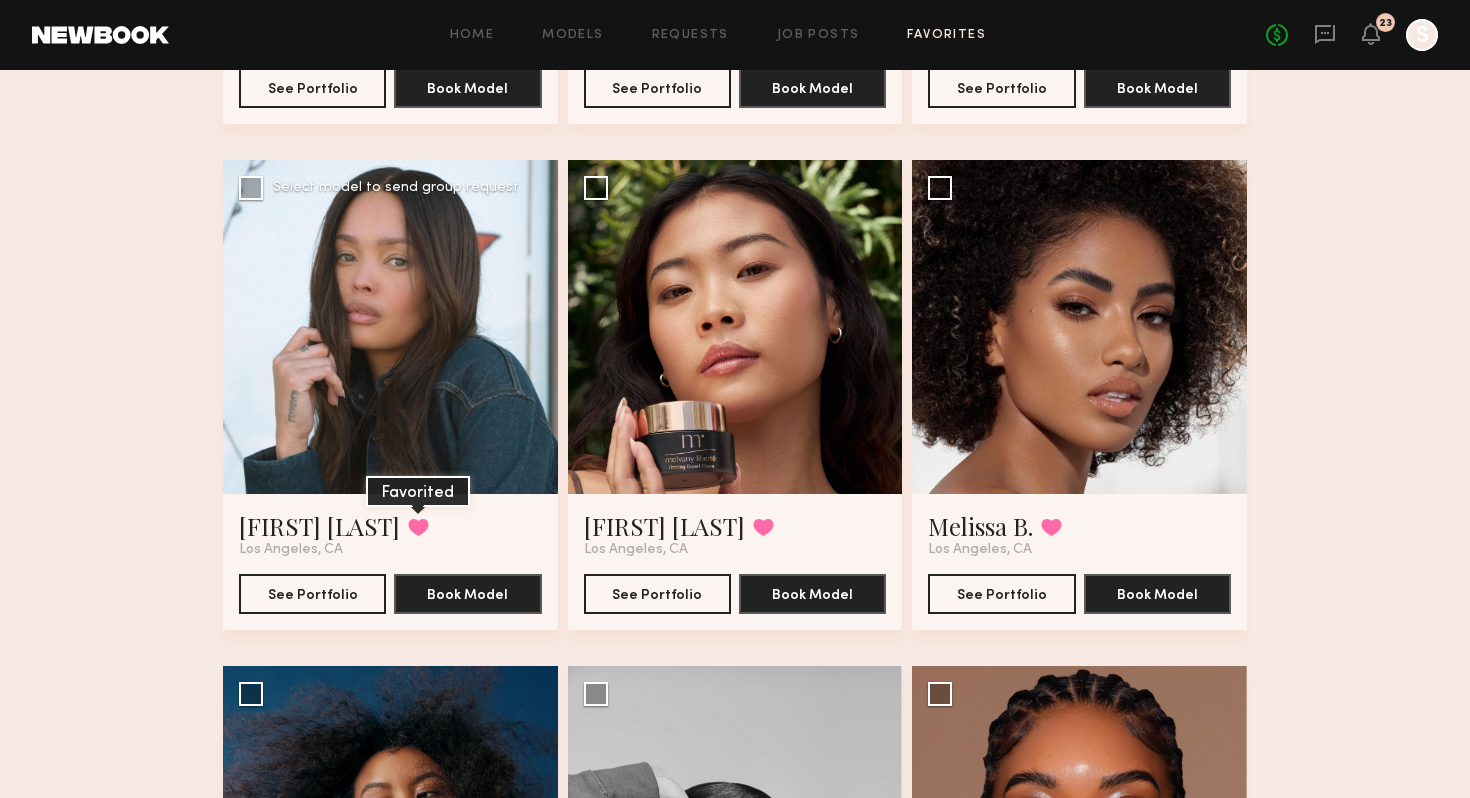 click 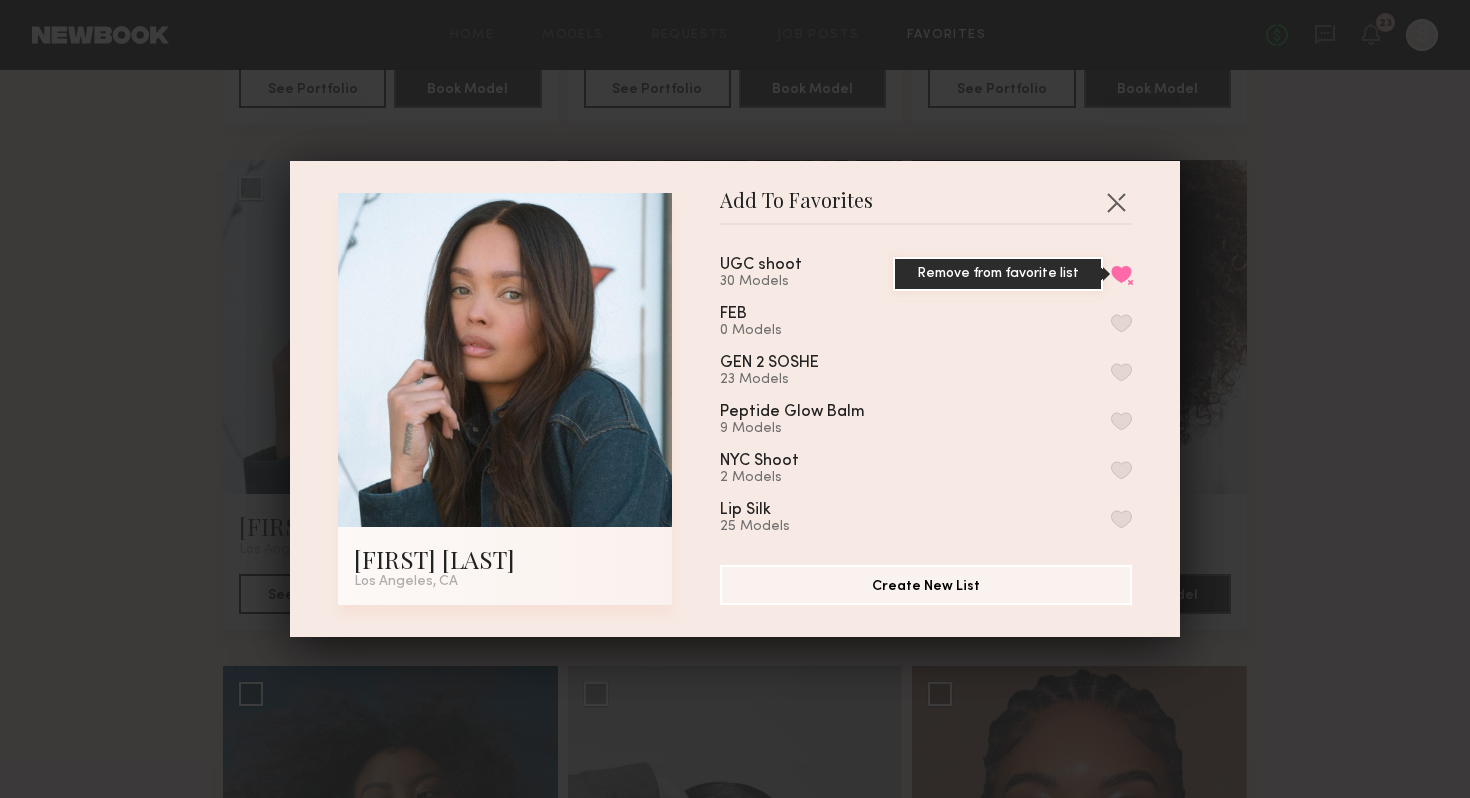 click on "Remove from favorite list" at bounding box center (1121, 274) 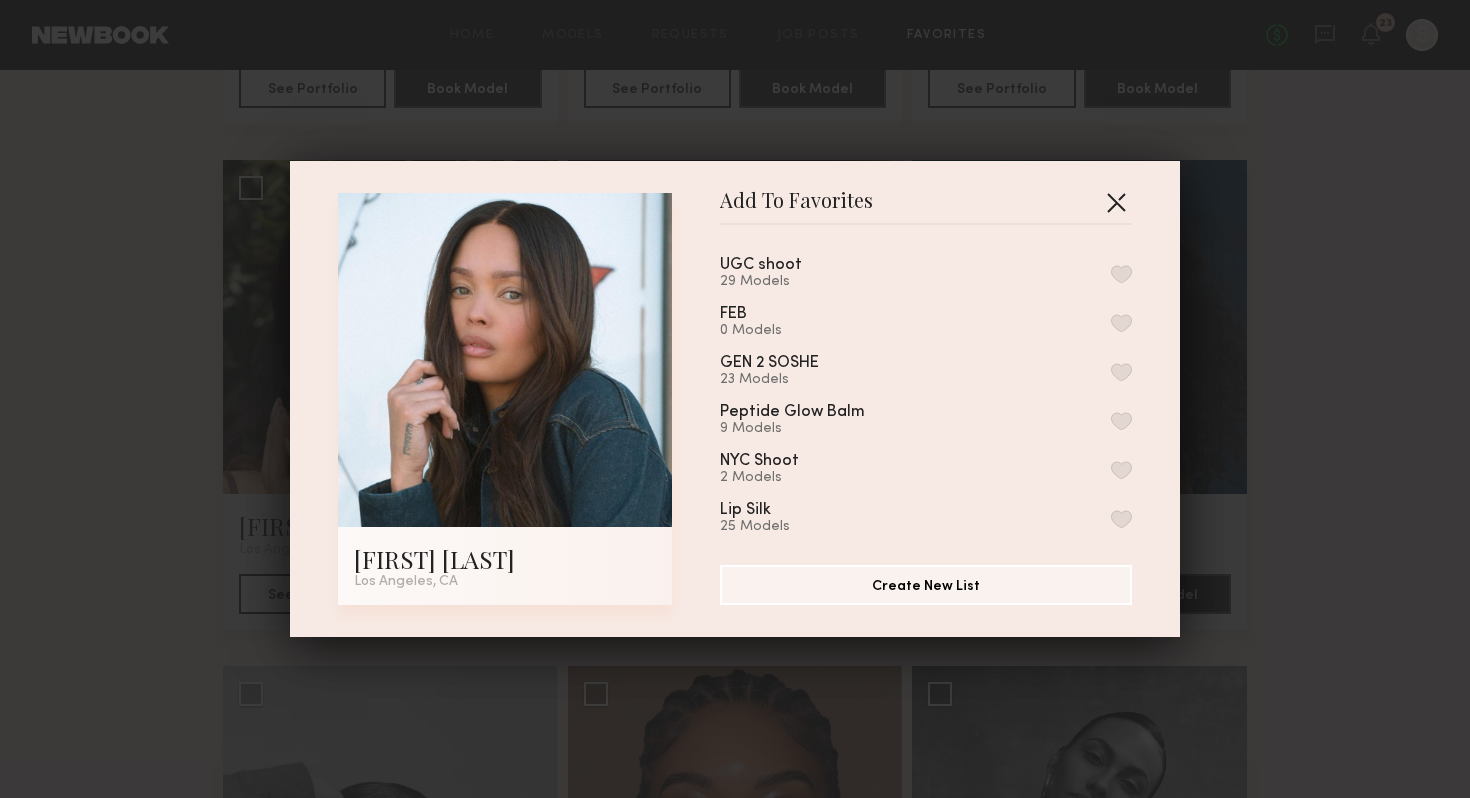 click at bounding box center (1116, 202) 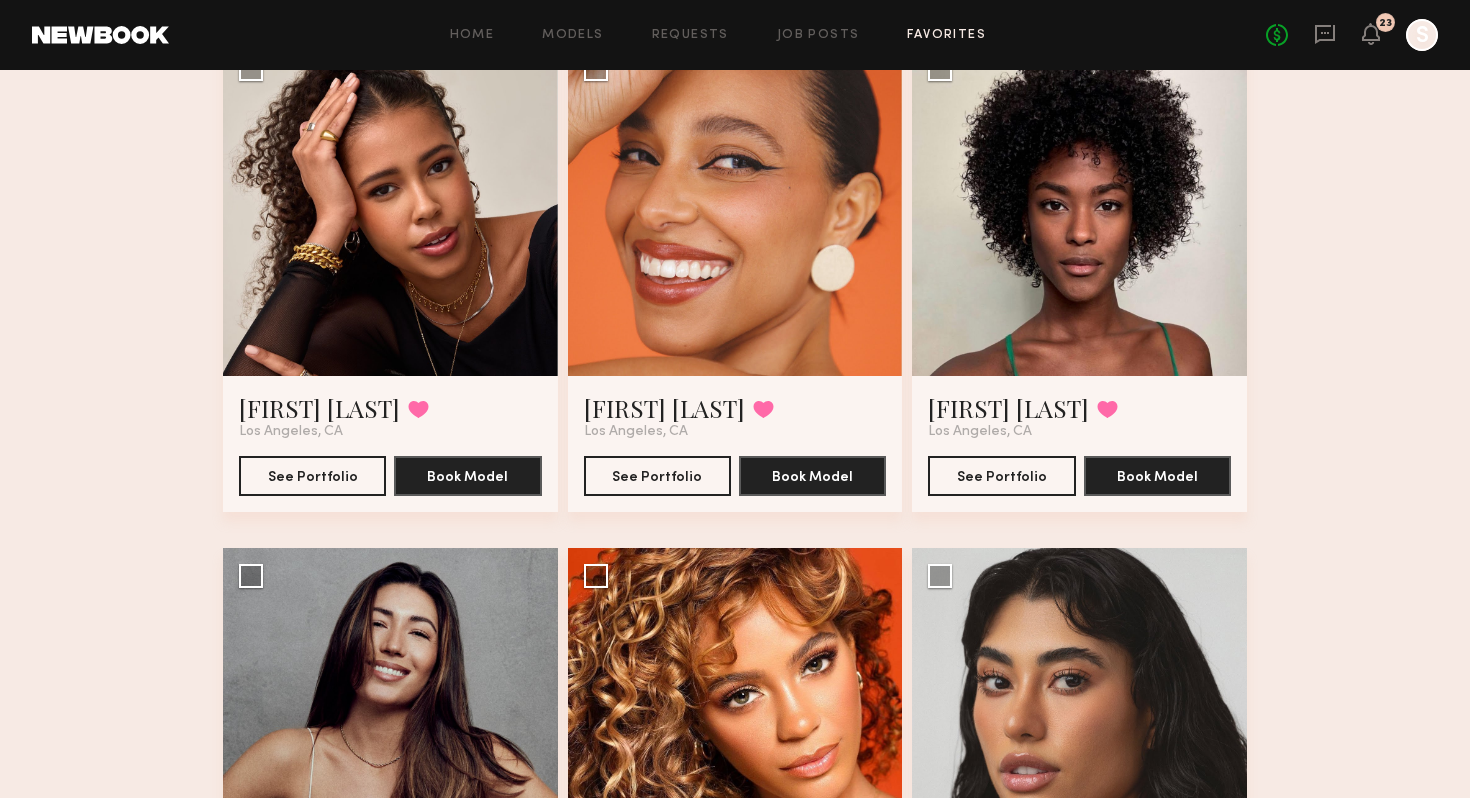scroll, scrollTop: 20, scrollLeft: 0, axis: vertical 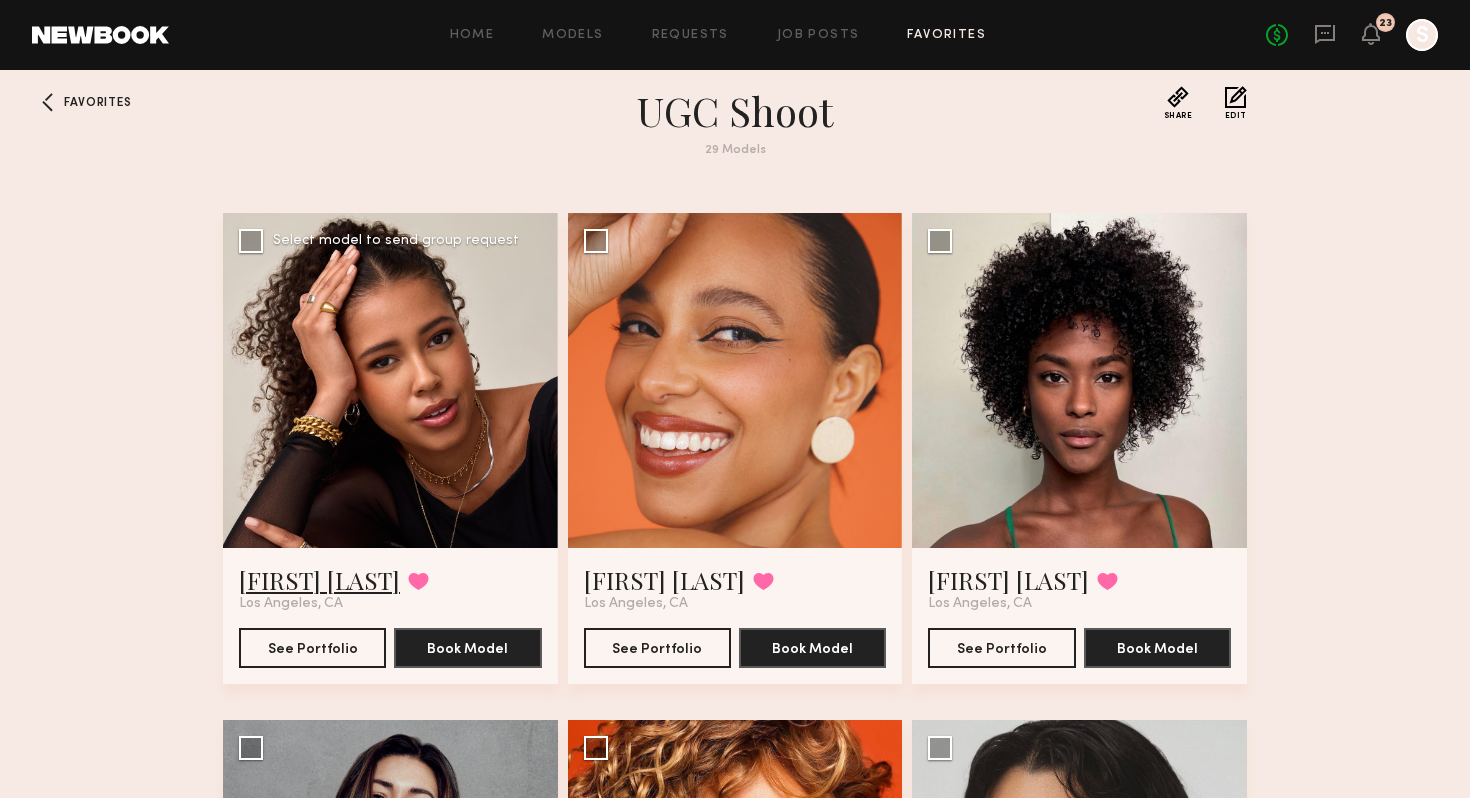 click on "Rachael E." 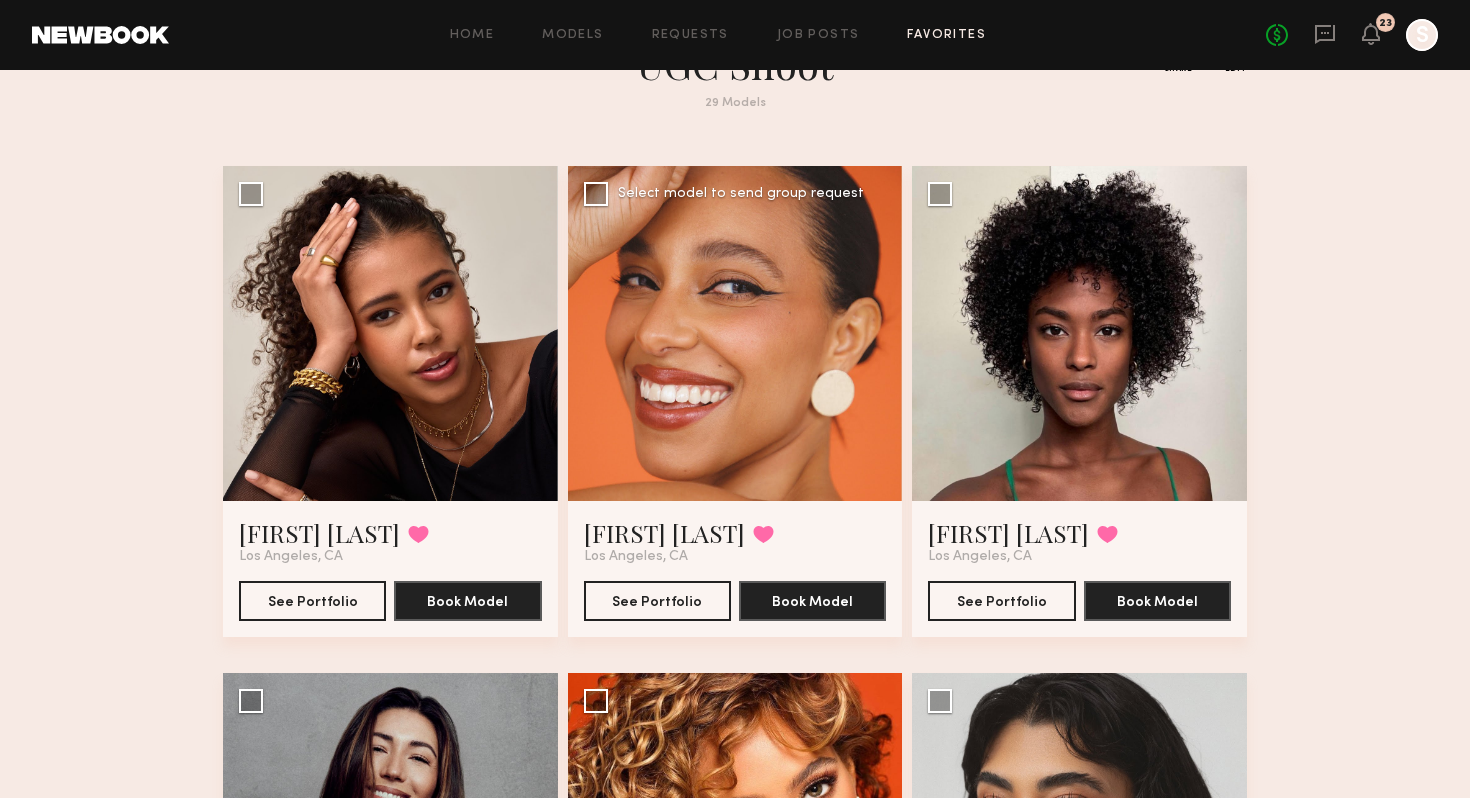 scroll, scrollTop: 69, scrollLeft: 0, axis: vertical 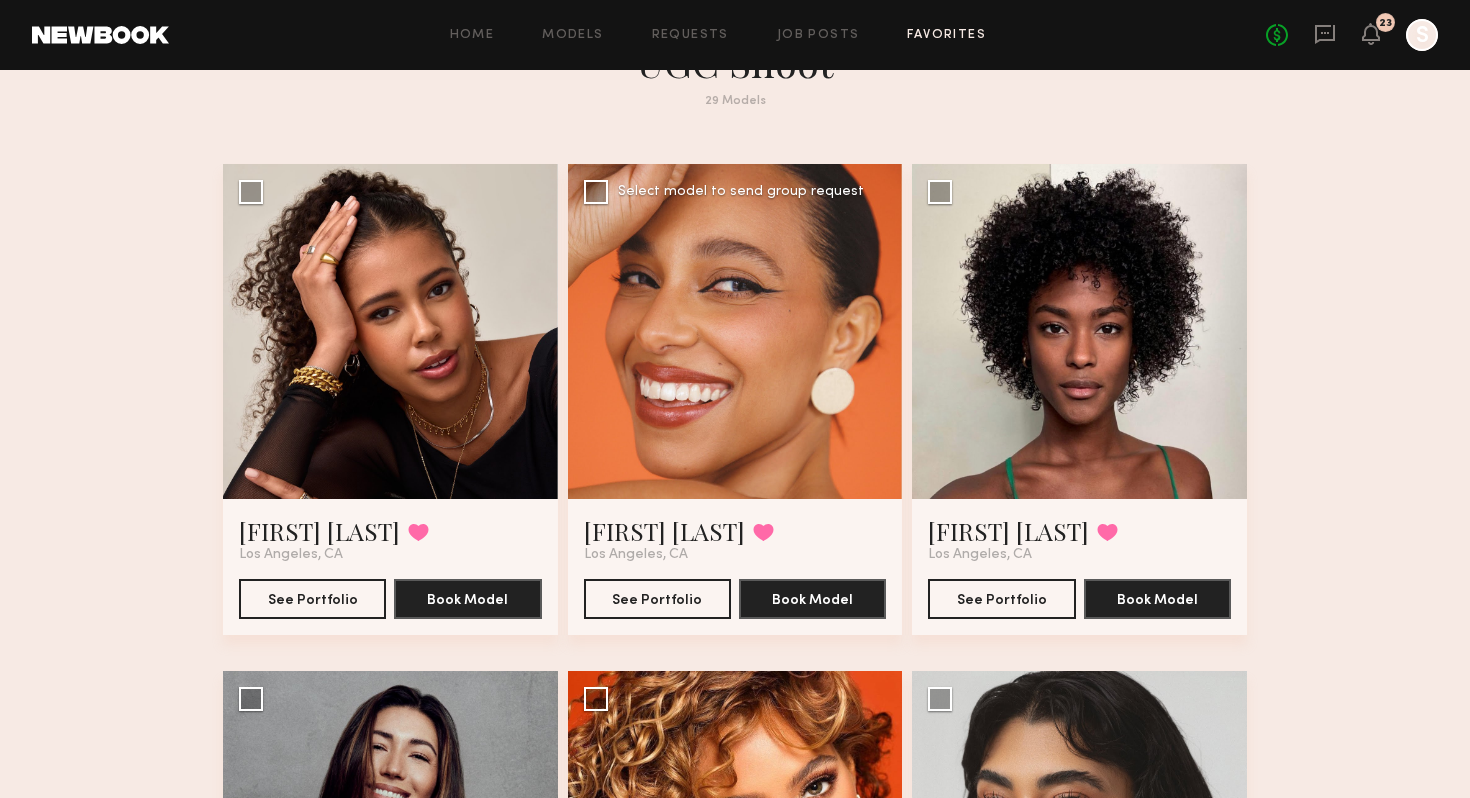 click on "Jhordan M. Favorited Los Angeles, CA See Portfolio Book Model" 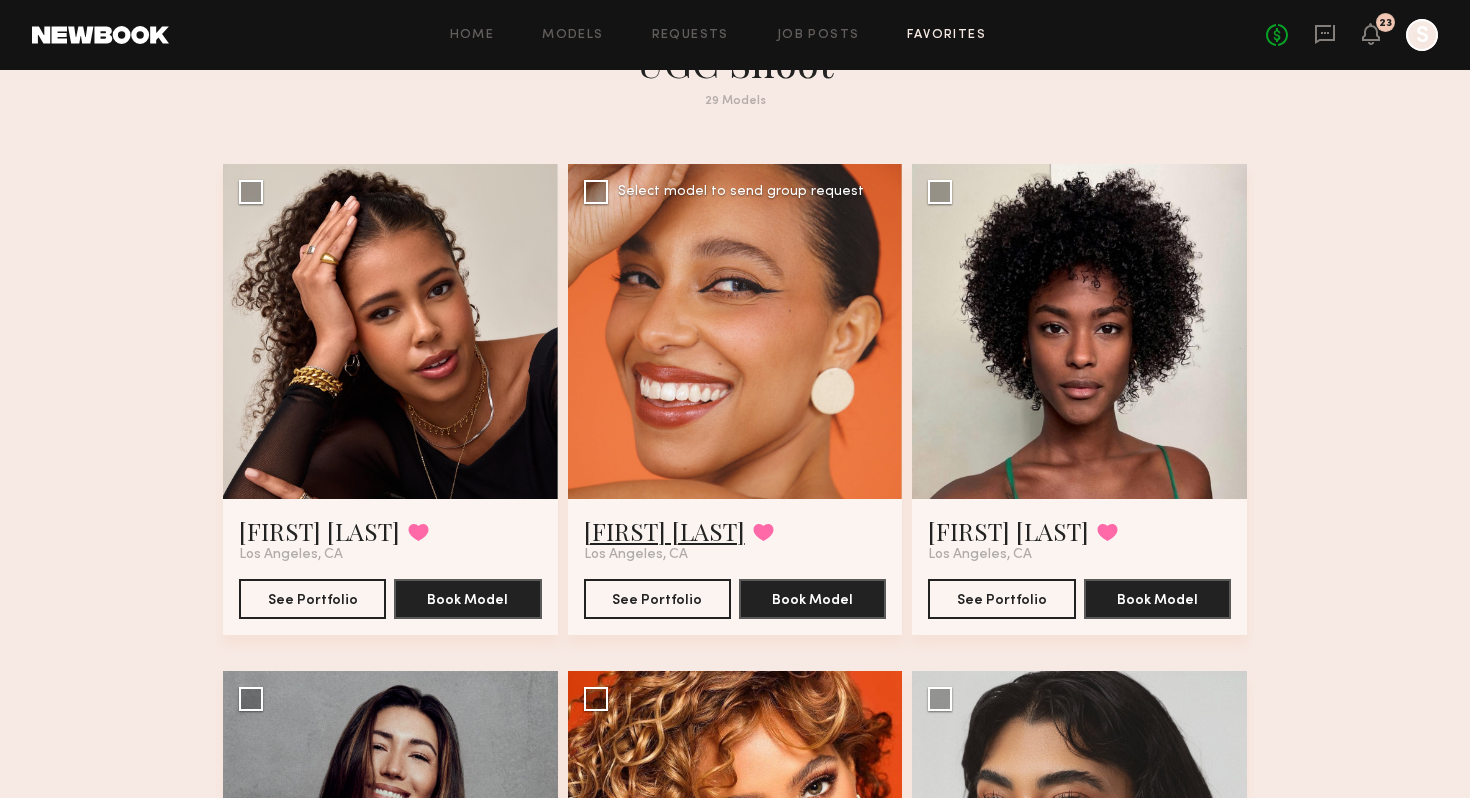 click on "Jhordan M." 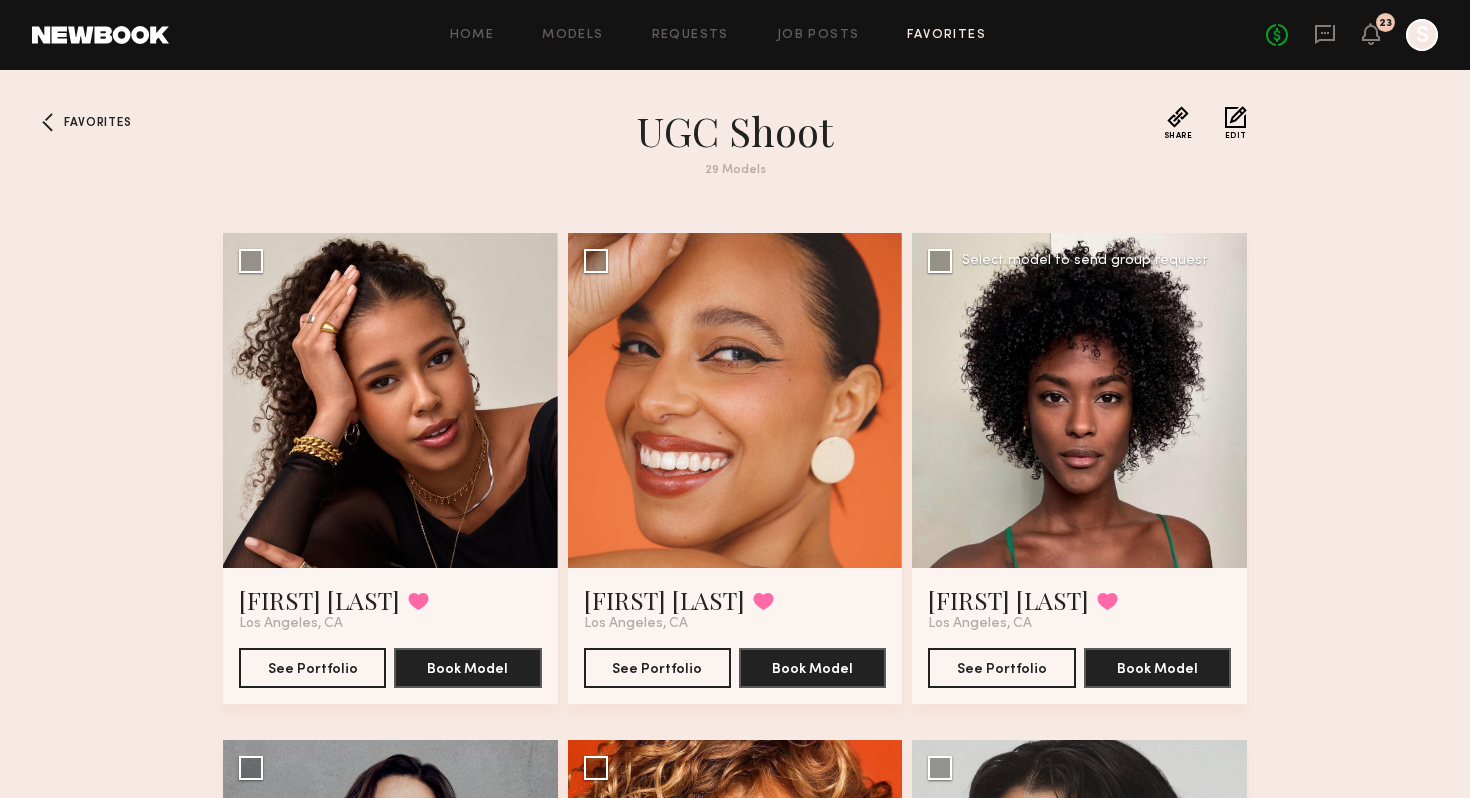 scroll, scrollTop: 146, scrollLeft: 0, axis: vertical 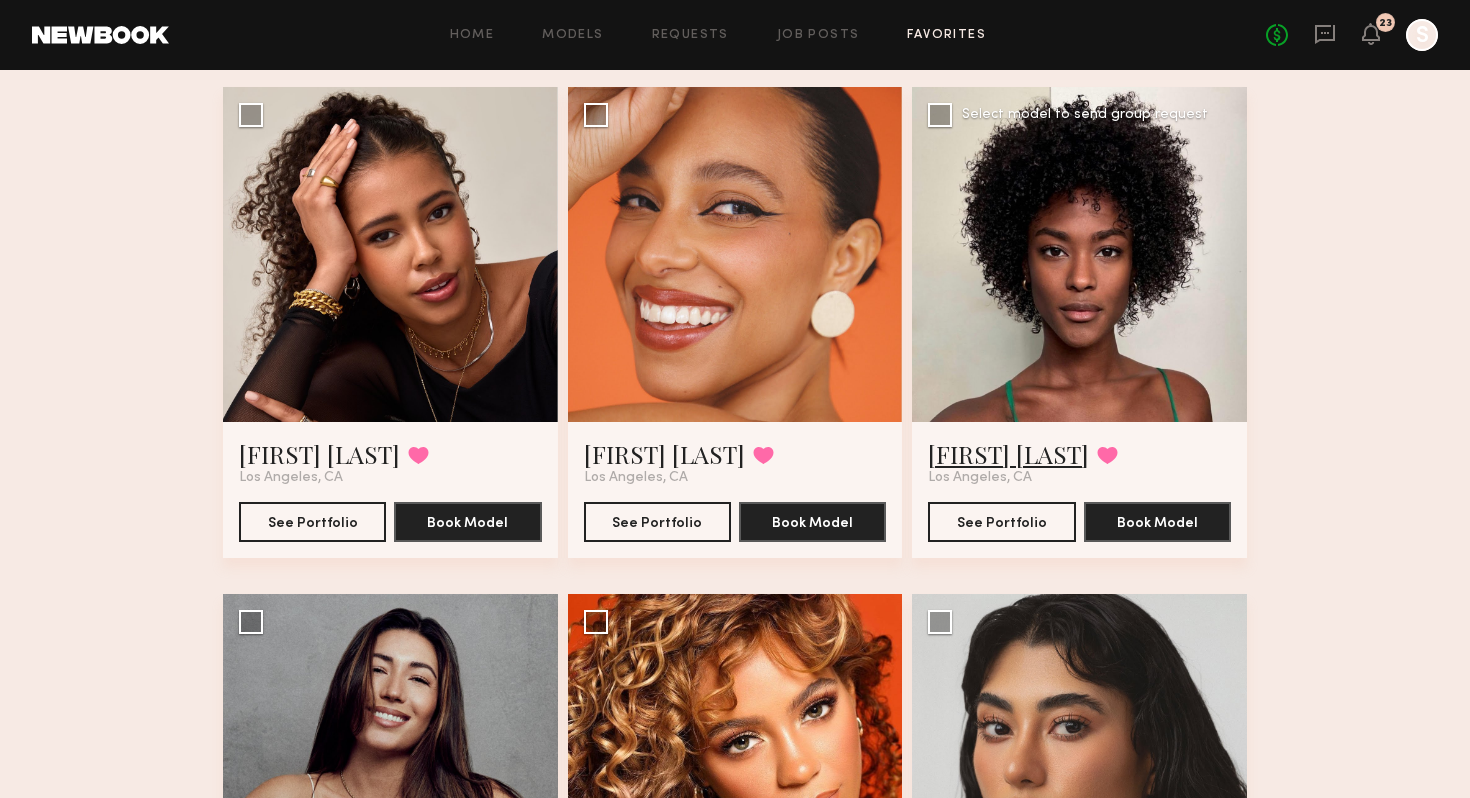 click on "Rose L." 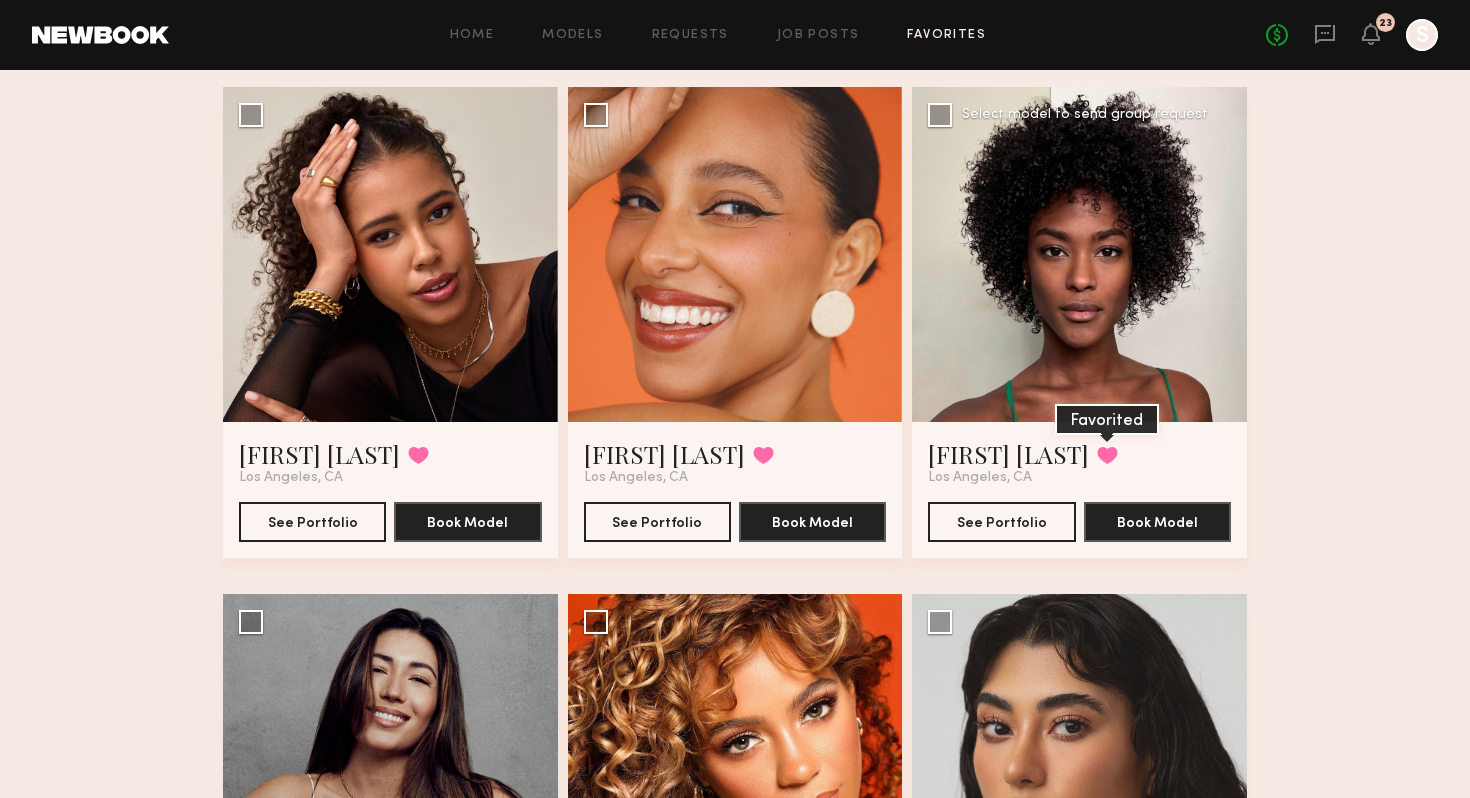 click 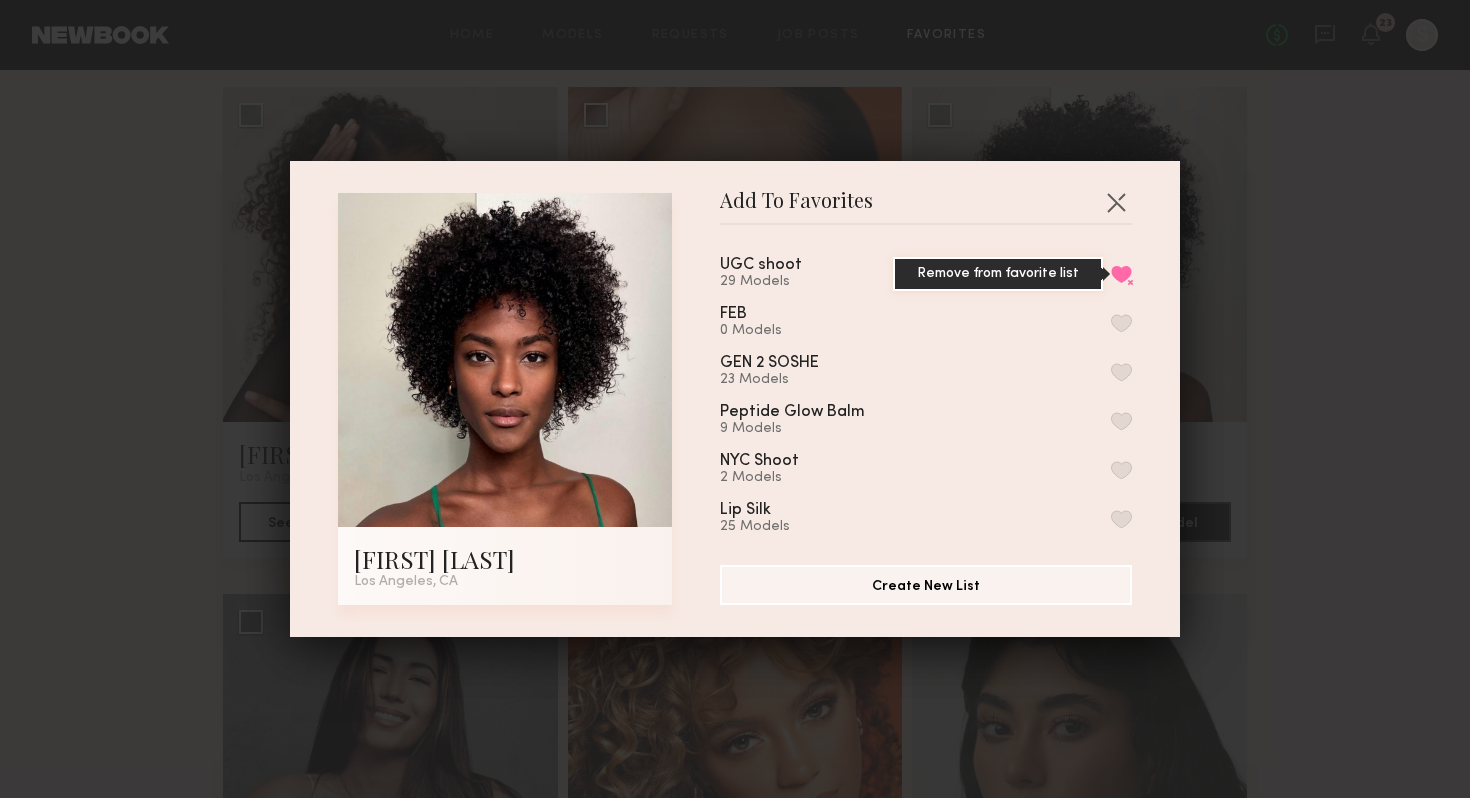 click on "Remove from favorite list" at bounding box center [1121, 274] 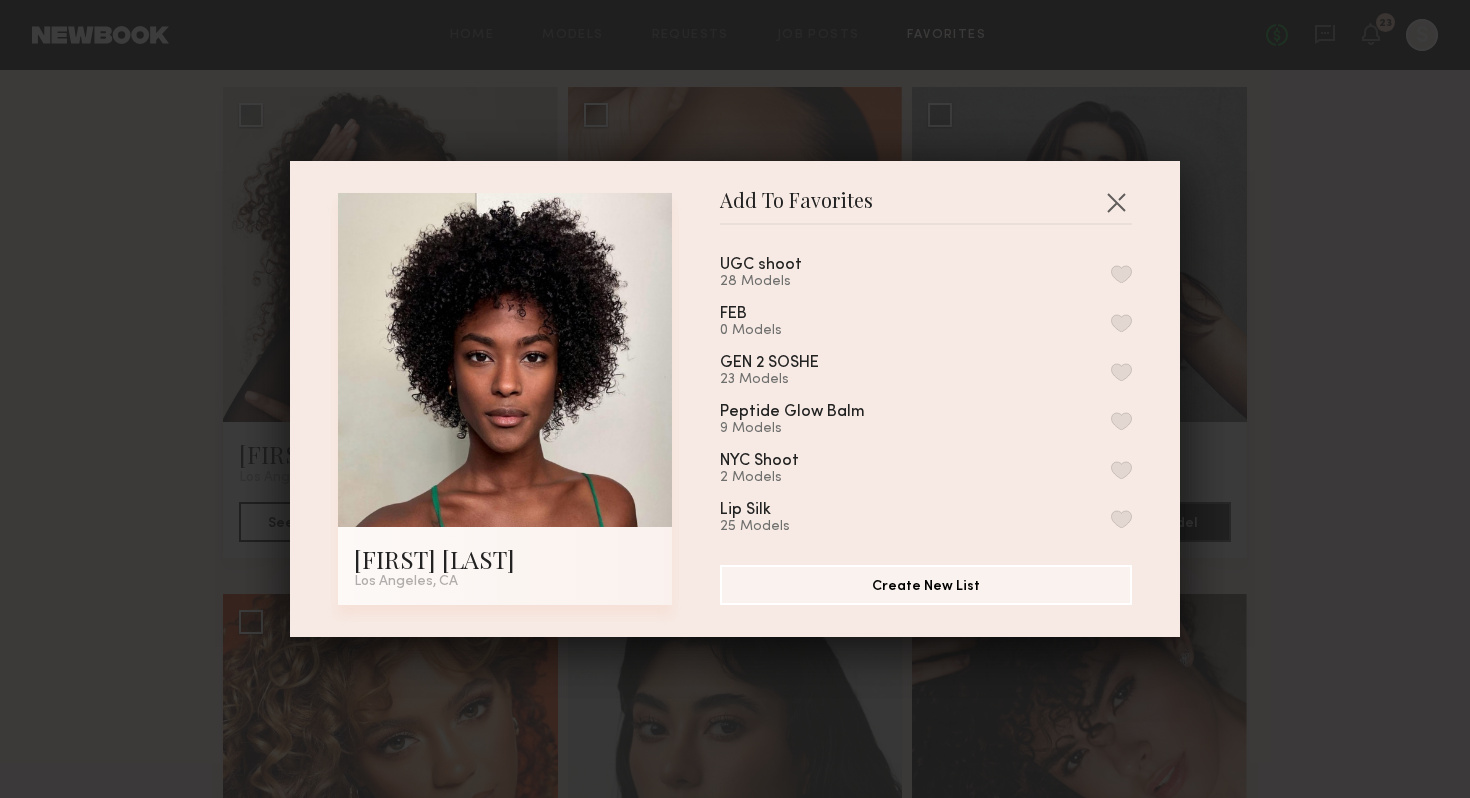 click at bounding box center (1121, 274) 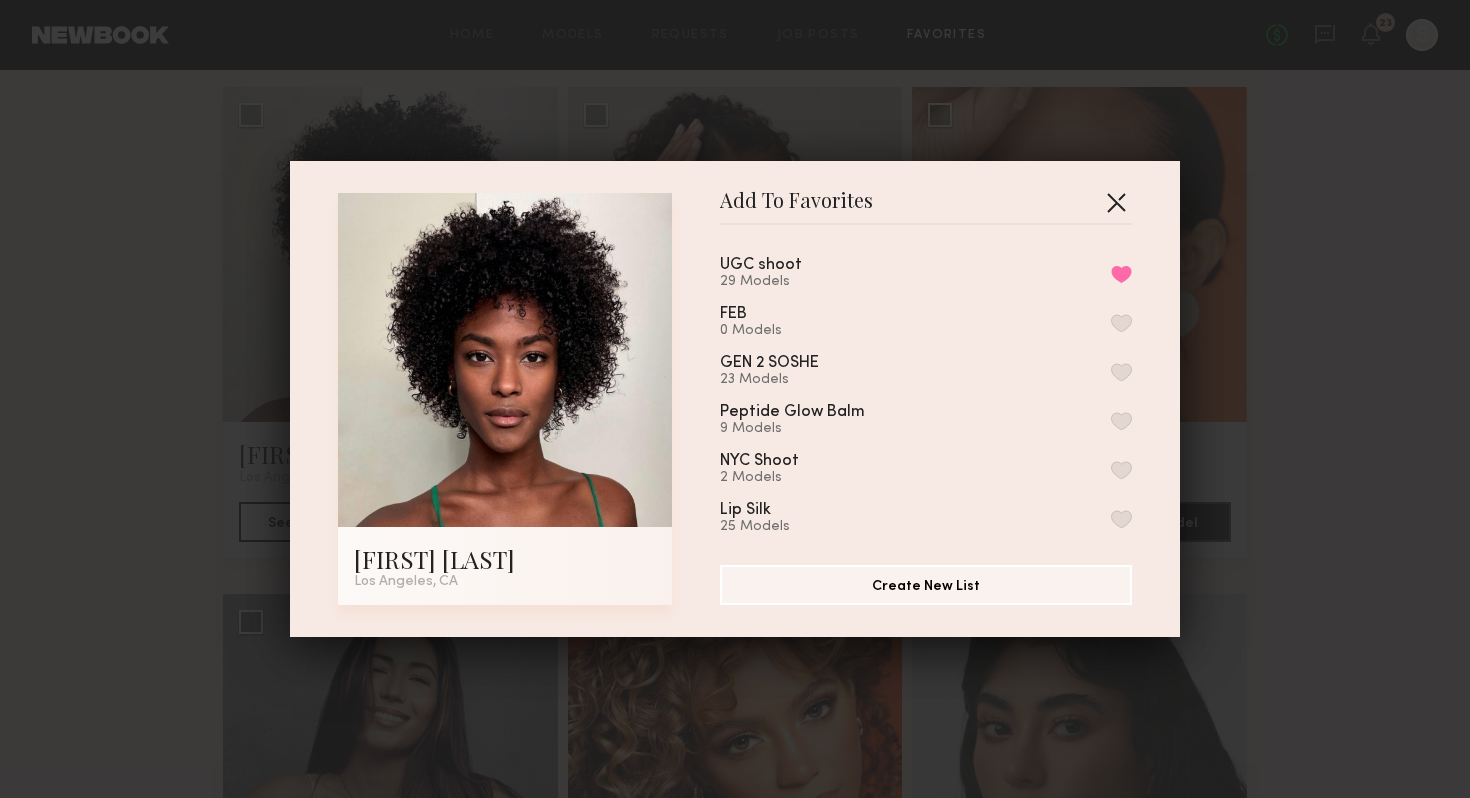 click at bounding box center (1116, 202) 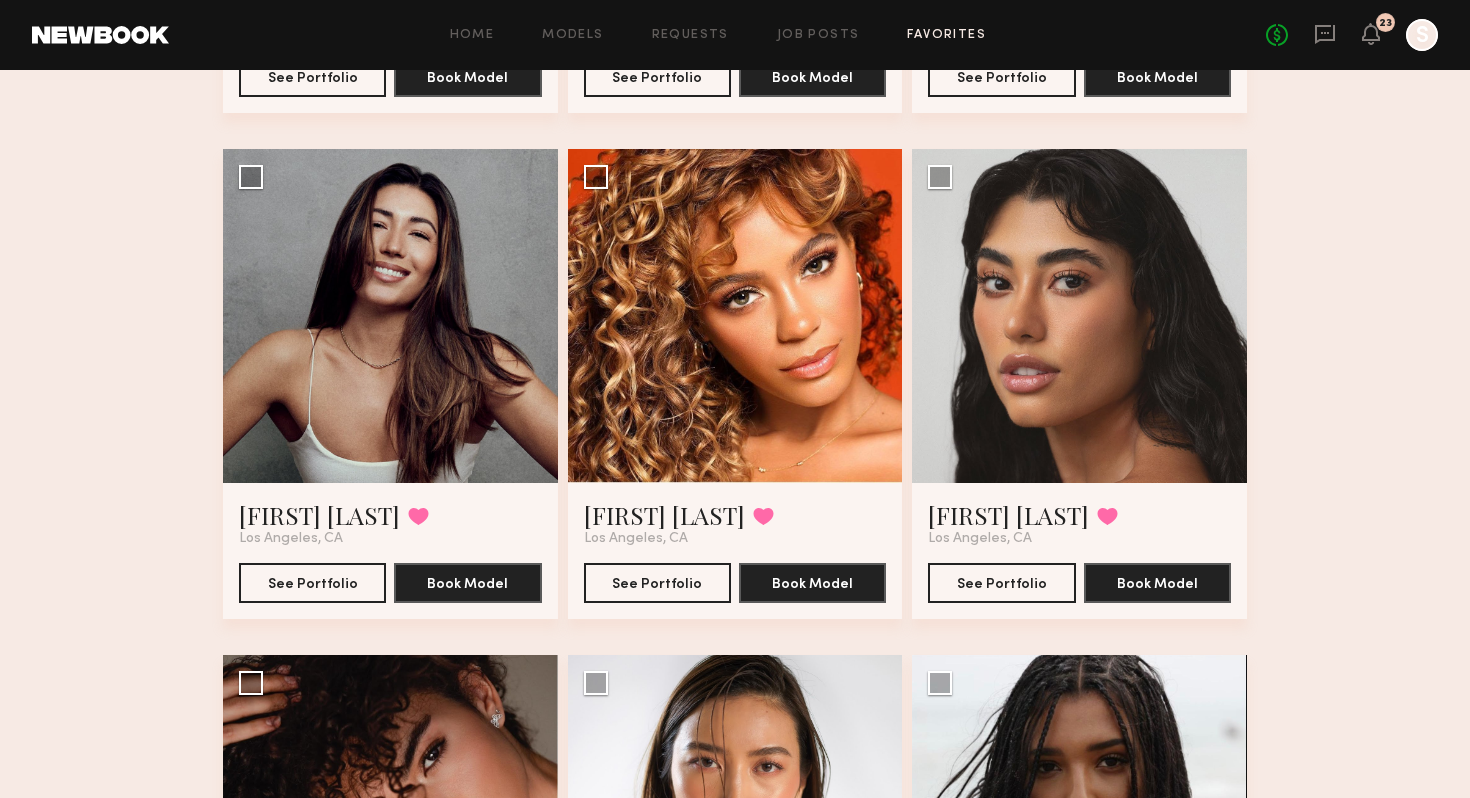 scroll, scrollTop: 597, scrollLeft: 0, axis: vertical 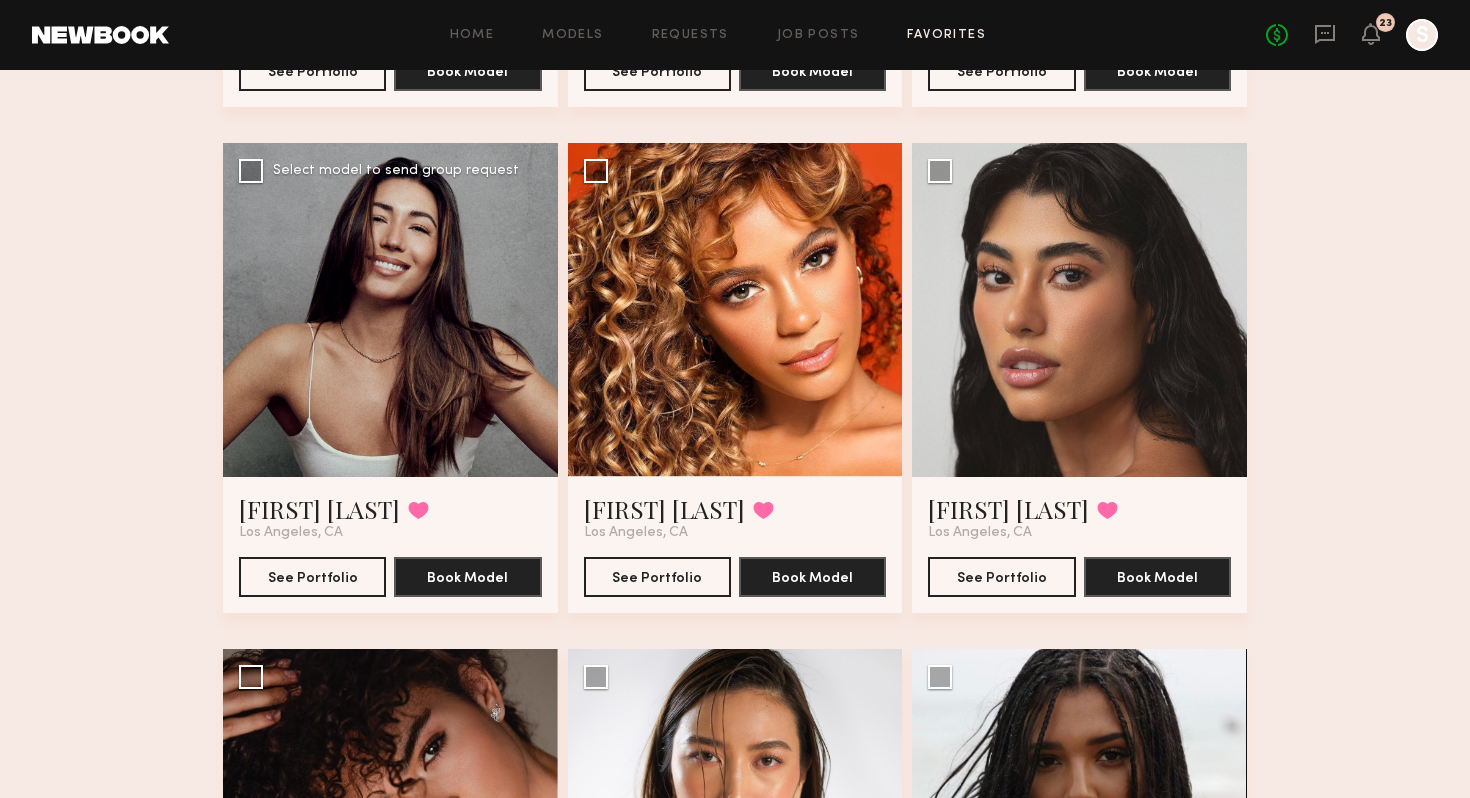 click 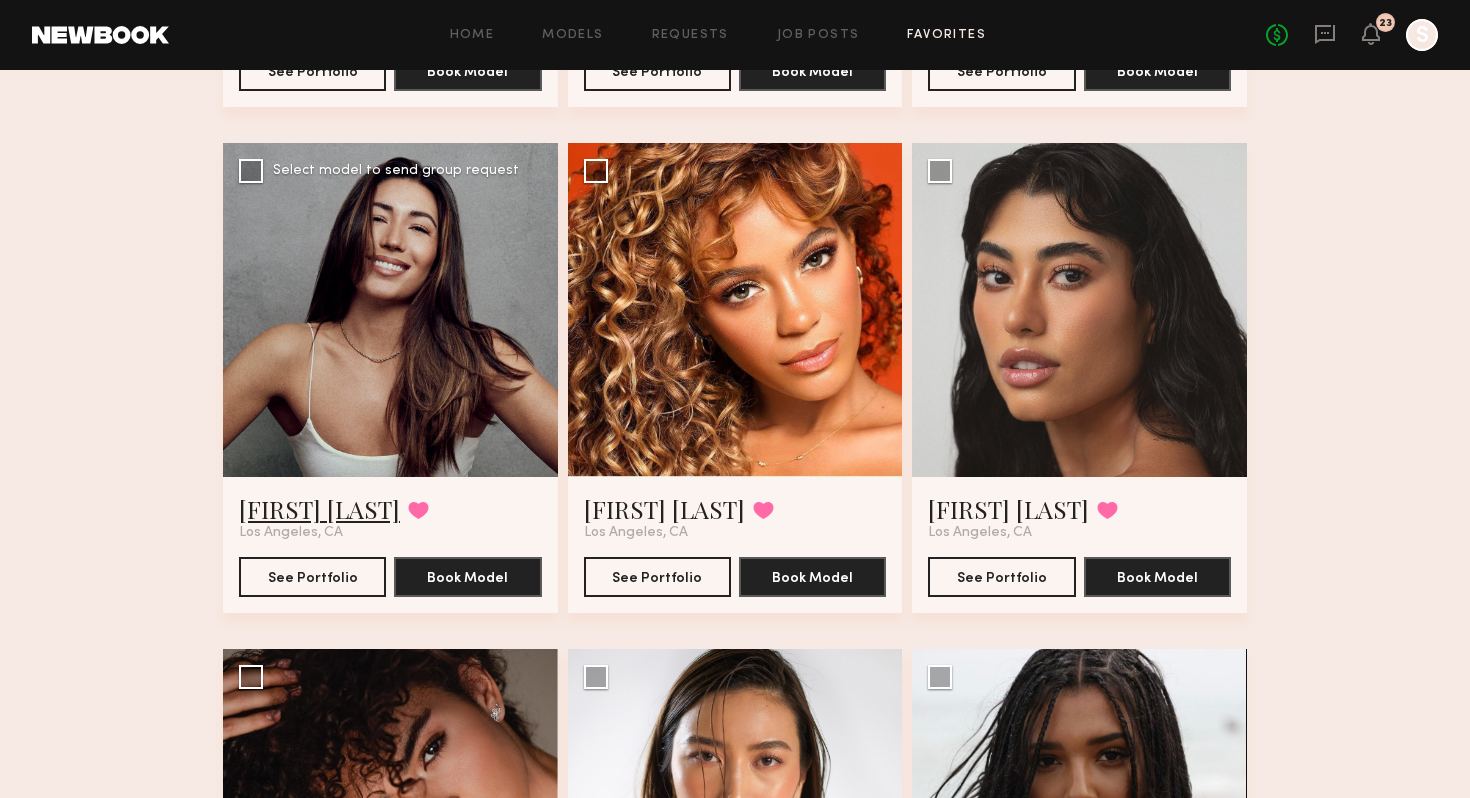 click on "Elke K." 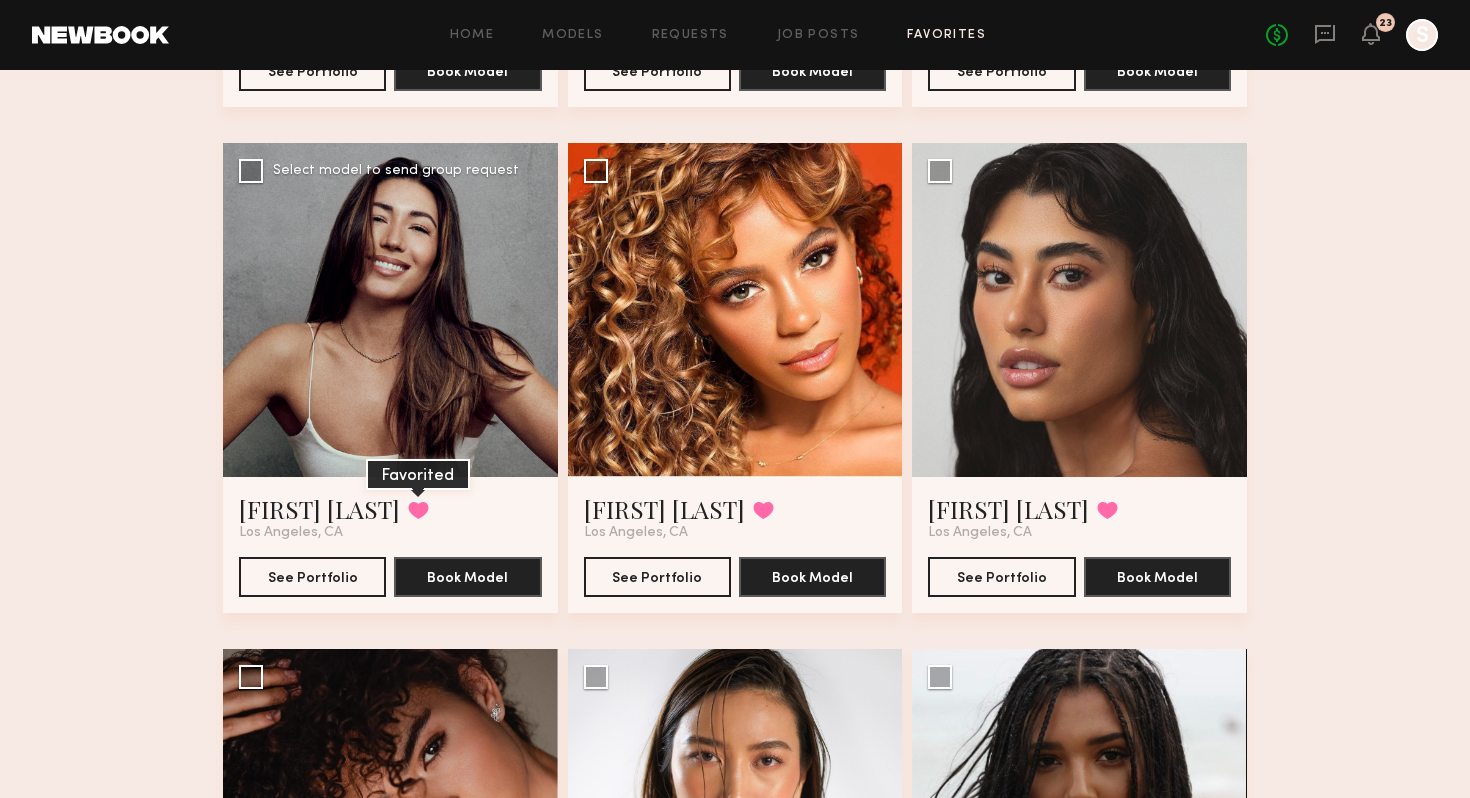 click 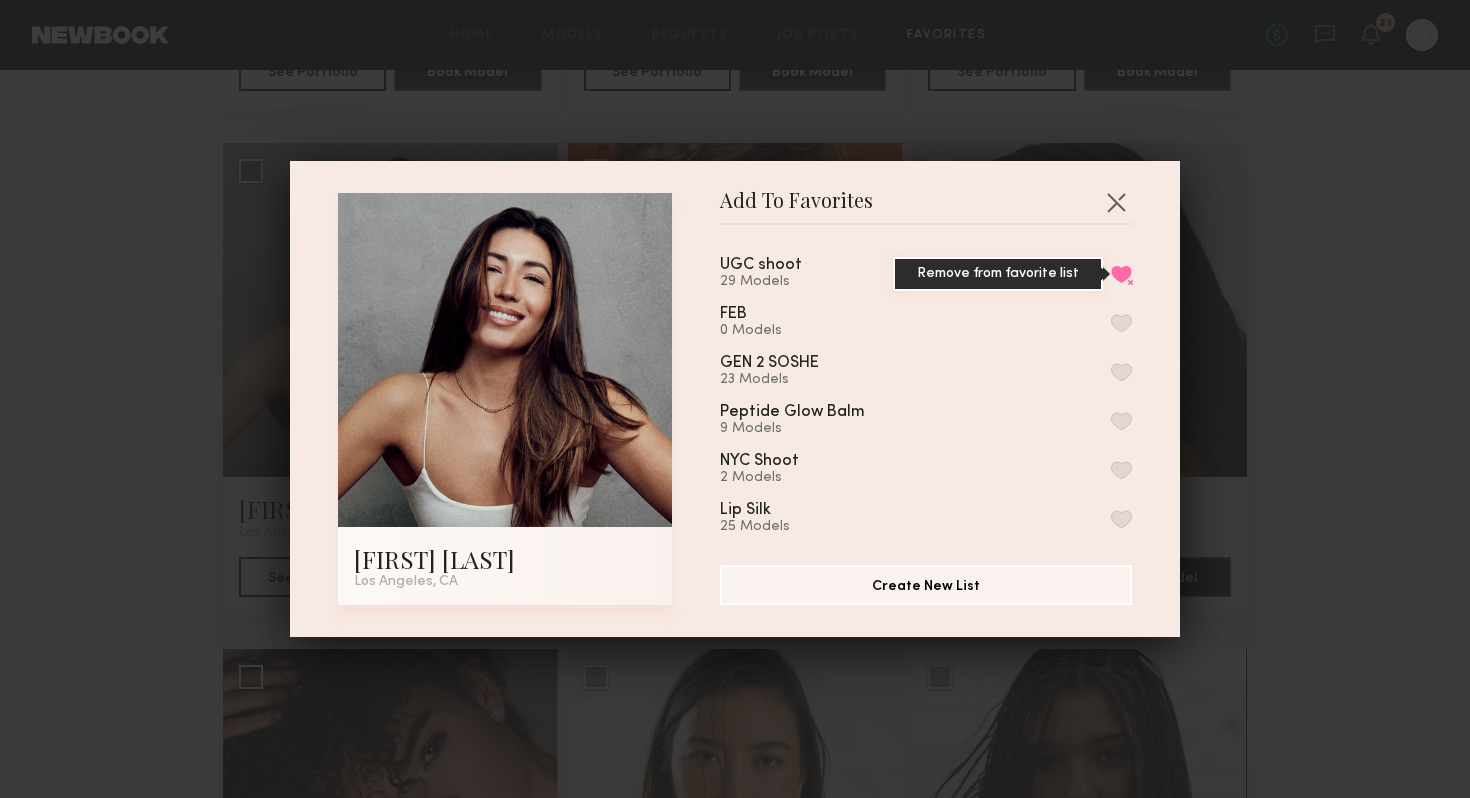click on "Remove from favorite list" at bounding box center [1121, 274] 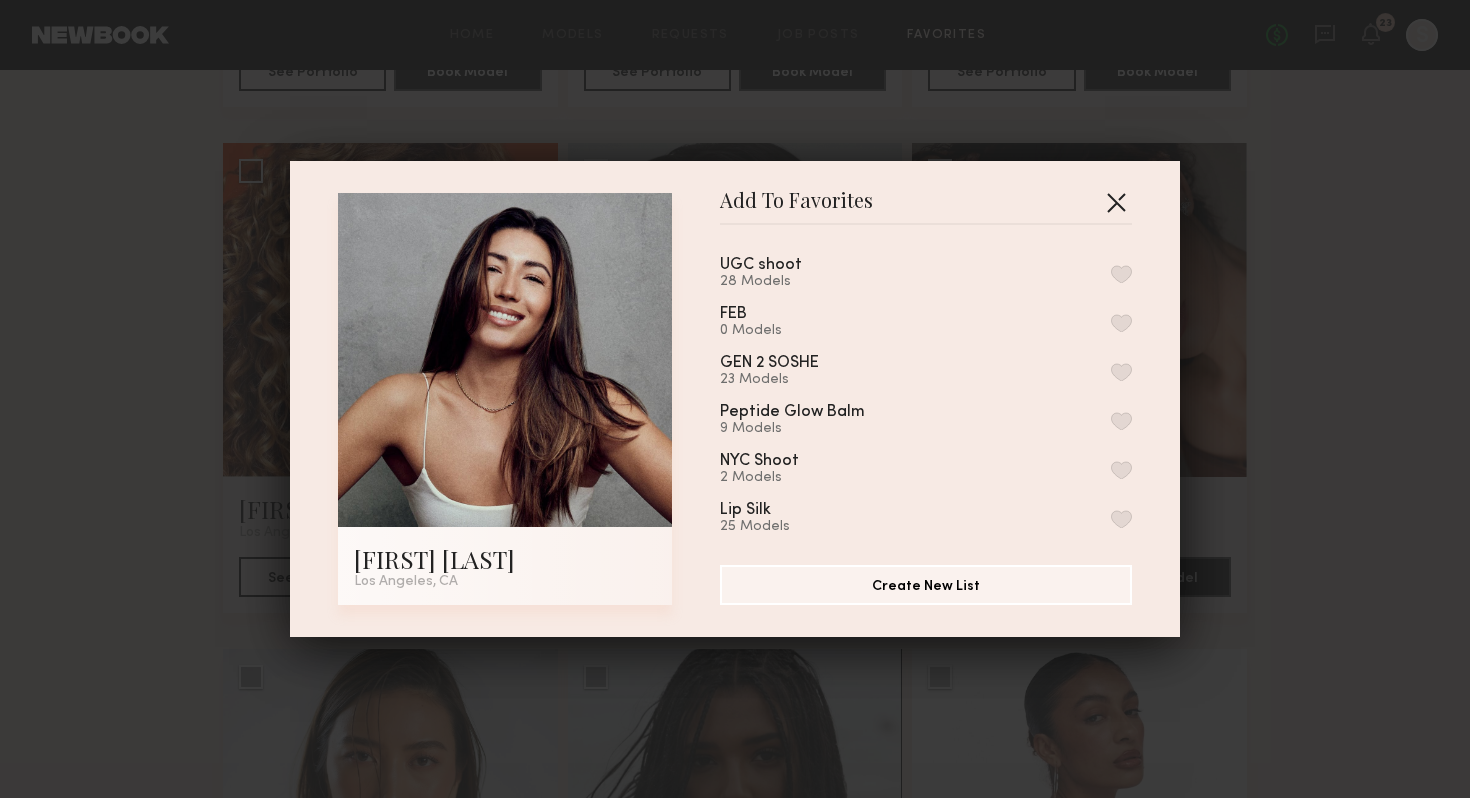click at bounding box center (1116, 202) 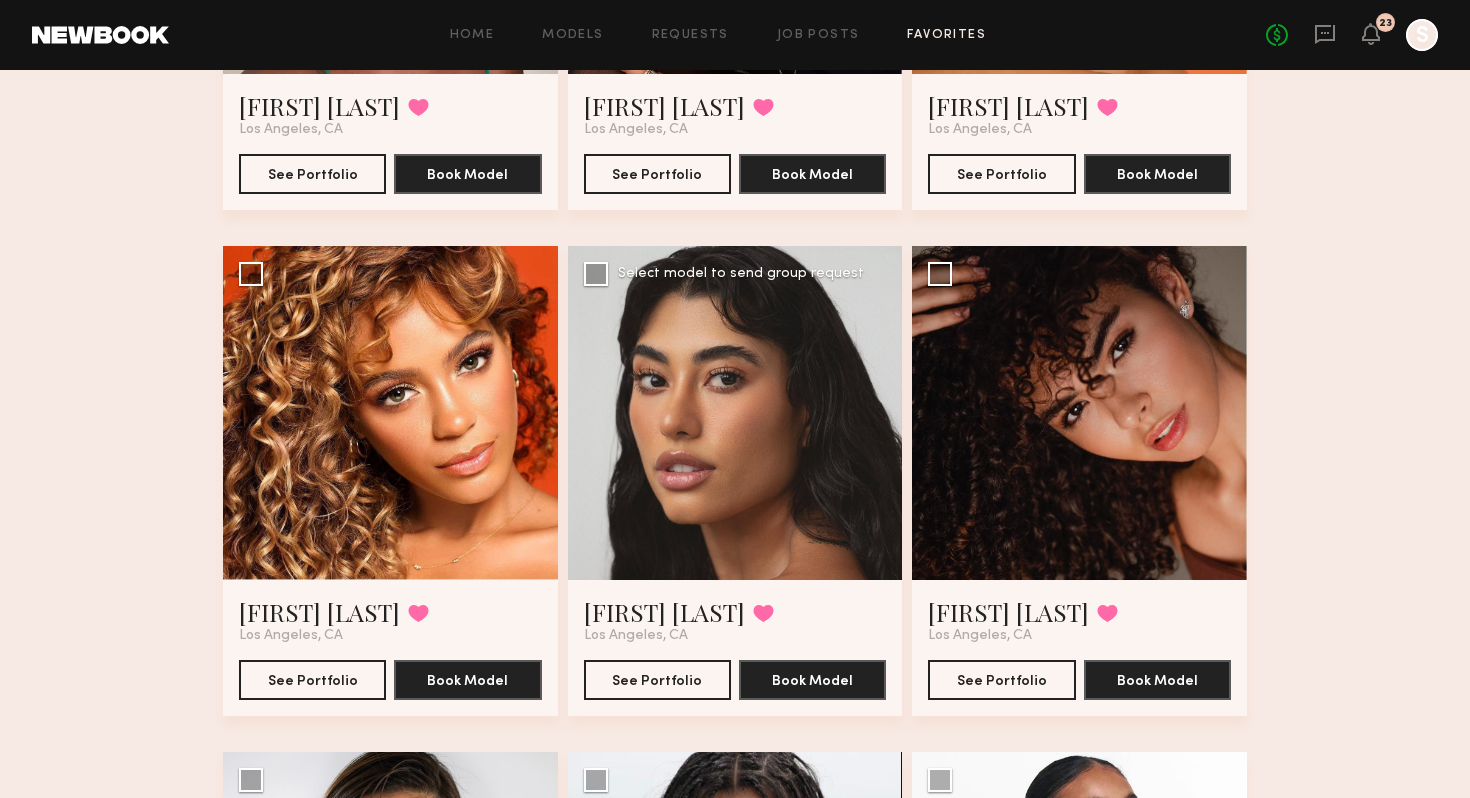 scroll, scrollTop: 460, scrollLeft: 0, axis: vertical 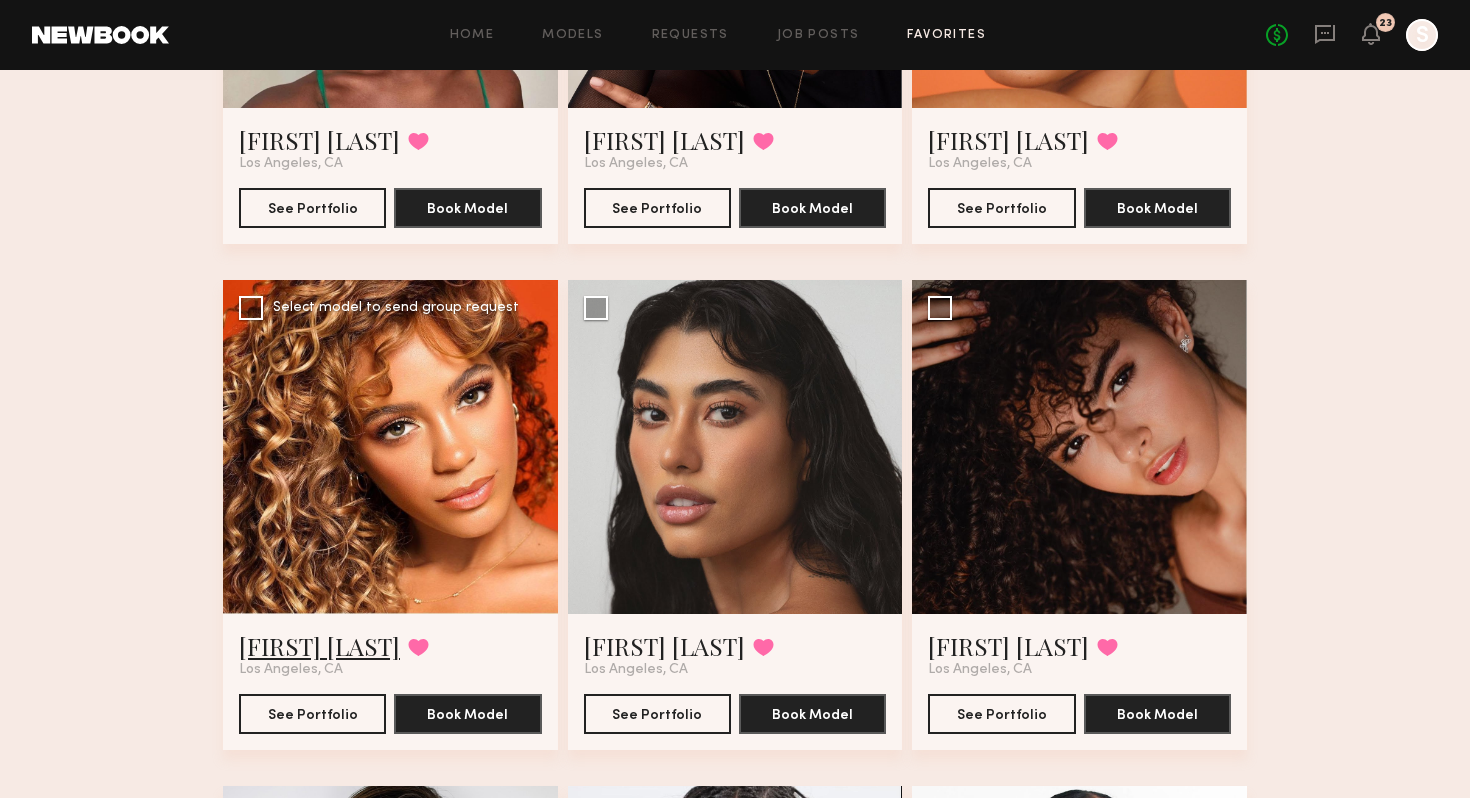 click on "Brianna W." 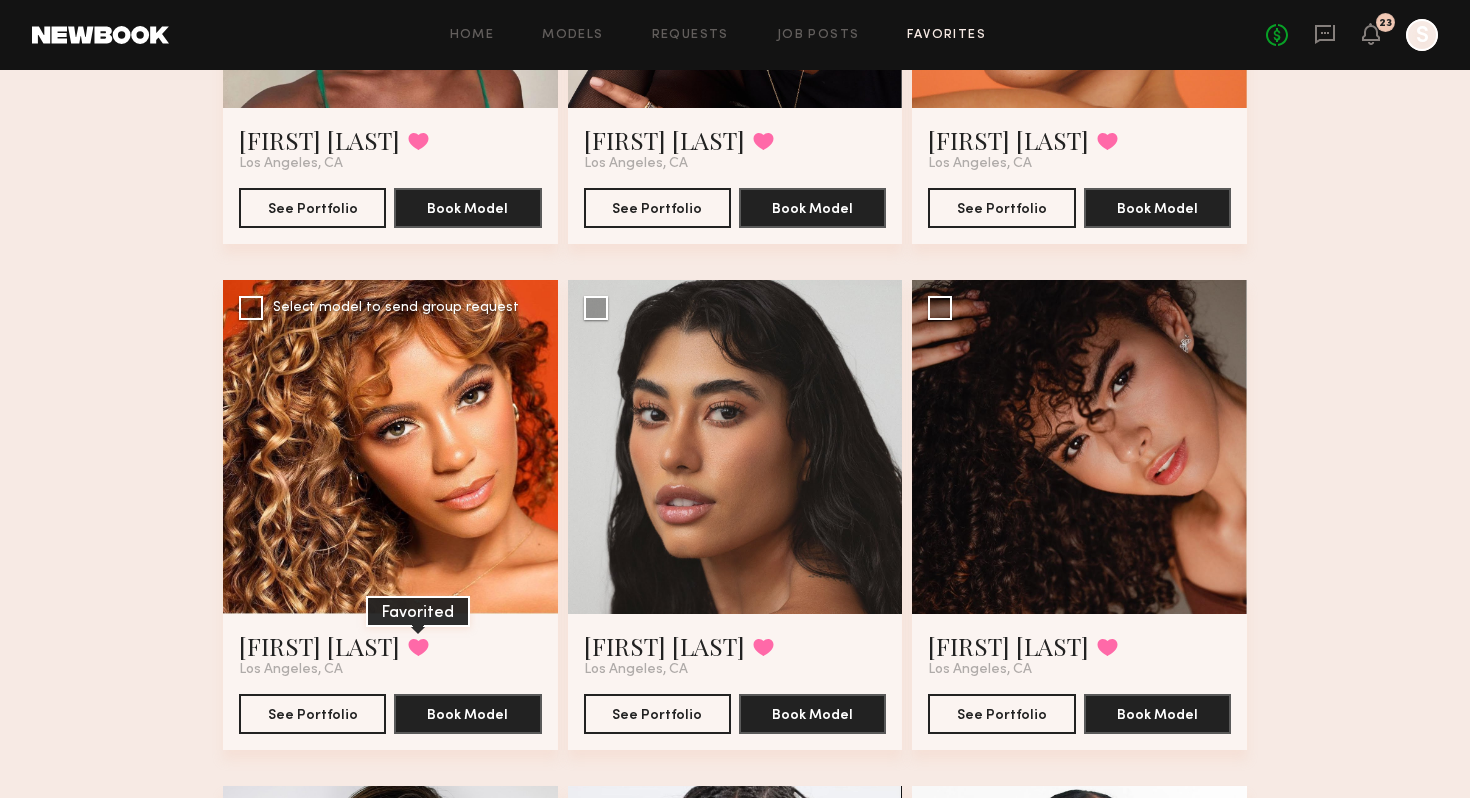 click 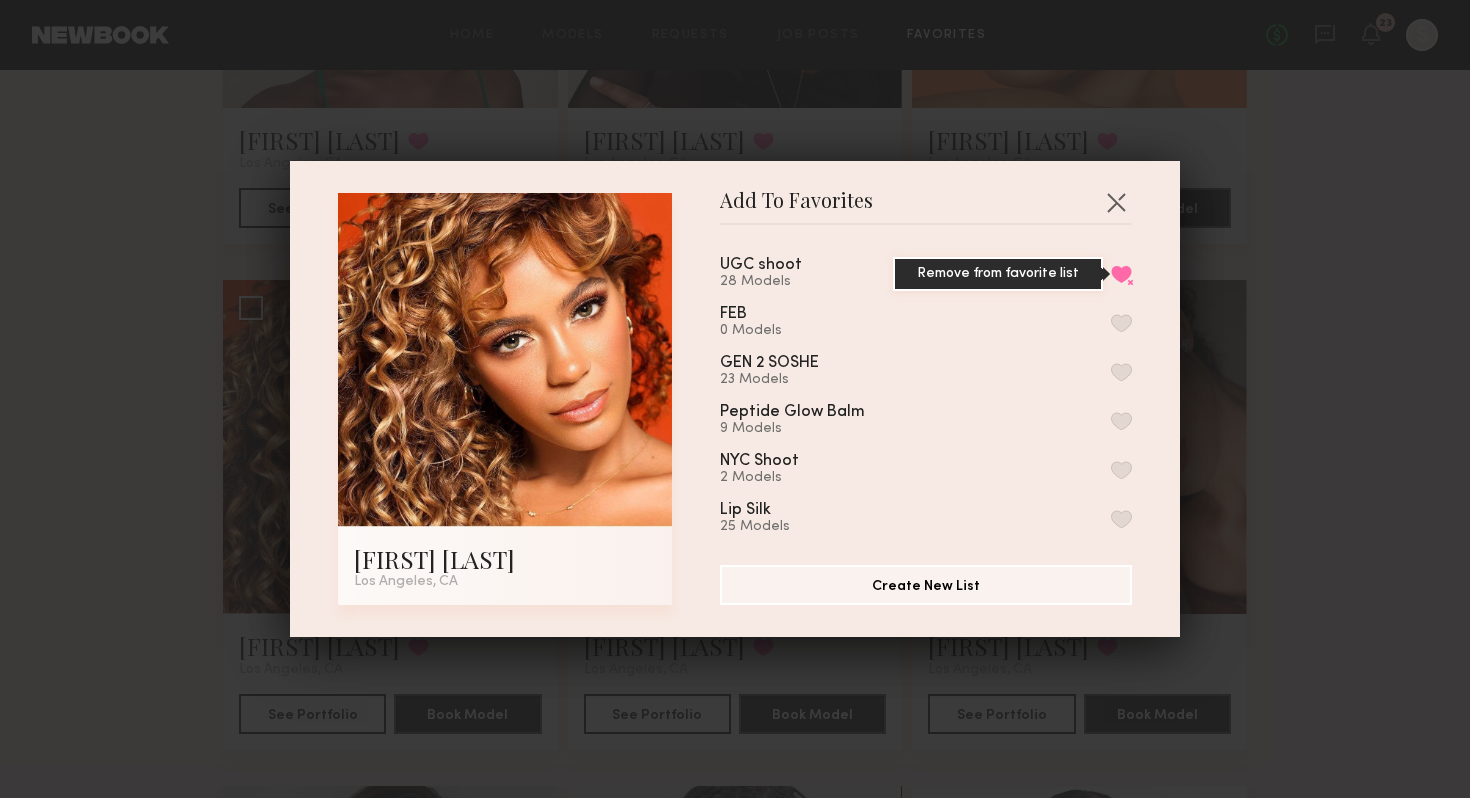click on "Remove from favorite list" at bounding box center (1121, 274) 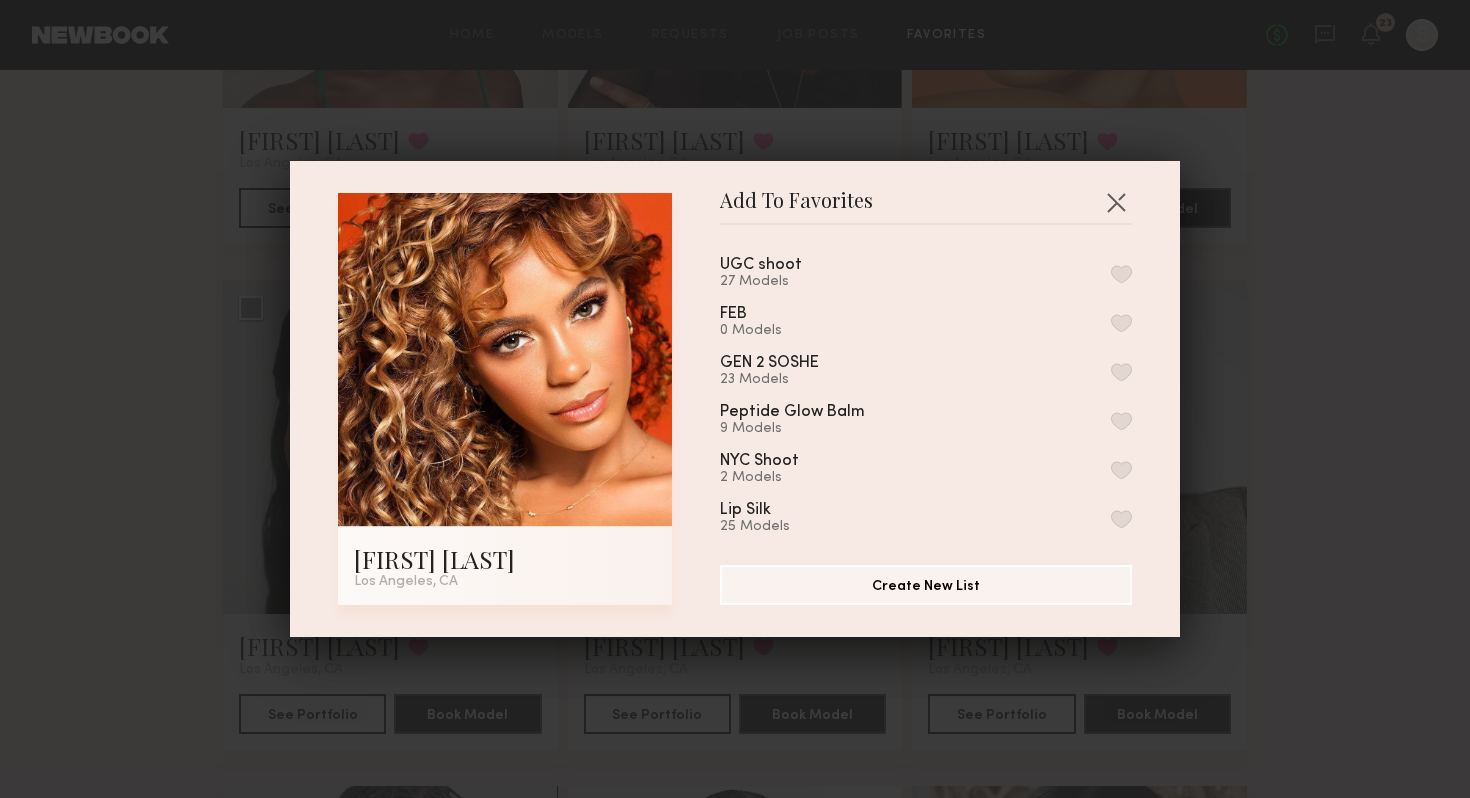 click on "Add To Favorites Brianna W. Los Angeles, CA Add To Favorites UGC shoot 27   Models FEB 0   Models GEN 2 SOSHE 23   Models Peptide Glow Balm 9   Models NYC Shoot 2   Models Lip Silk 25   Models My Favorites 7   Models Create New List" at bounding box center [735, 399] 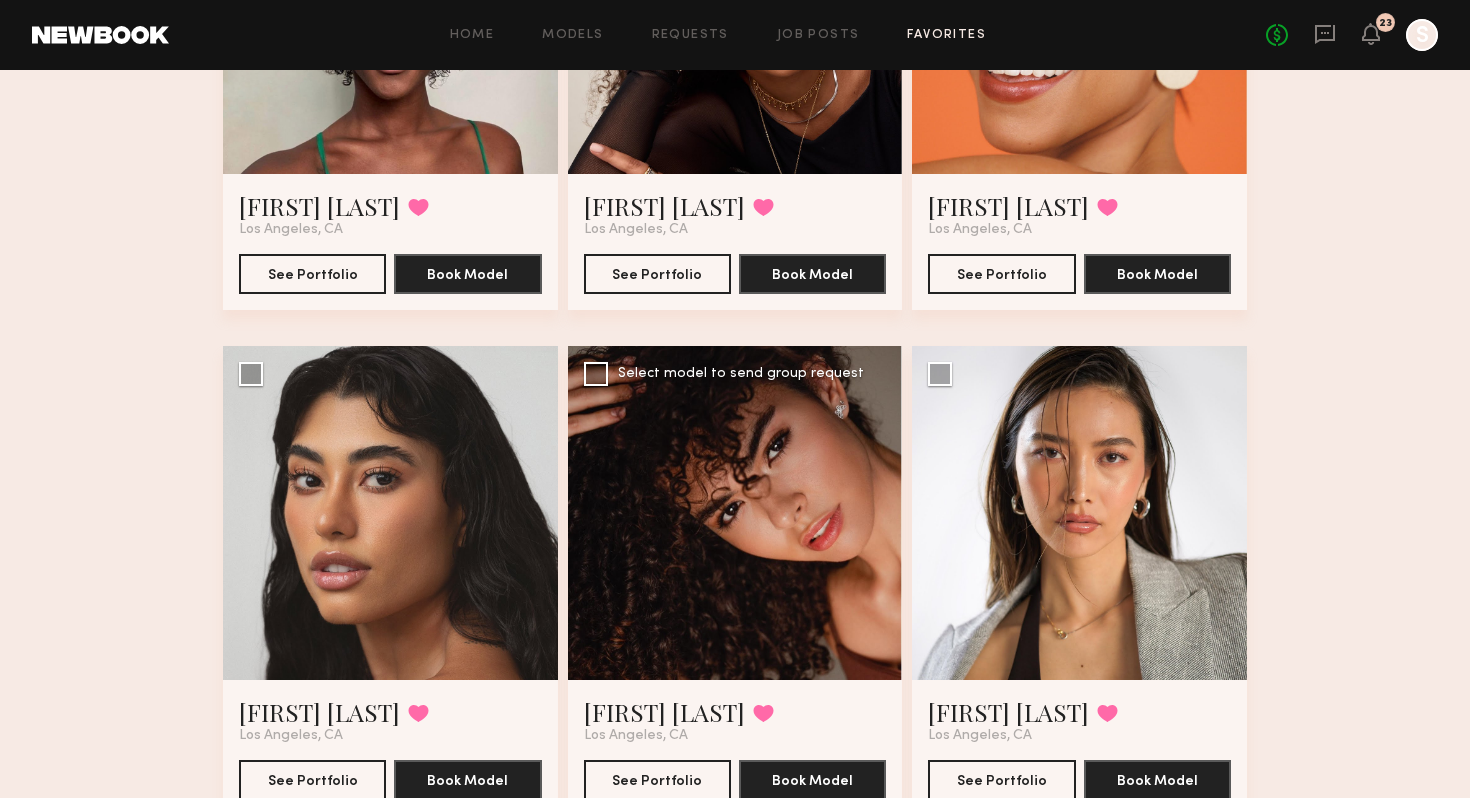 scroll, scrollTop: 578, scrollLeft: 0, axis: vertical 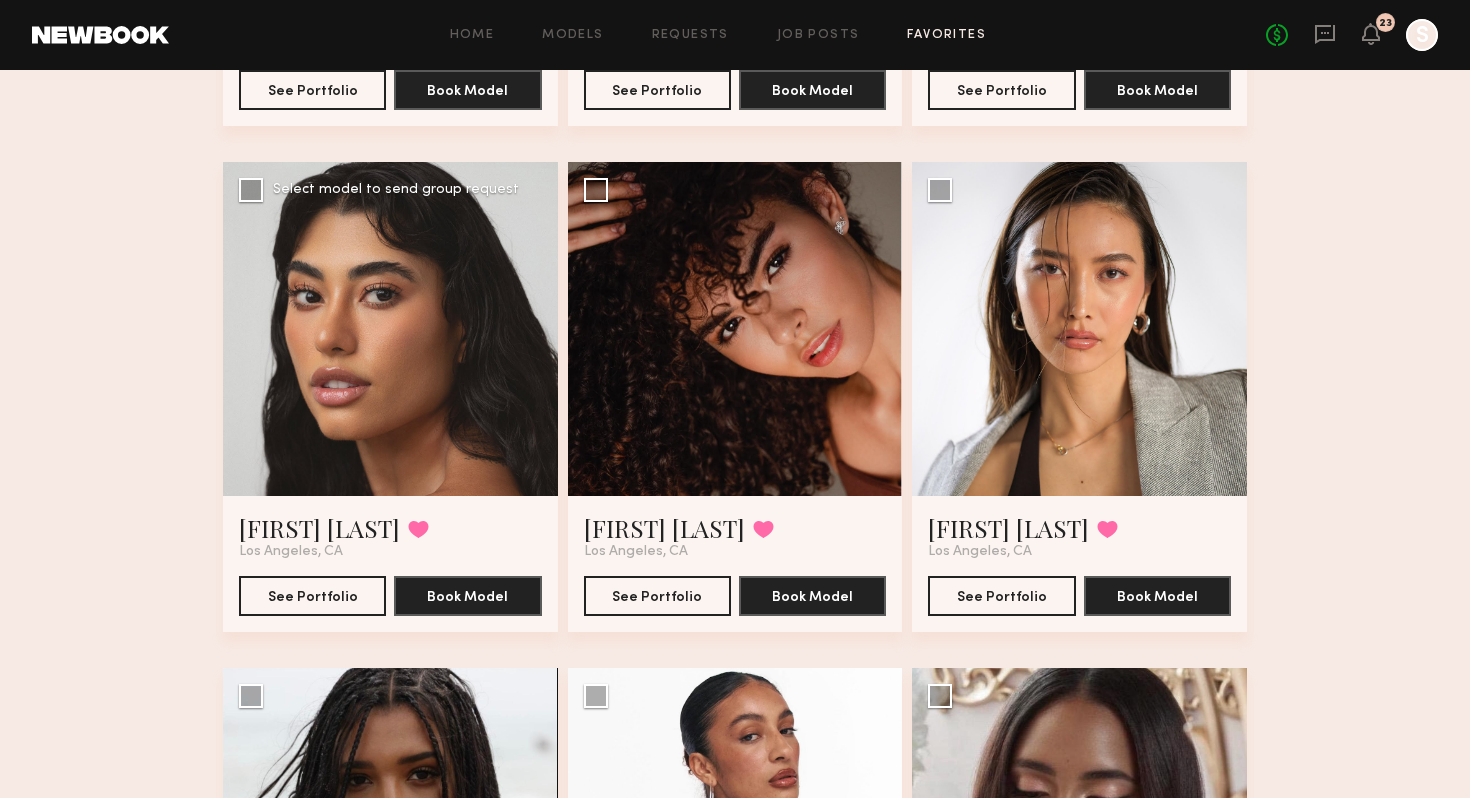 click 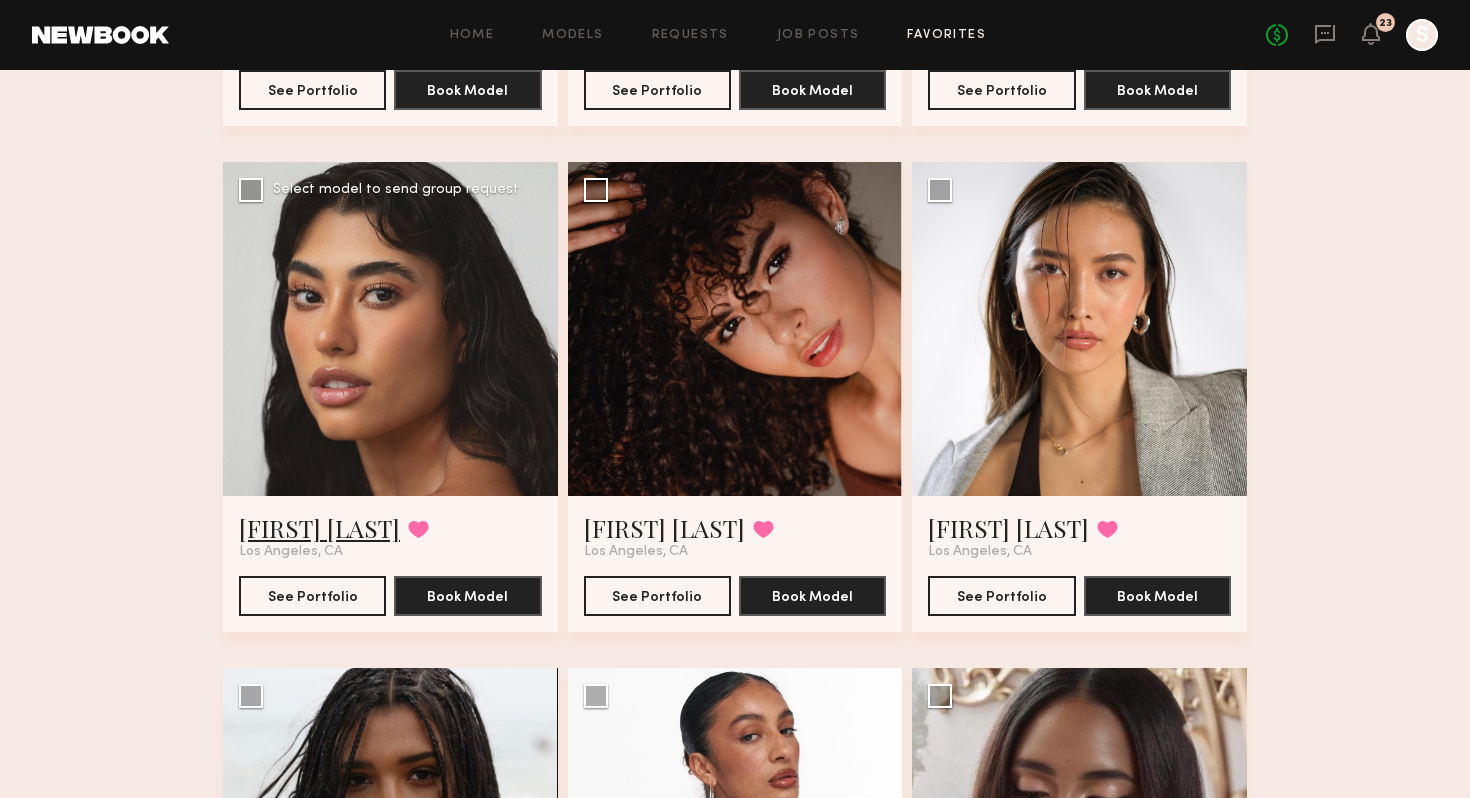 click on "Camila R." 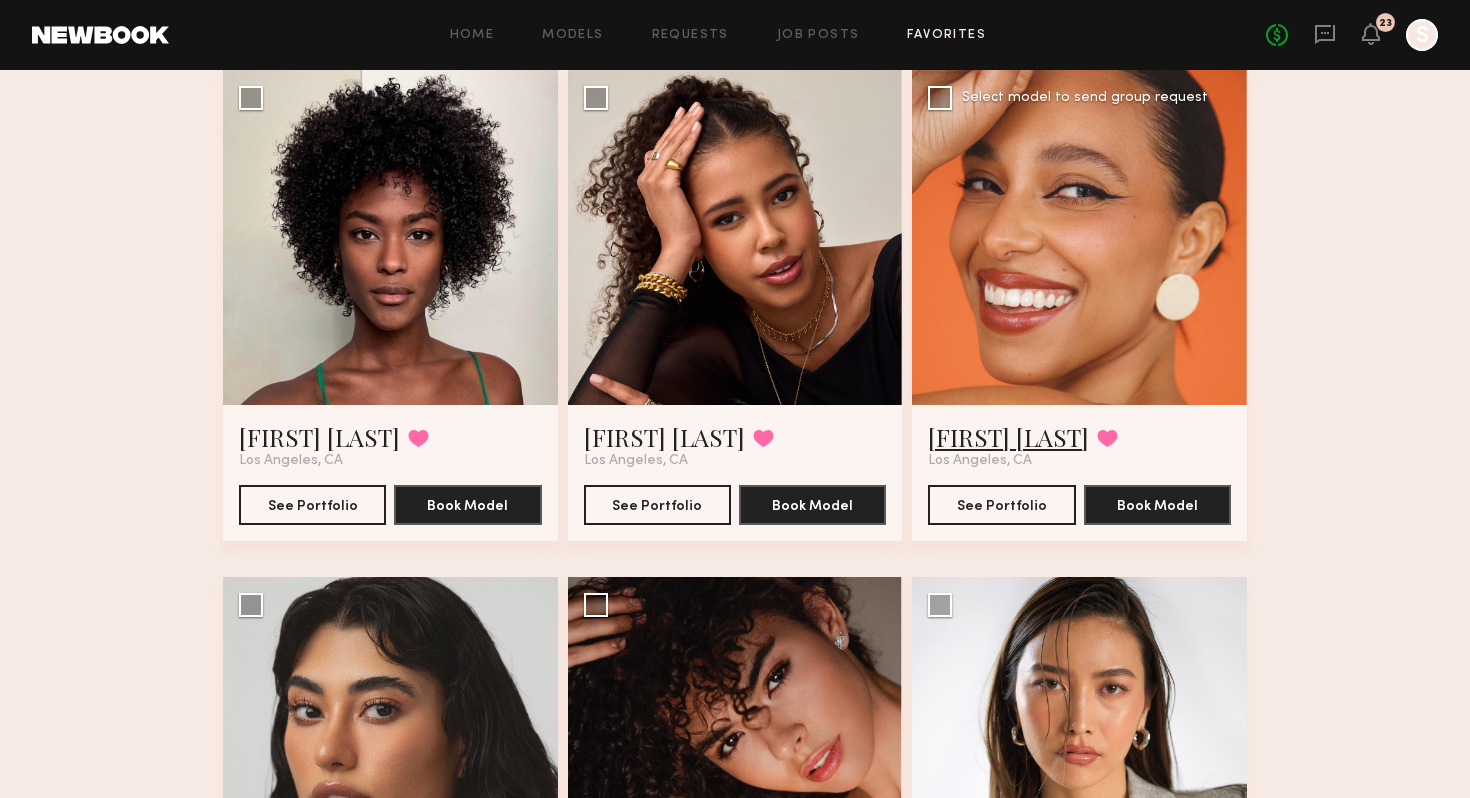 scroll, scrollTop: 614, scrollLeft: 0, axis: vertical 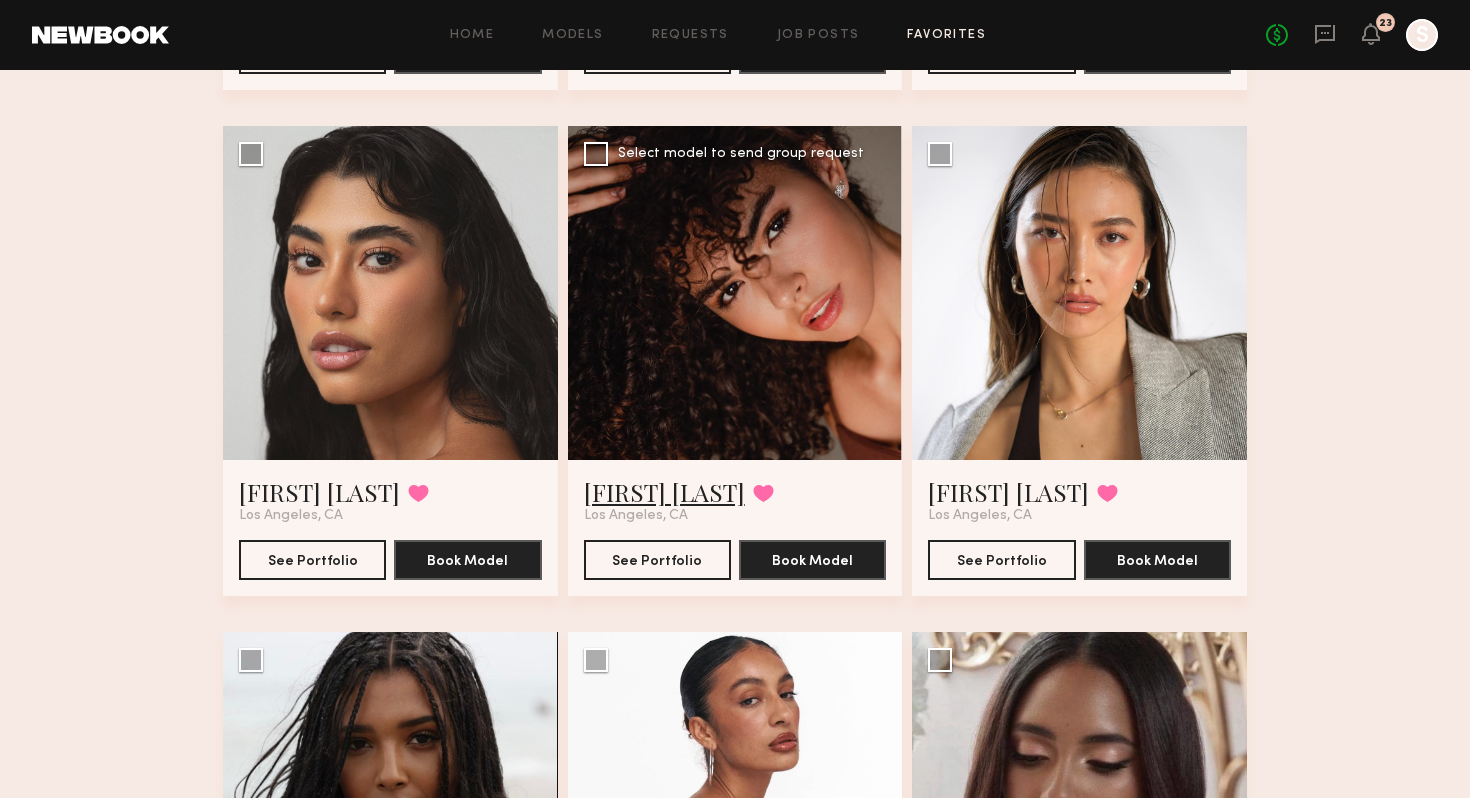 click on "Ágatha F." 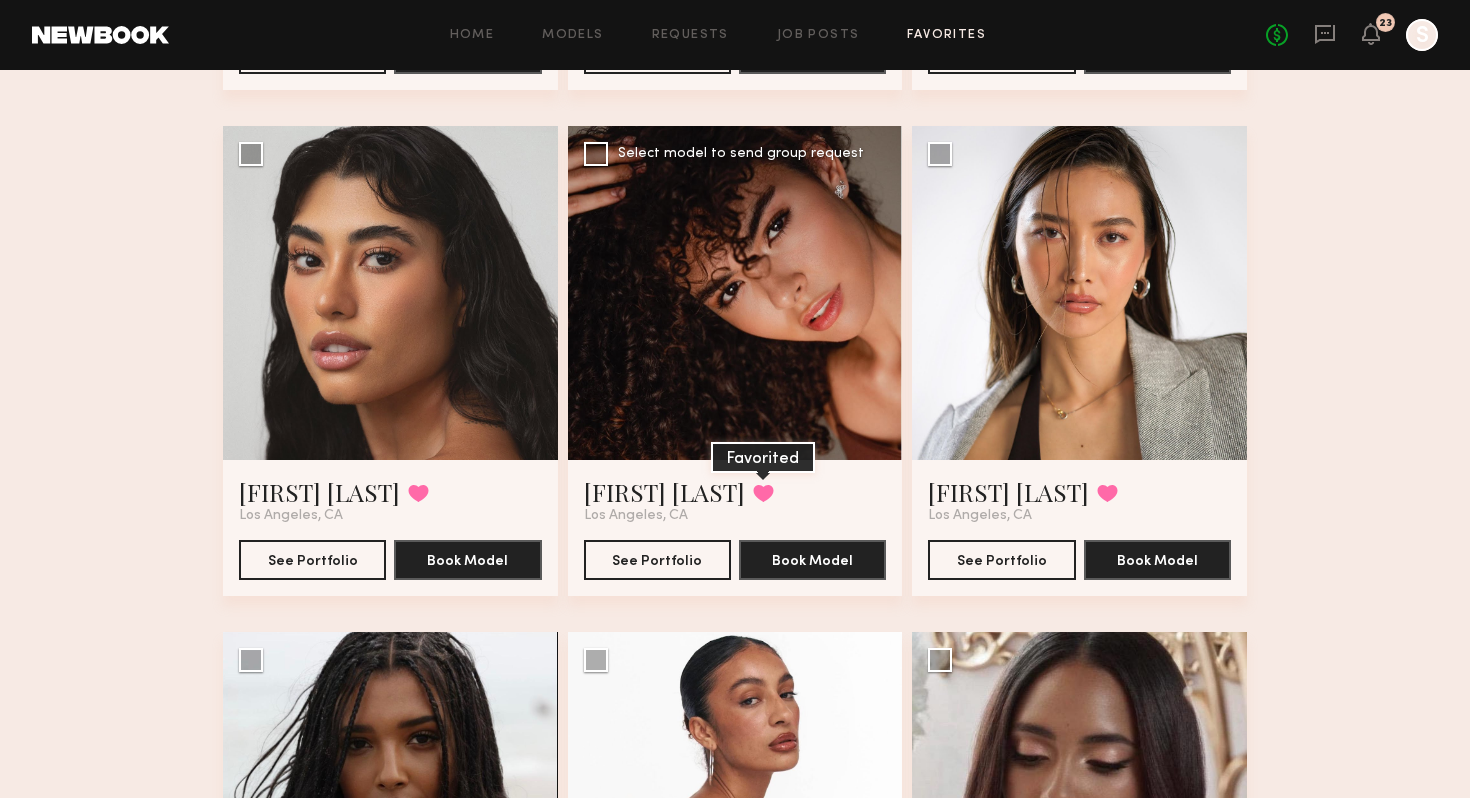 click 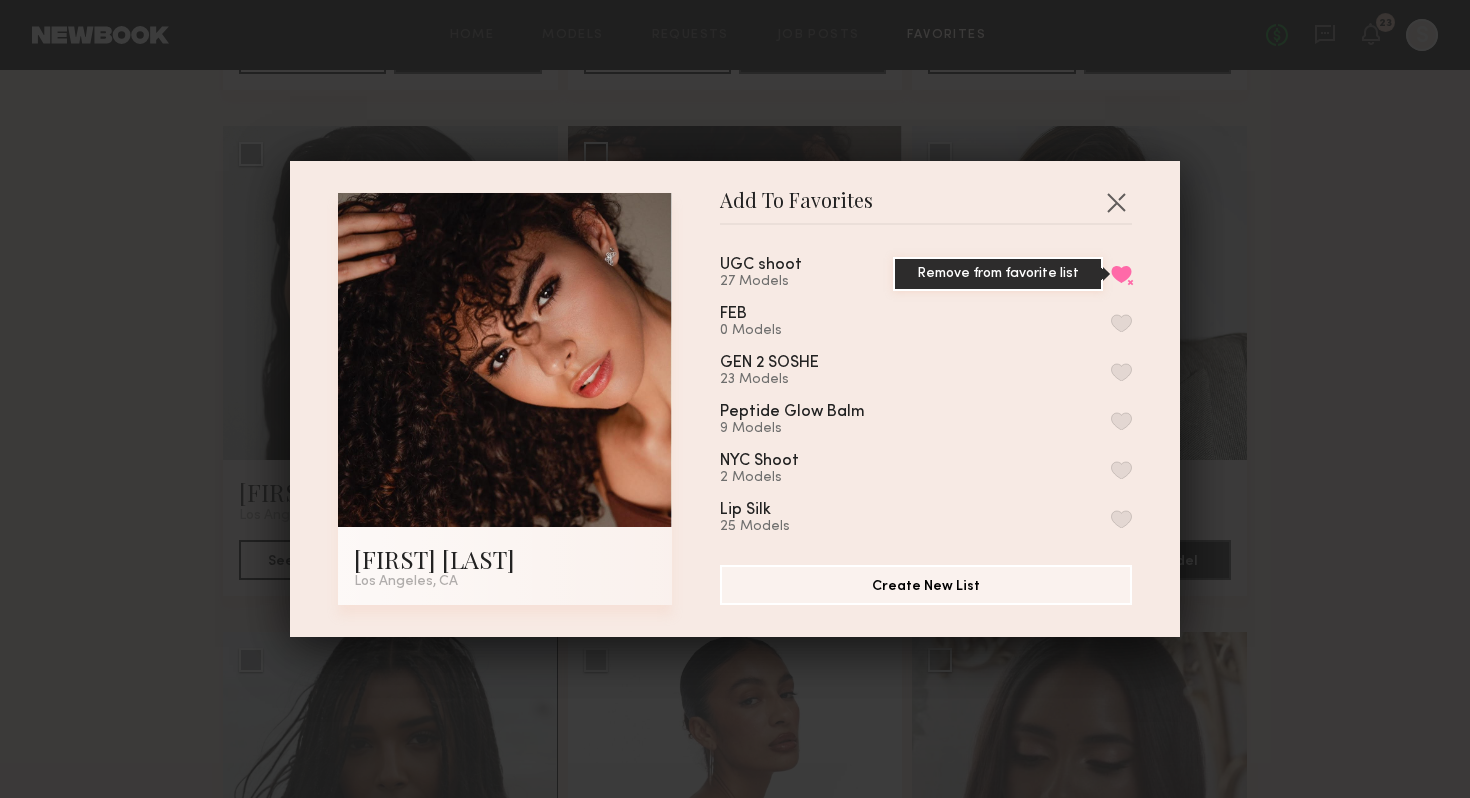 click on "Remove from favorite list" at bounding box center (1121, 274) 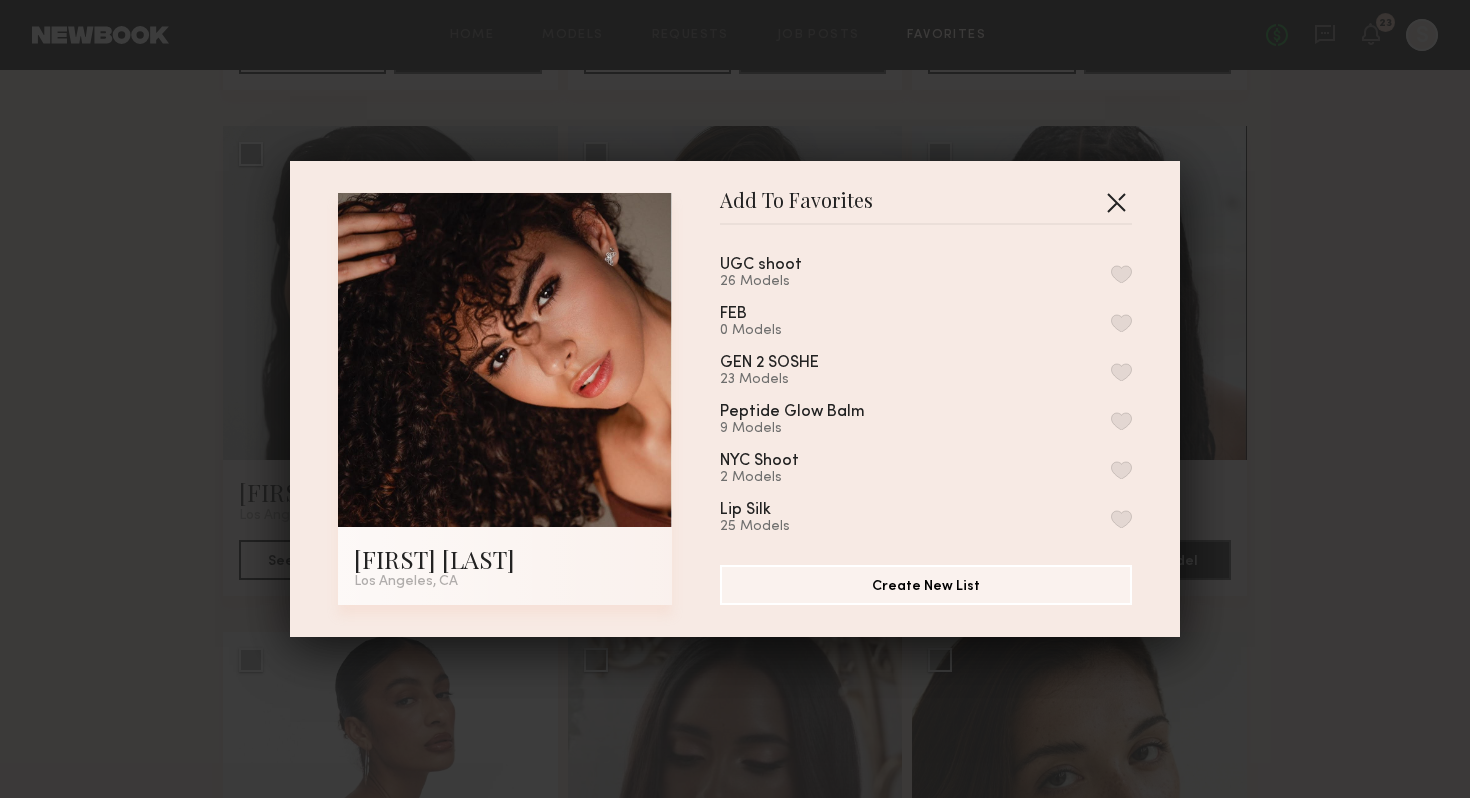 click at bounding box center (1116, 202) 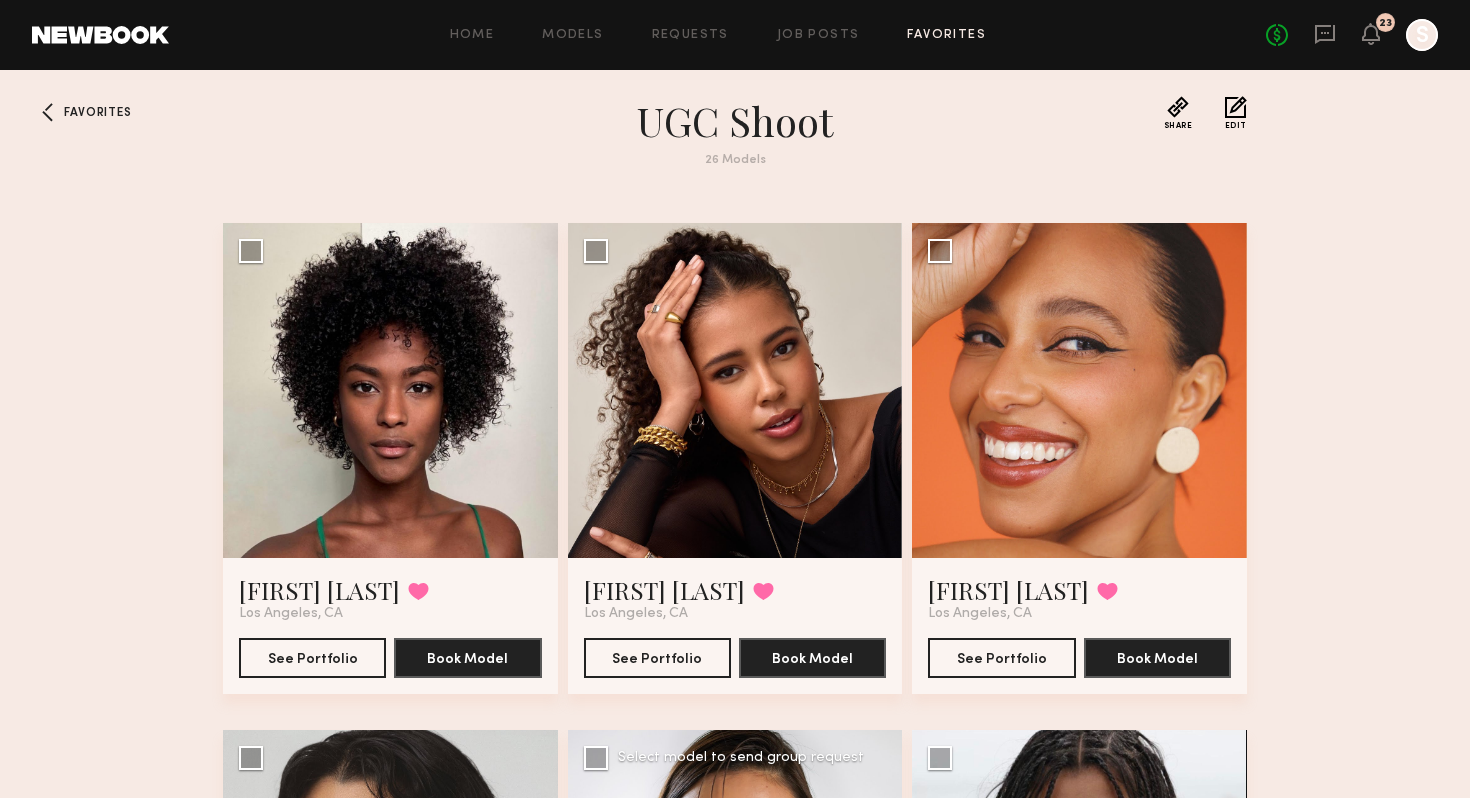 scroll, scrollTop: 601, scrollLeft: 0, axis: vertical 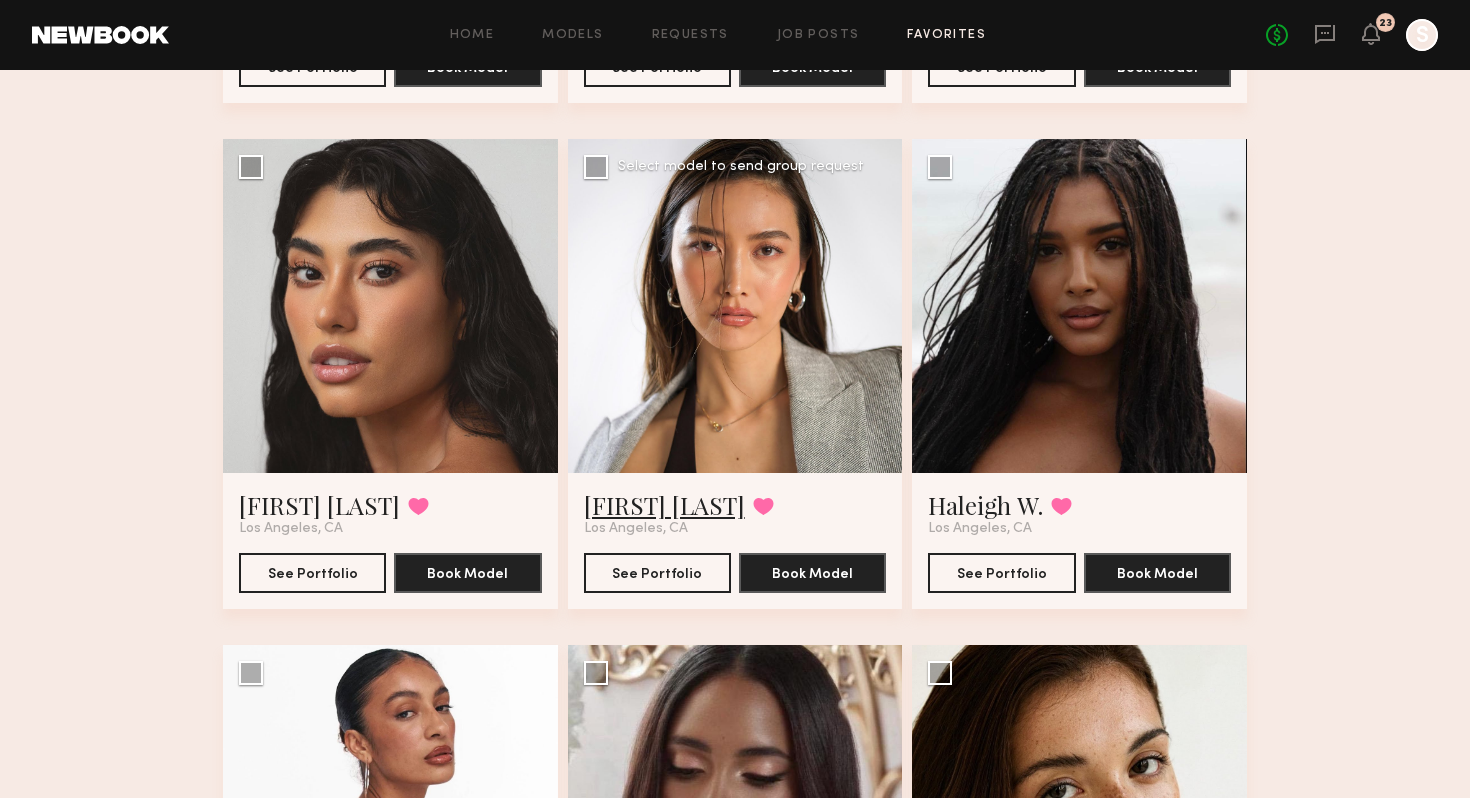 click on "Arisa N." 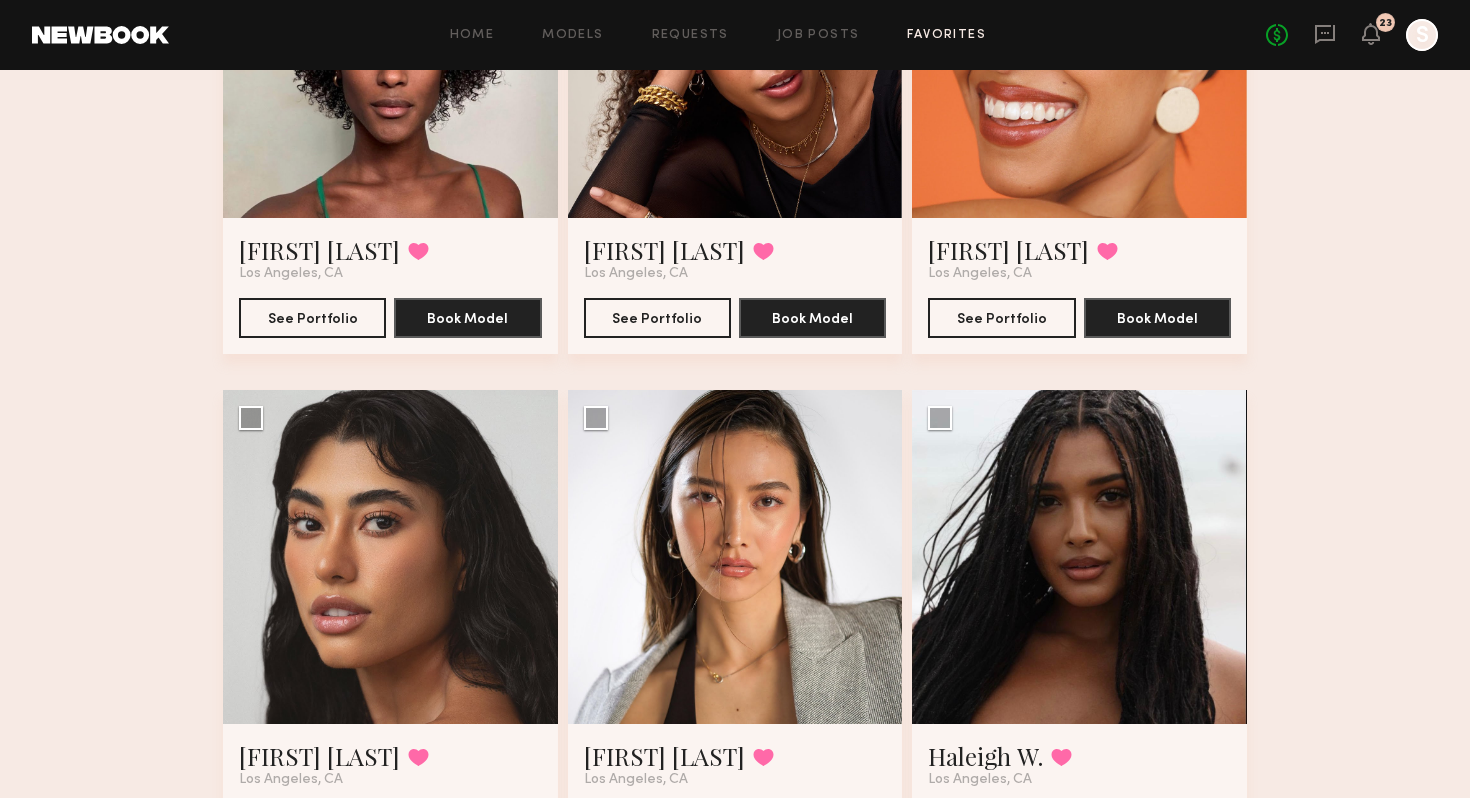scroll, scrollTop: 520, scrollLeft: 0, axis: vertical 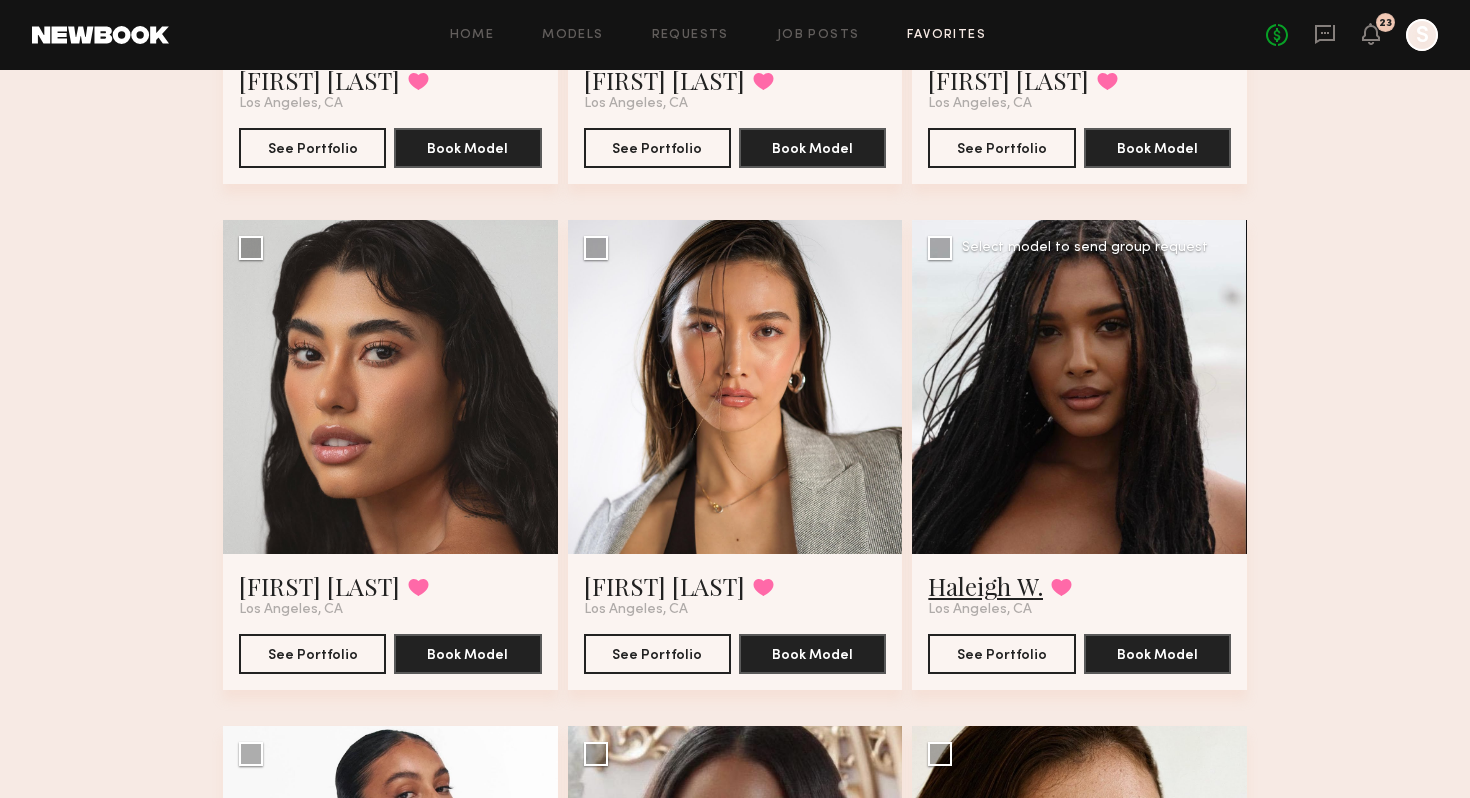 click on "Haleigh W." 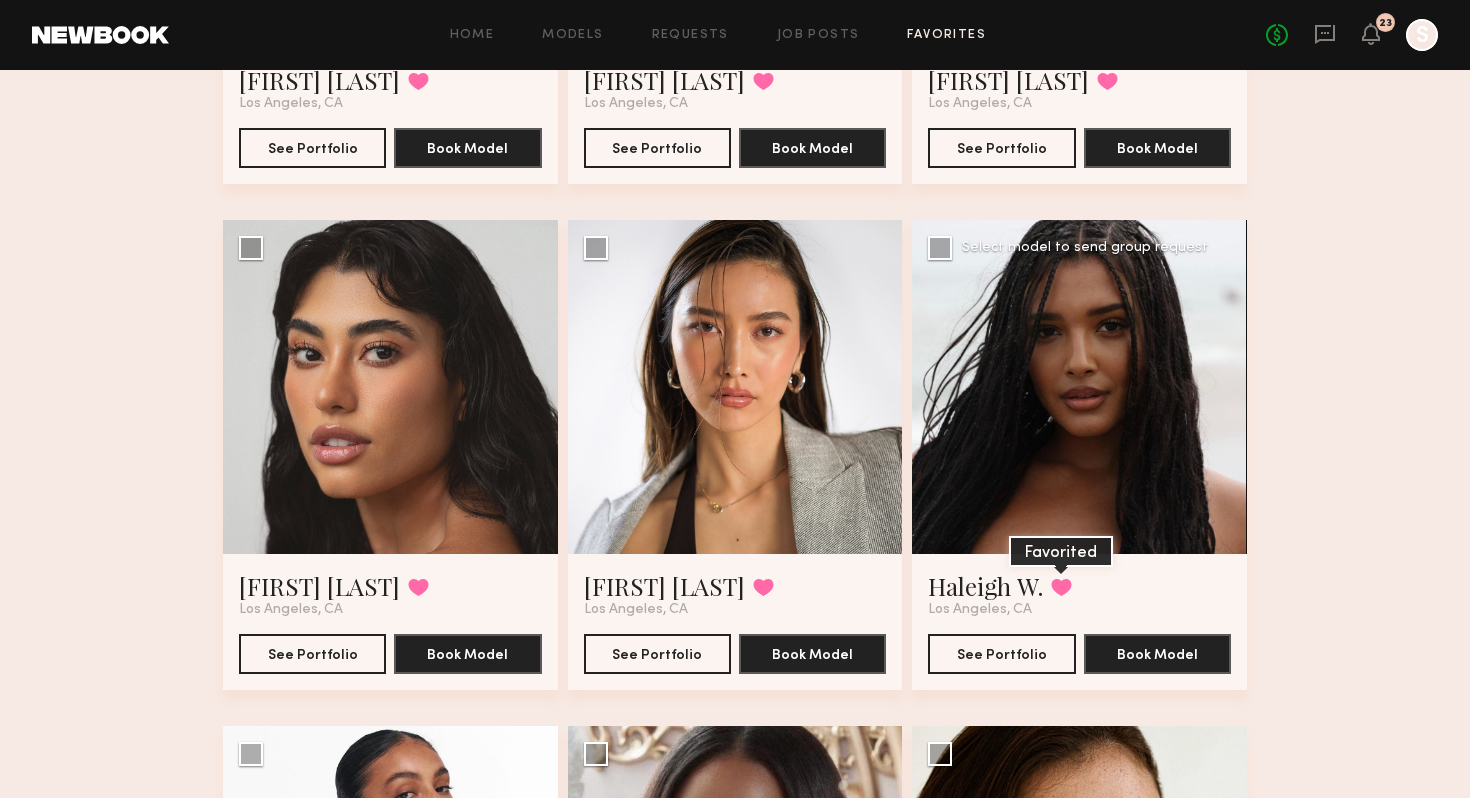 click 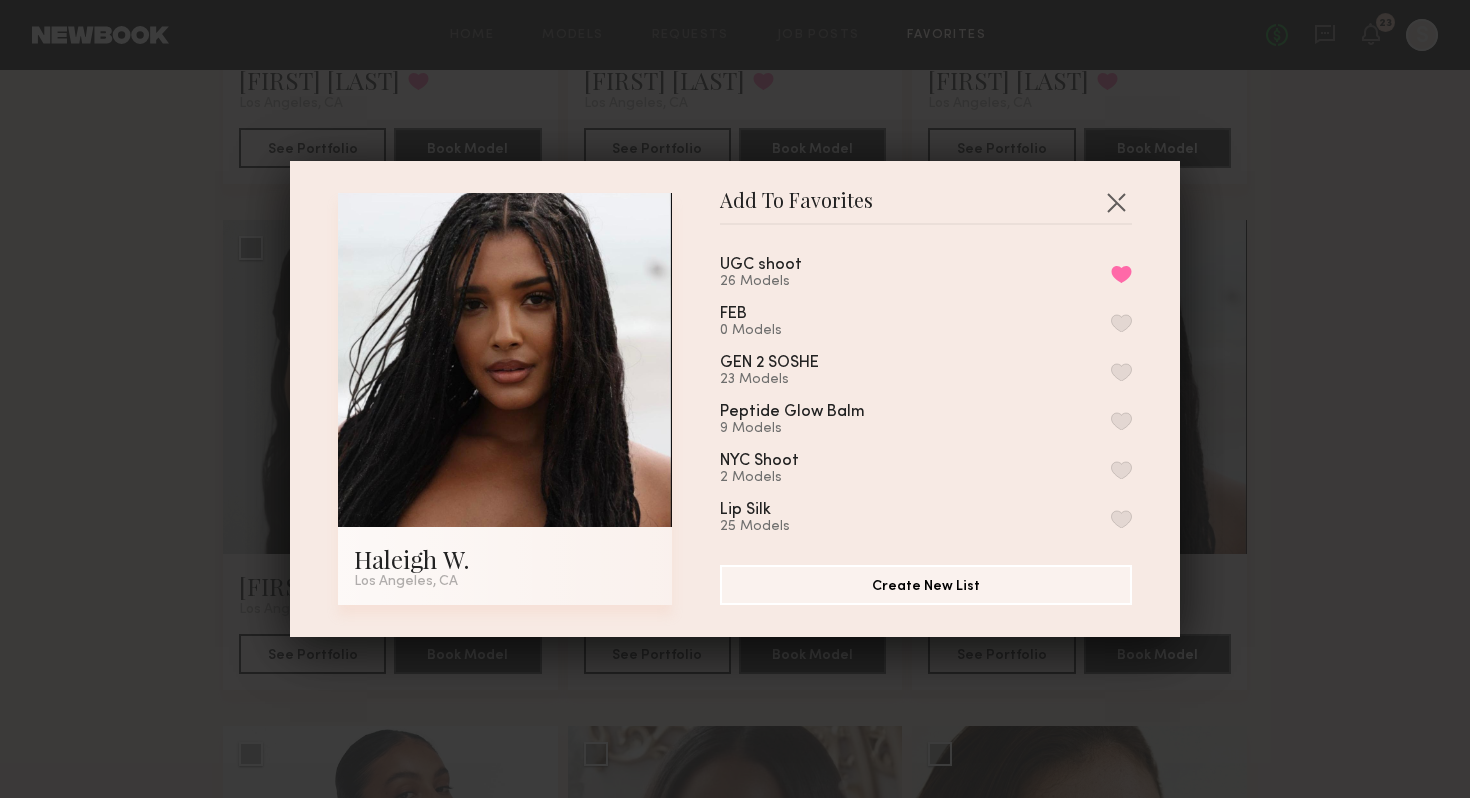 click on "UGC shoot 26   Models Remove from favorite list" at bounding box center (926, 273) 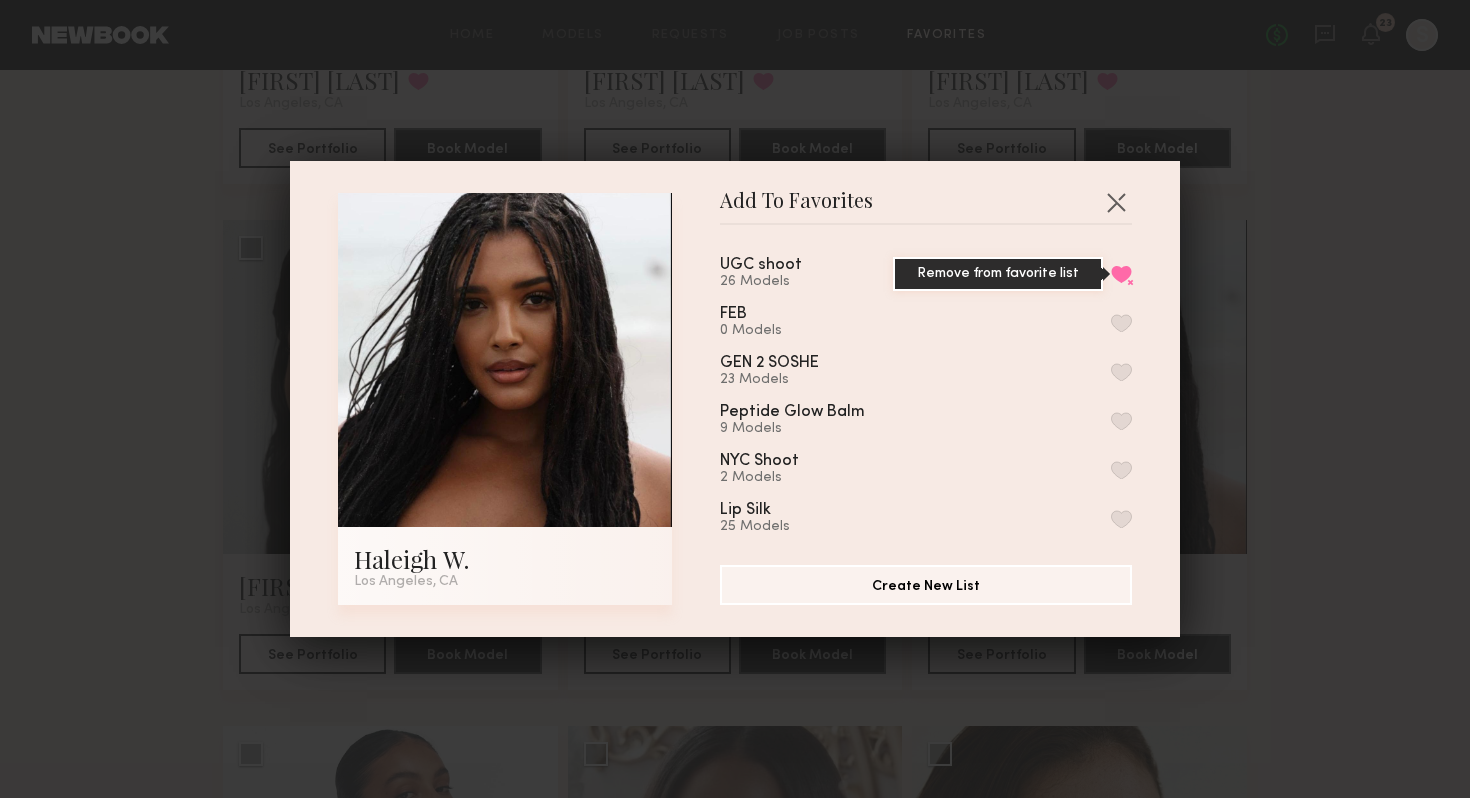 click on "Remove from favorite list" at bounding box center (1121, 274) 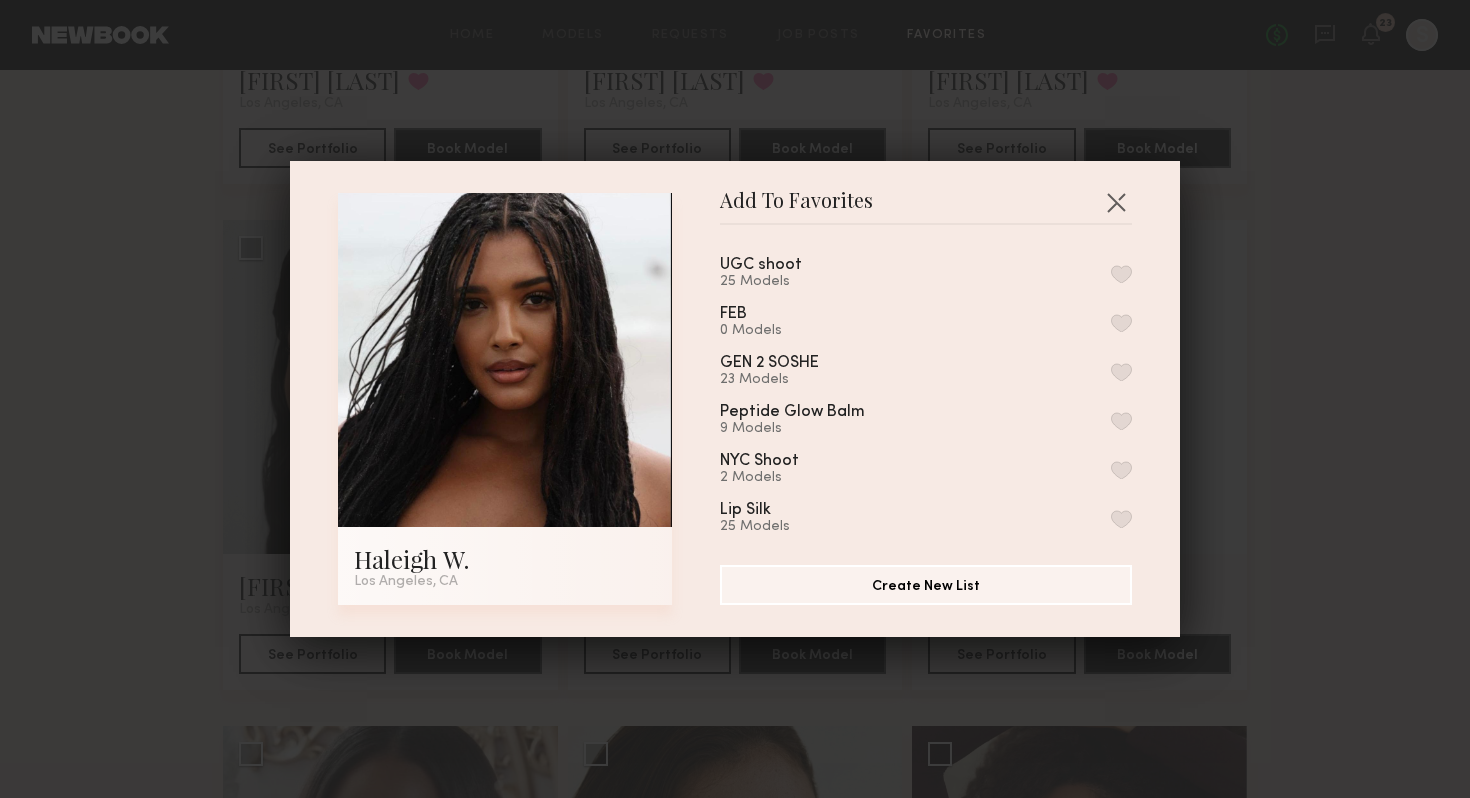 click on "Add To Favorites Haleigh W. Los Angeles, CA Add To Favorites UGC shoot 25   Models FEB 0   Models GEN 2 SOSHE 23   Models Peptide Glow Balm 9   Models NYC Shoot 2   Models Lip Silk 25   Models My Favorites 7   Models Create New List" at bounding box center [735, 399] 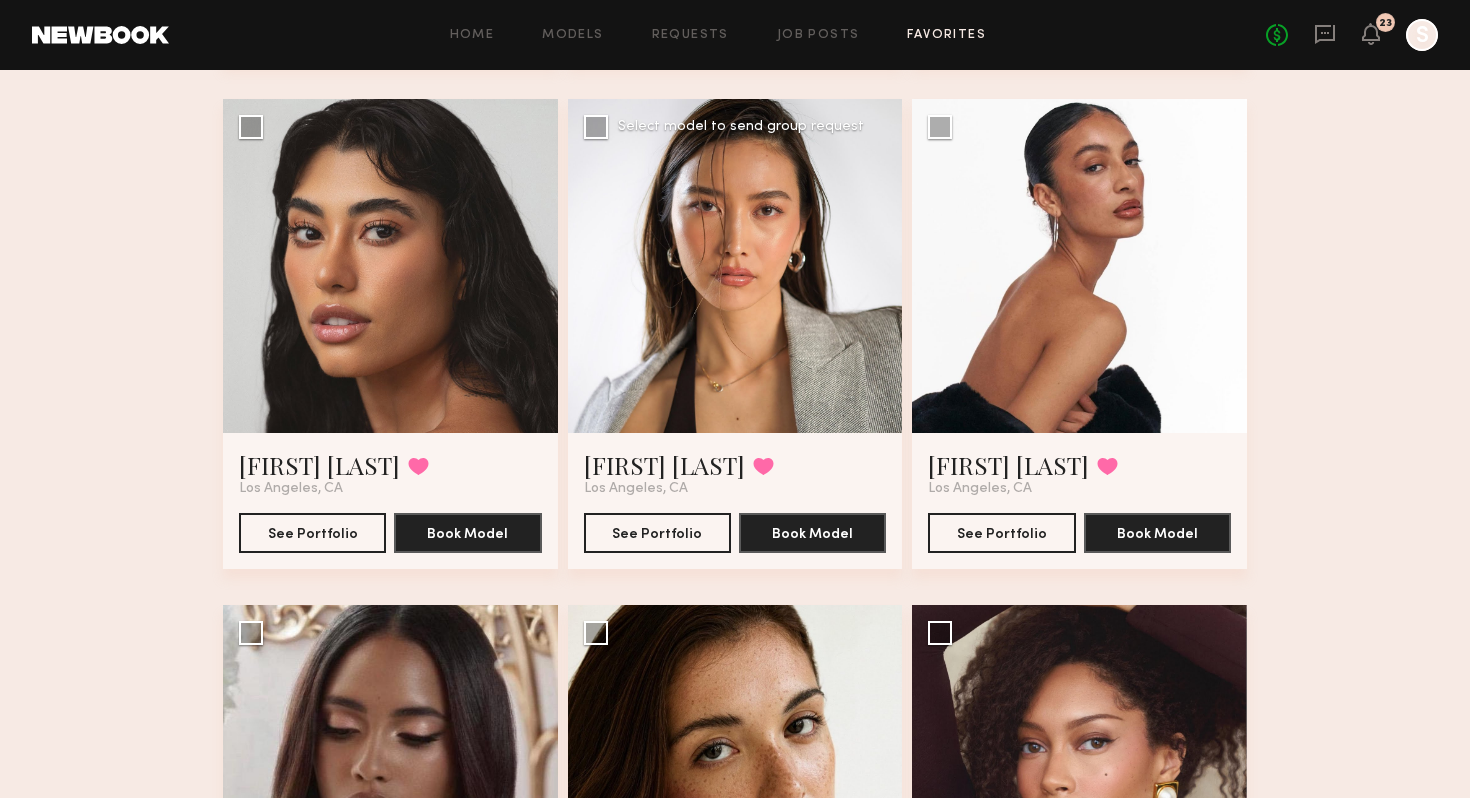 scroll, scrollTop: 659, scrollLeft: 0, axis: vertical 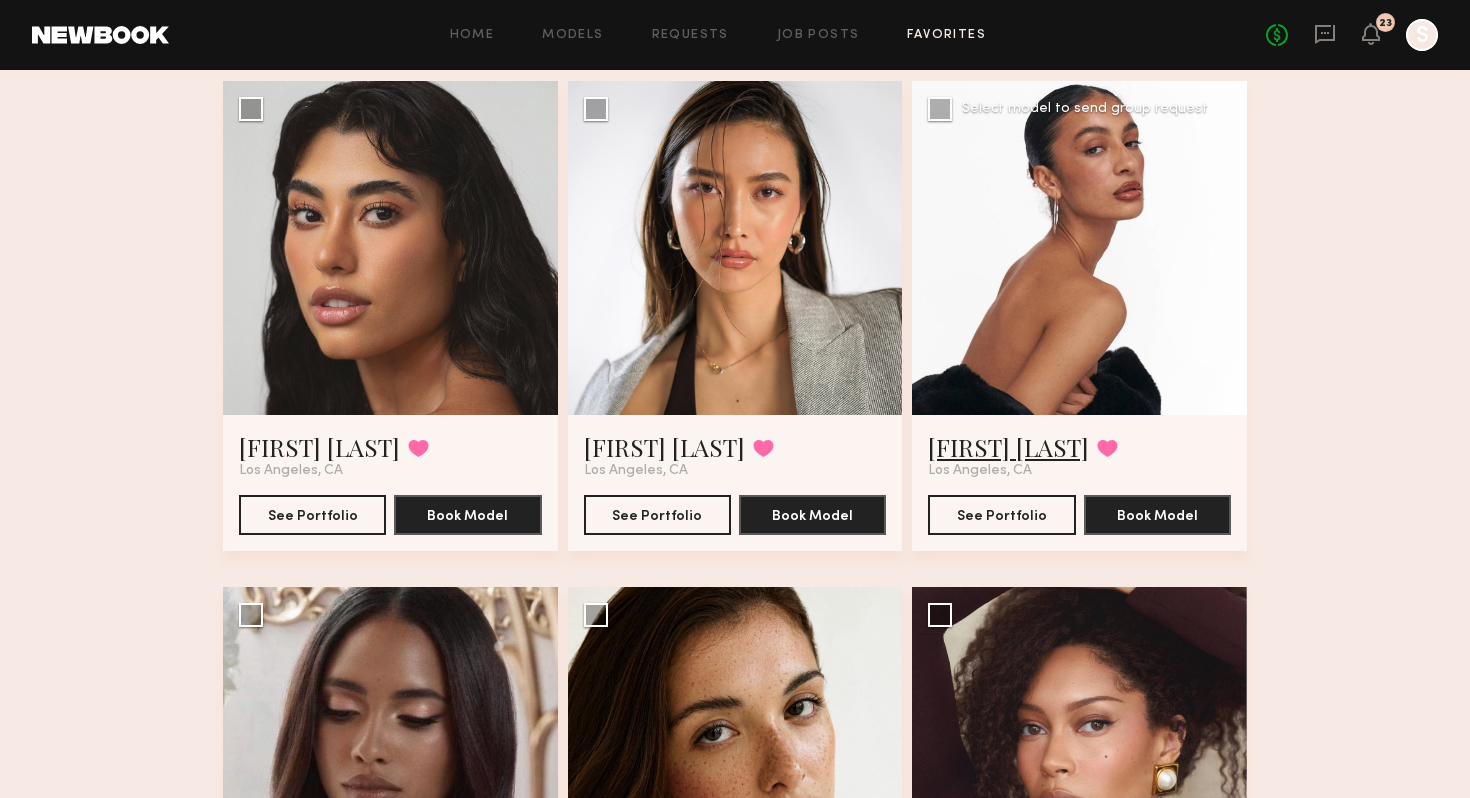 click on "Kyrah V." 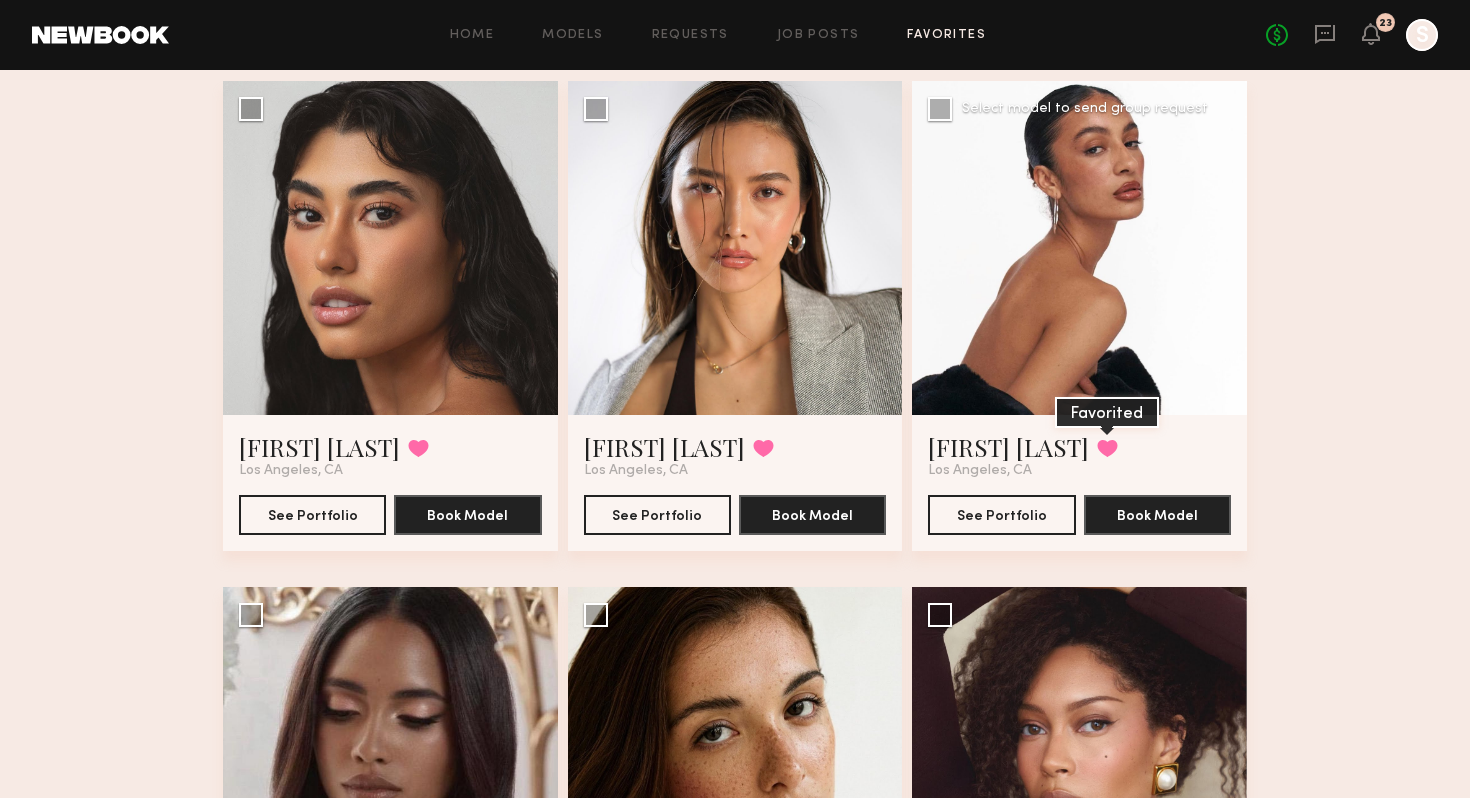 click 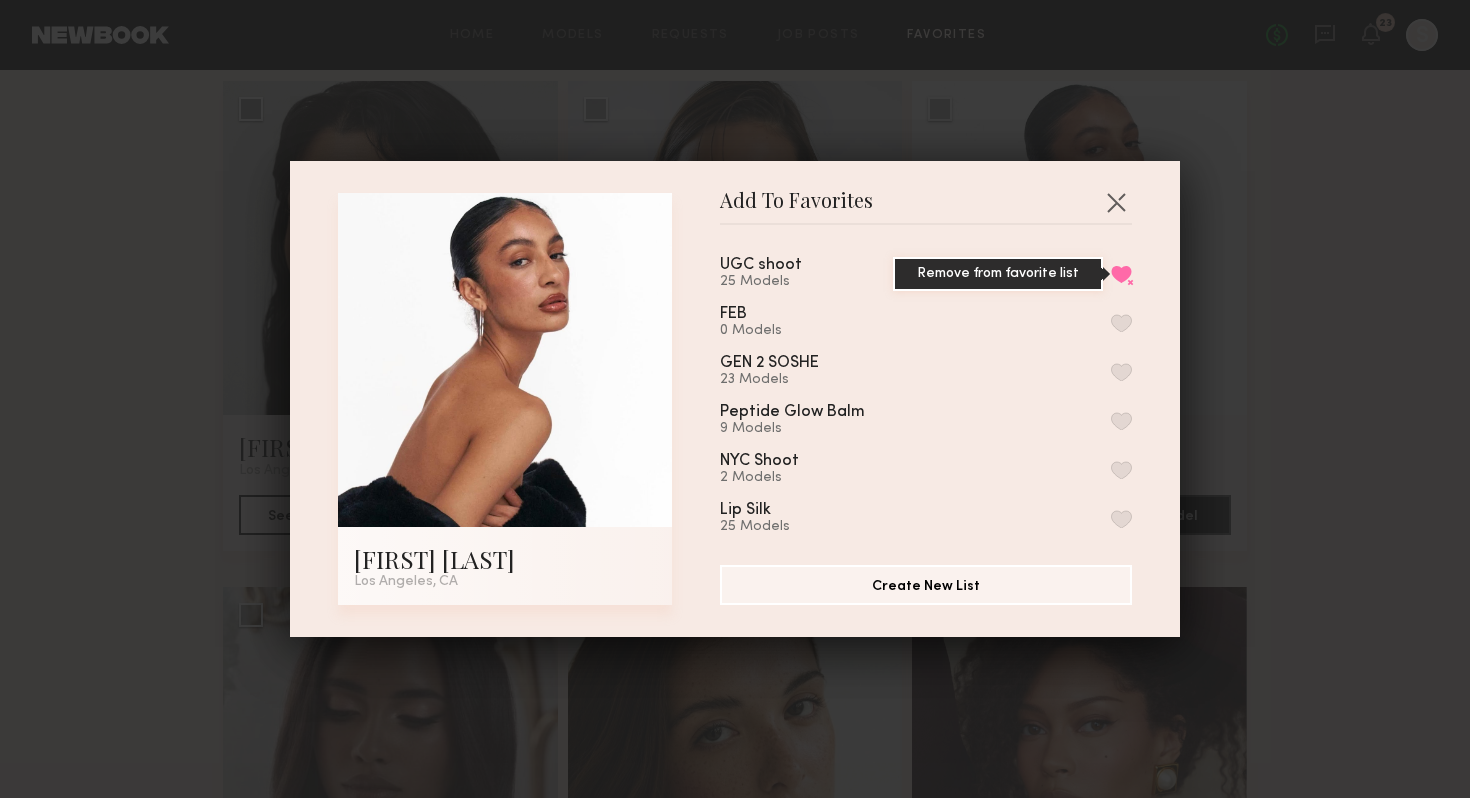 click on "Remove from favorite list" at bounding box center [1121, 274] 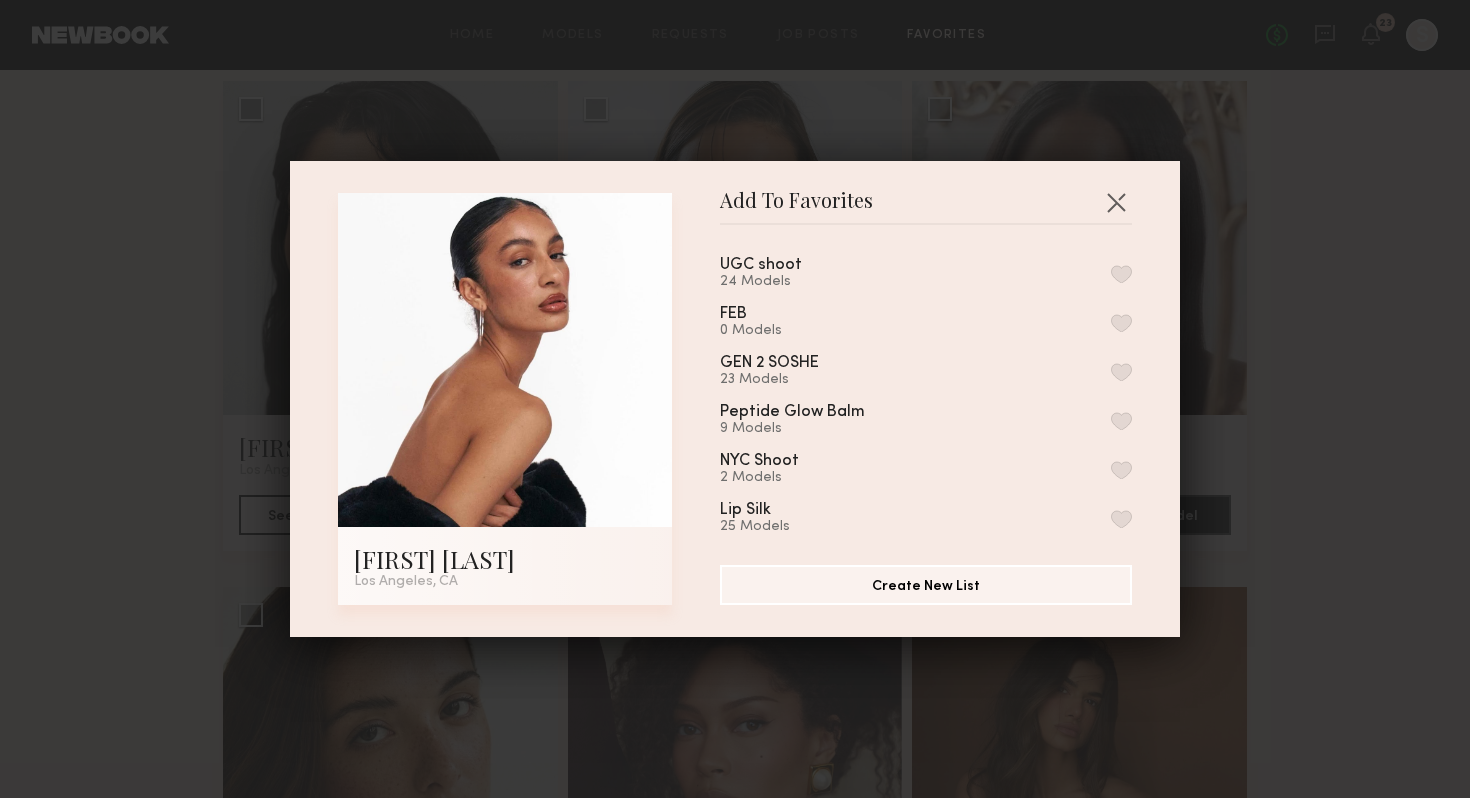 click on "Add To Favorites Kyrah V. Los Angeles, CA Add To Favorites UGC shoot 24   Models FEB 0   Models GEN 2 SOSHE 23   Models Peptide Glow Balm 9   Models NYC Shoot 2   Models Lip Silk 25   Models My Favorites 7   Models Create New List" at bounding box center [735, 399] 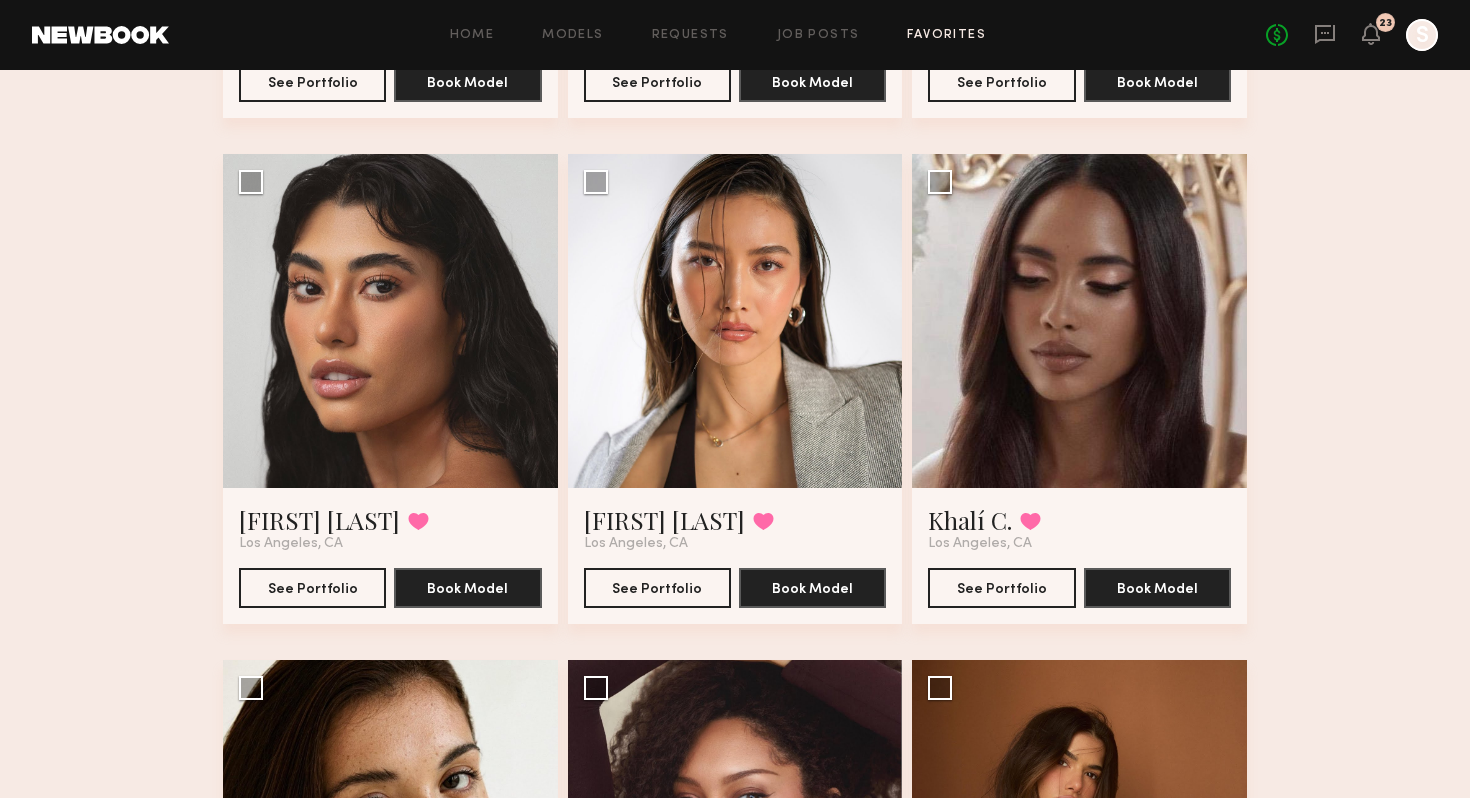 scroll, scrollTop: 584, scrollLeft: 0, axis: vertical 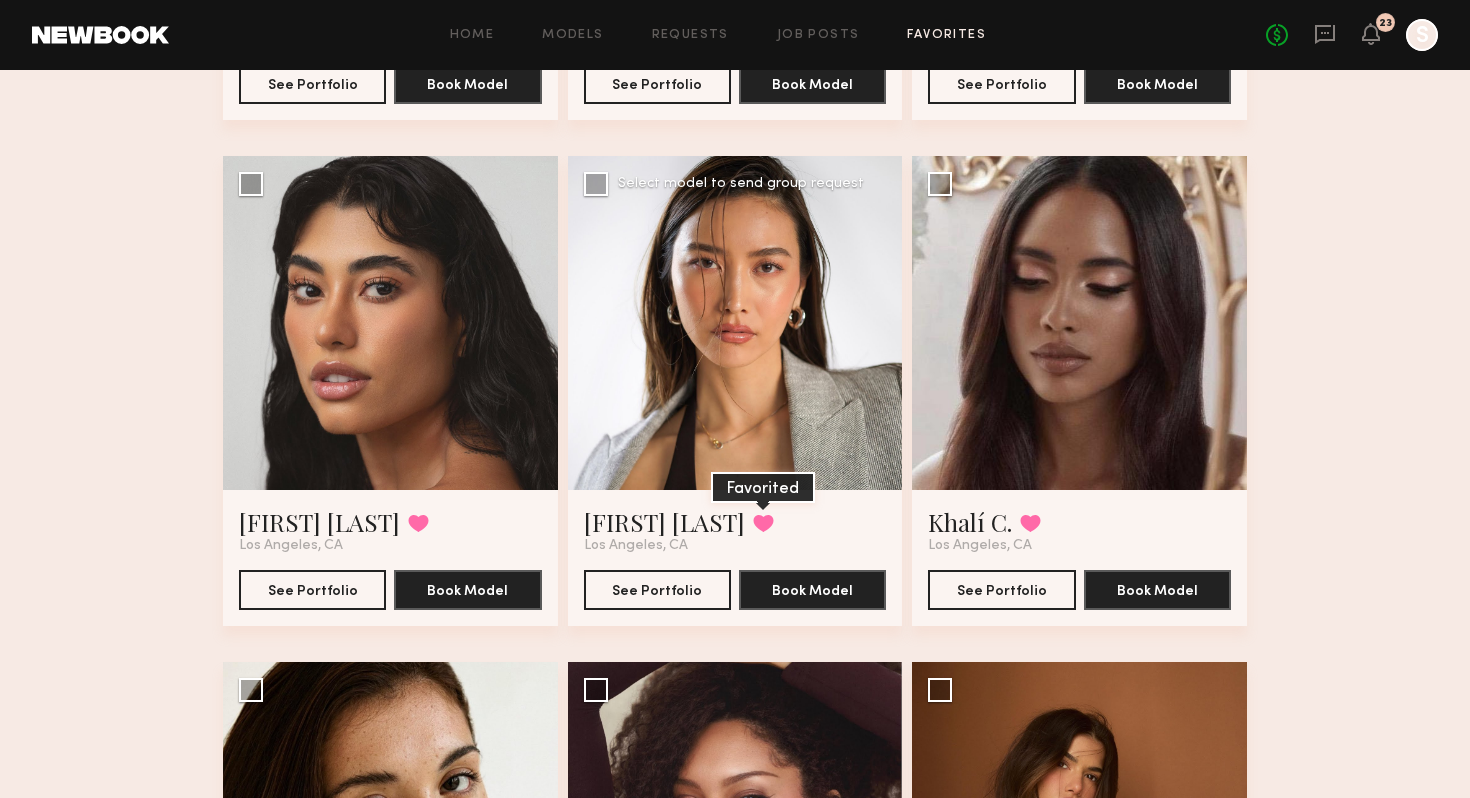 click 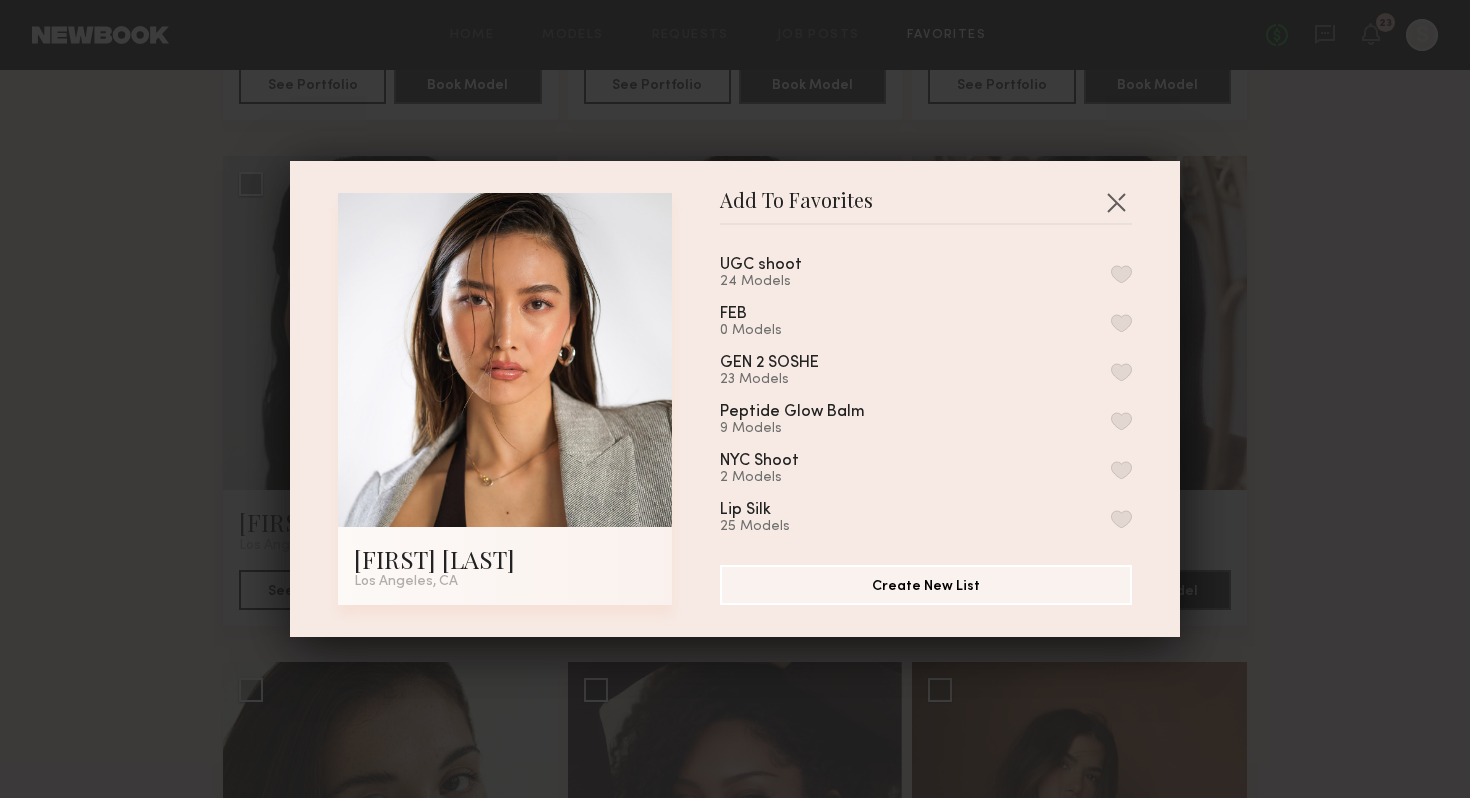 click on "Add To Favorites Arisa N. Los Angeles, CA Add To Favorites UGC shoot 24   Models FEB 0   Models GEN 2 SOSHE 23   Models Peptide Glow Balm 9   Models NYC Shoot 2   Models Lip Silk 25   Models My Favorites 7   Models Create New List" at bounding box center [735, 399] 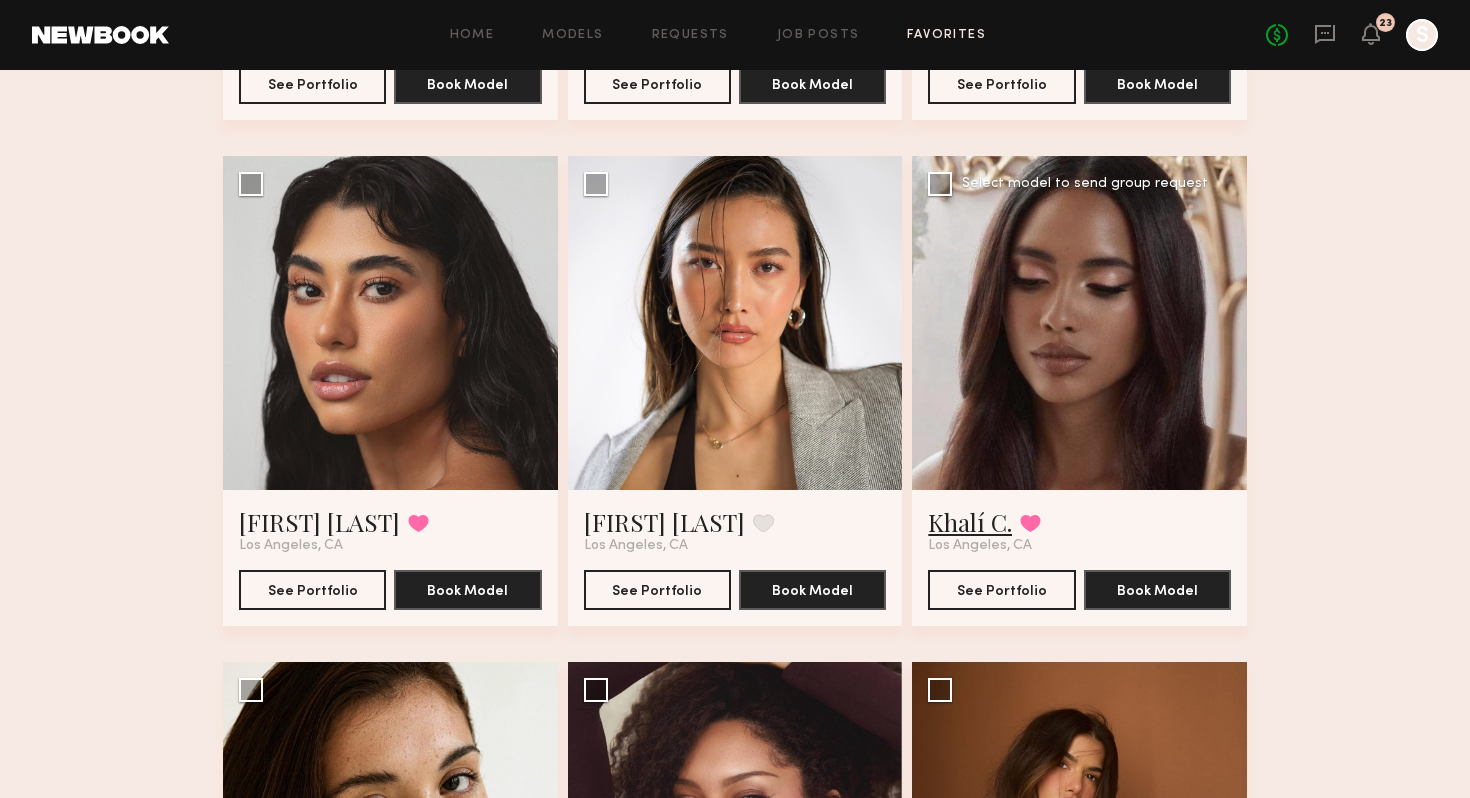click on "Khalí C." 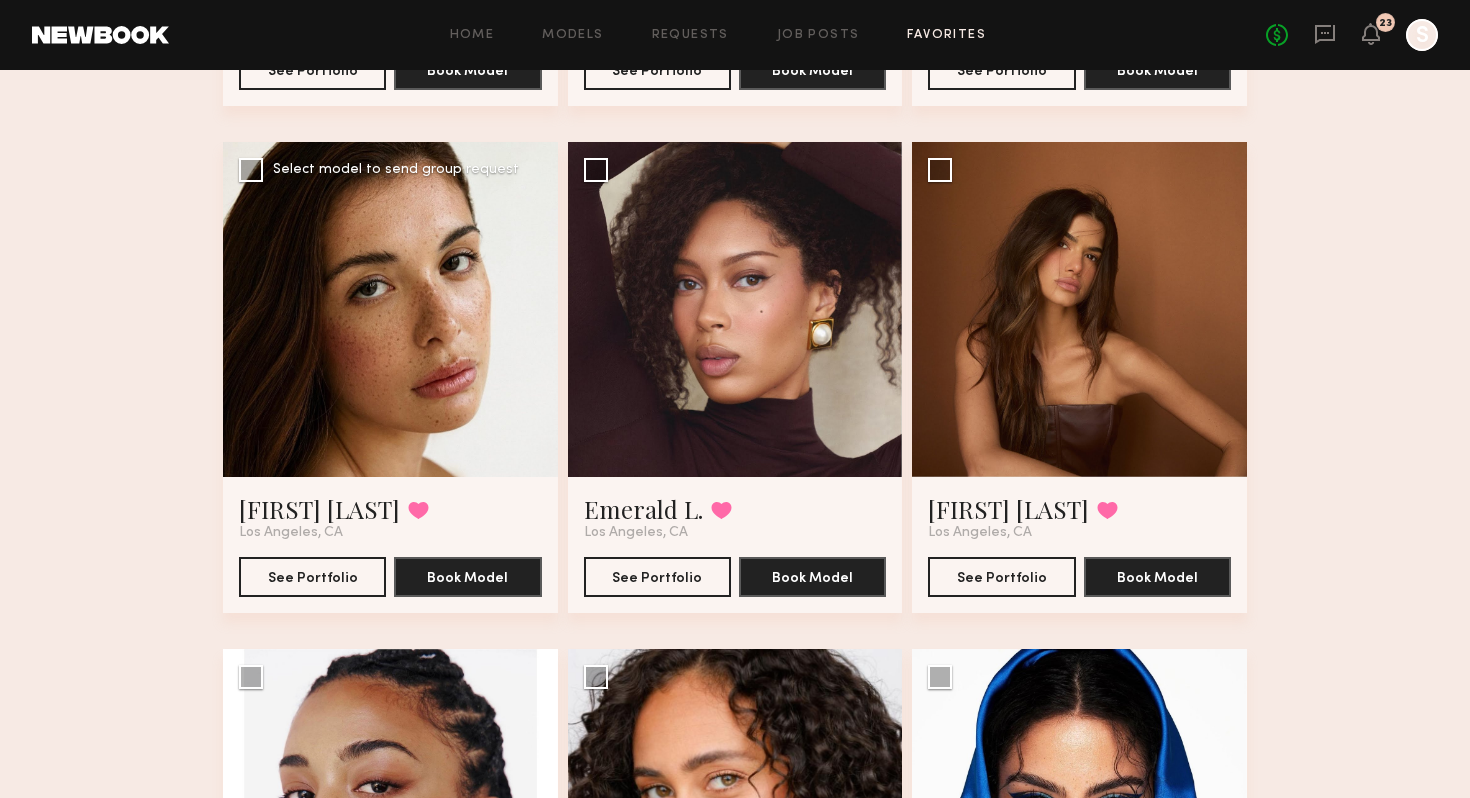 scroll, scrollTop: 1111, scrollLeft: 0, axis: vertical 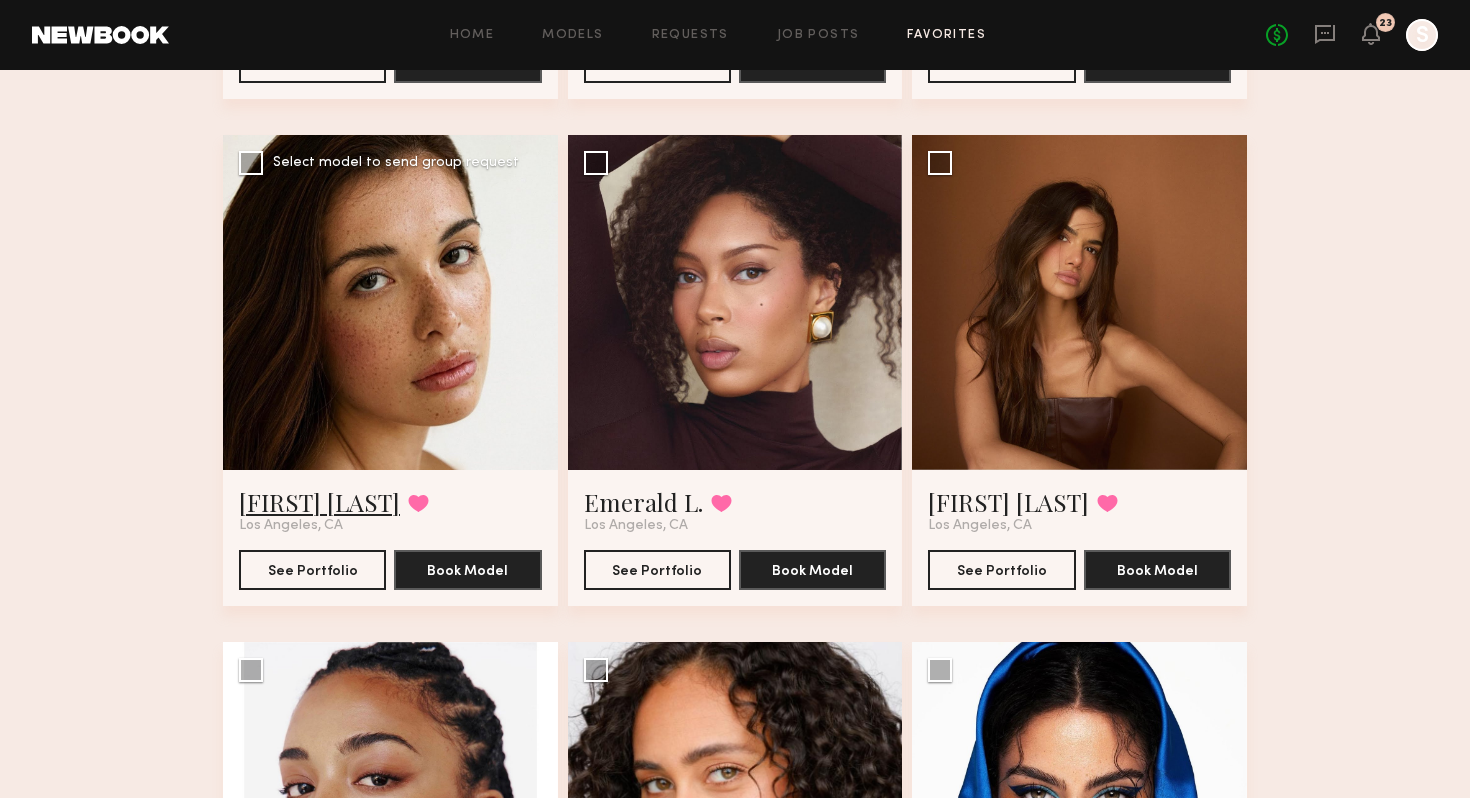 click on "Jasmine G." 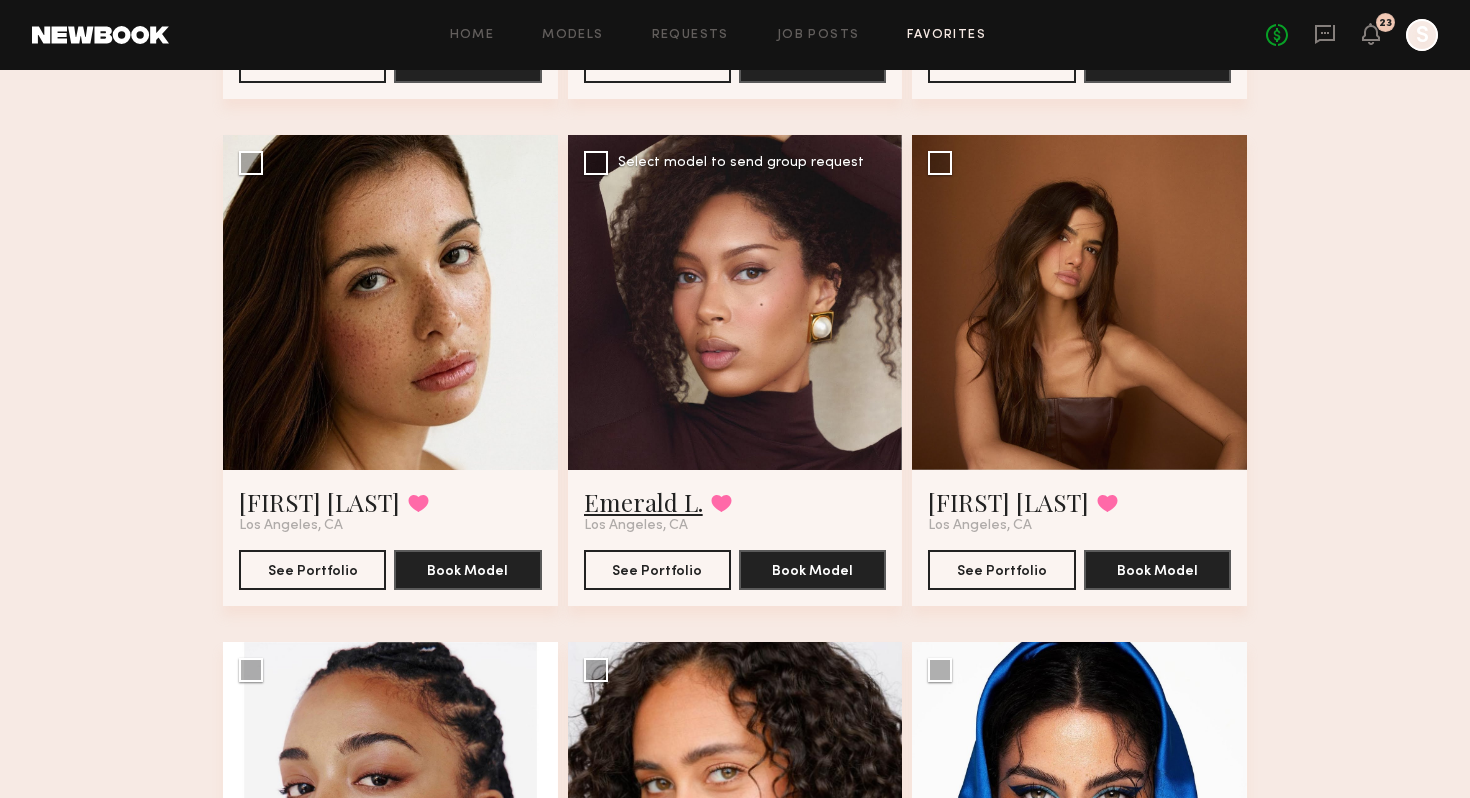 click on "Emerald L." 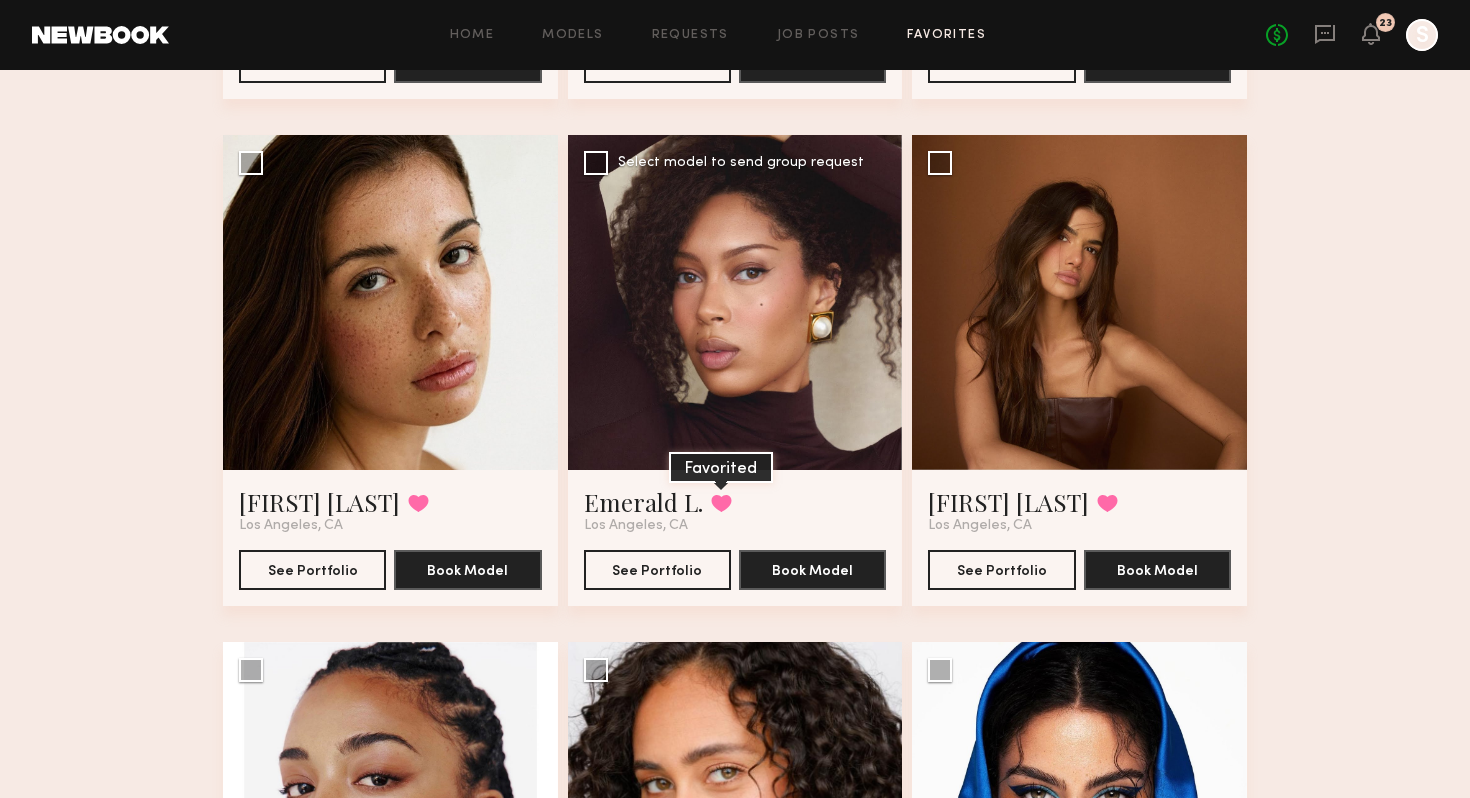 click 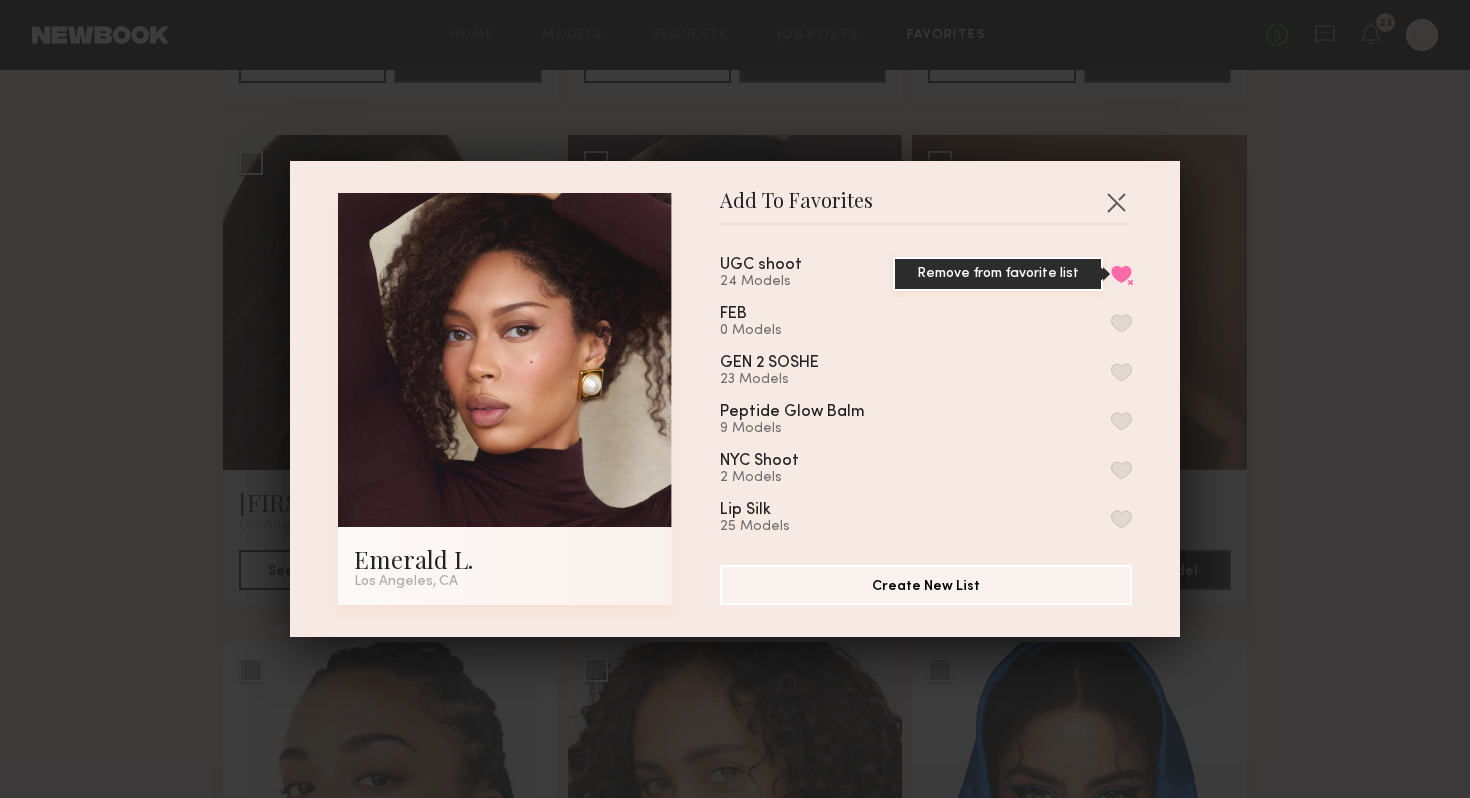 click on "Remove from favorite list" at bounding box center [1121, 274] 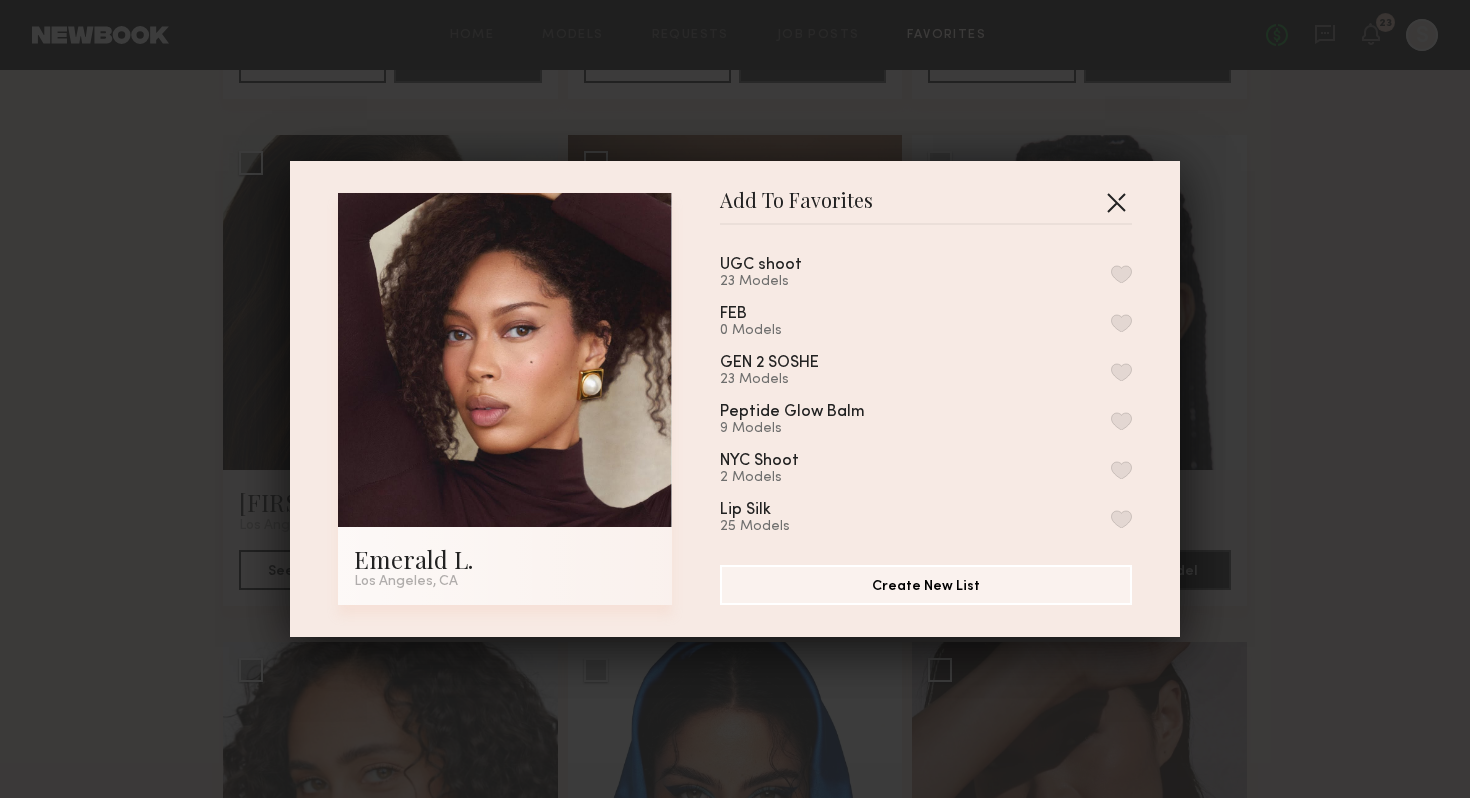 click at bounding box center (1116, 202) 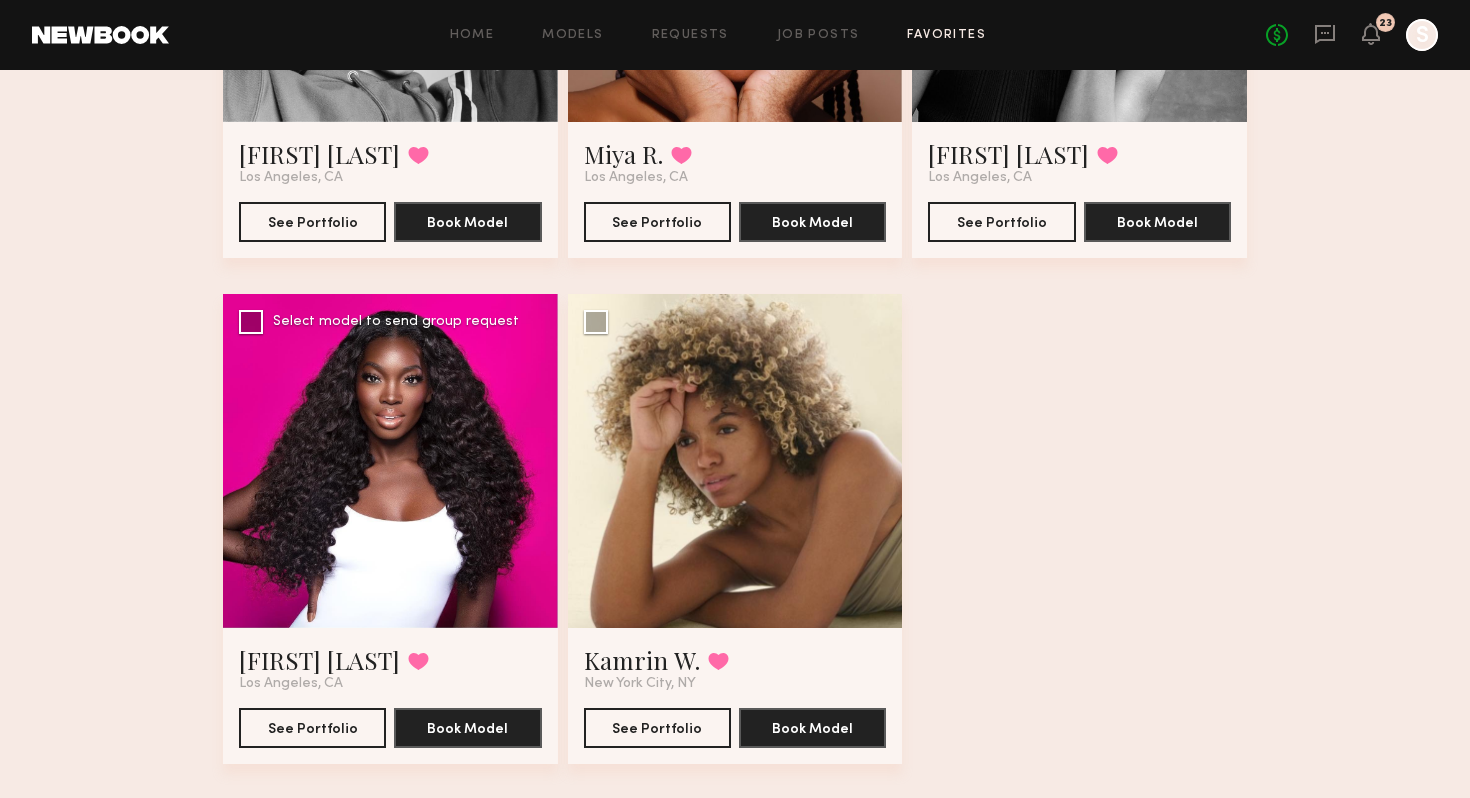 scroll, scrollTop: 3487, scrollLeft: 0, axis: vertical 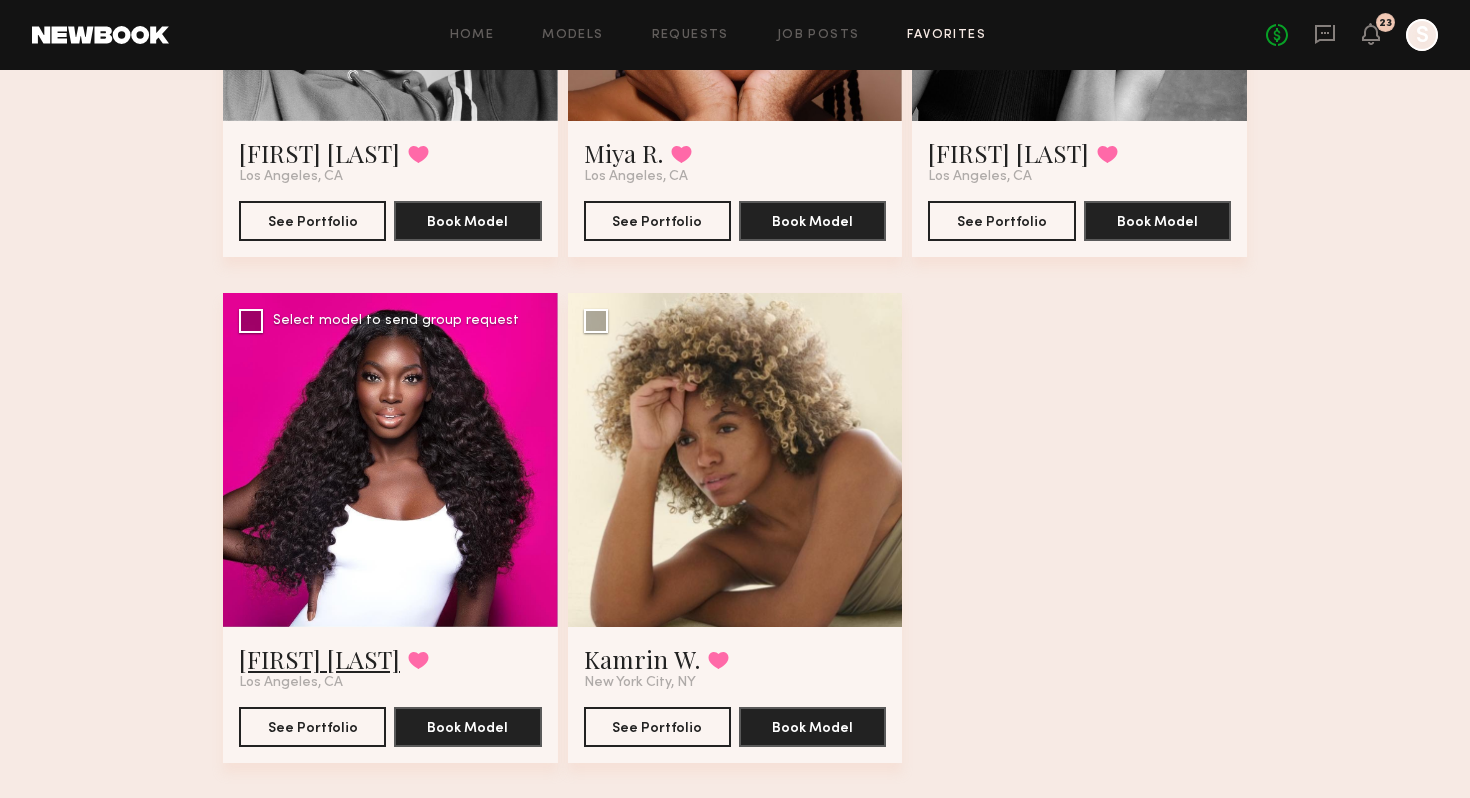 click on "Dora O." 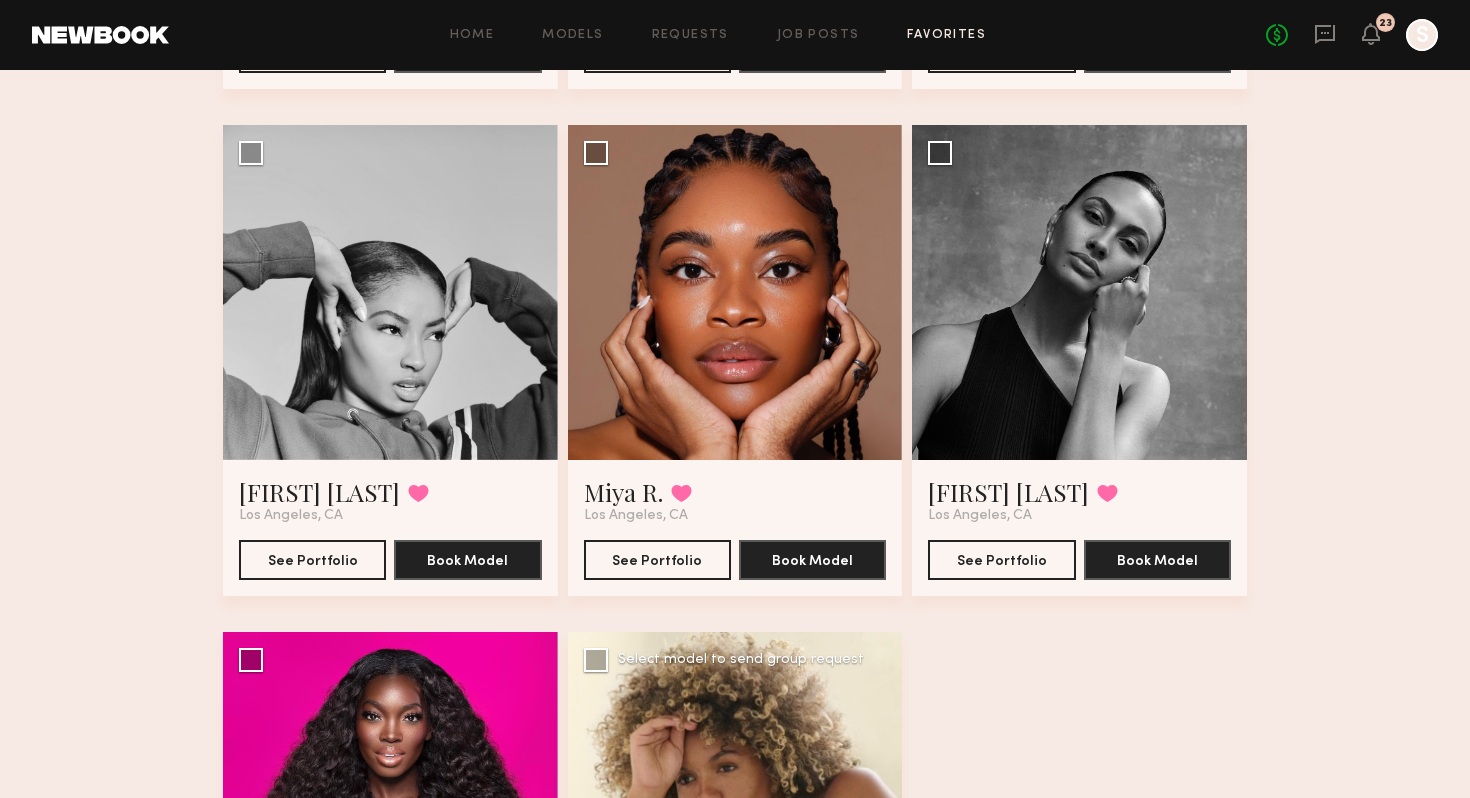 scroll, scrollTop: 3141, scrollLeft: 0, axis: vertical 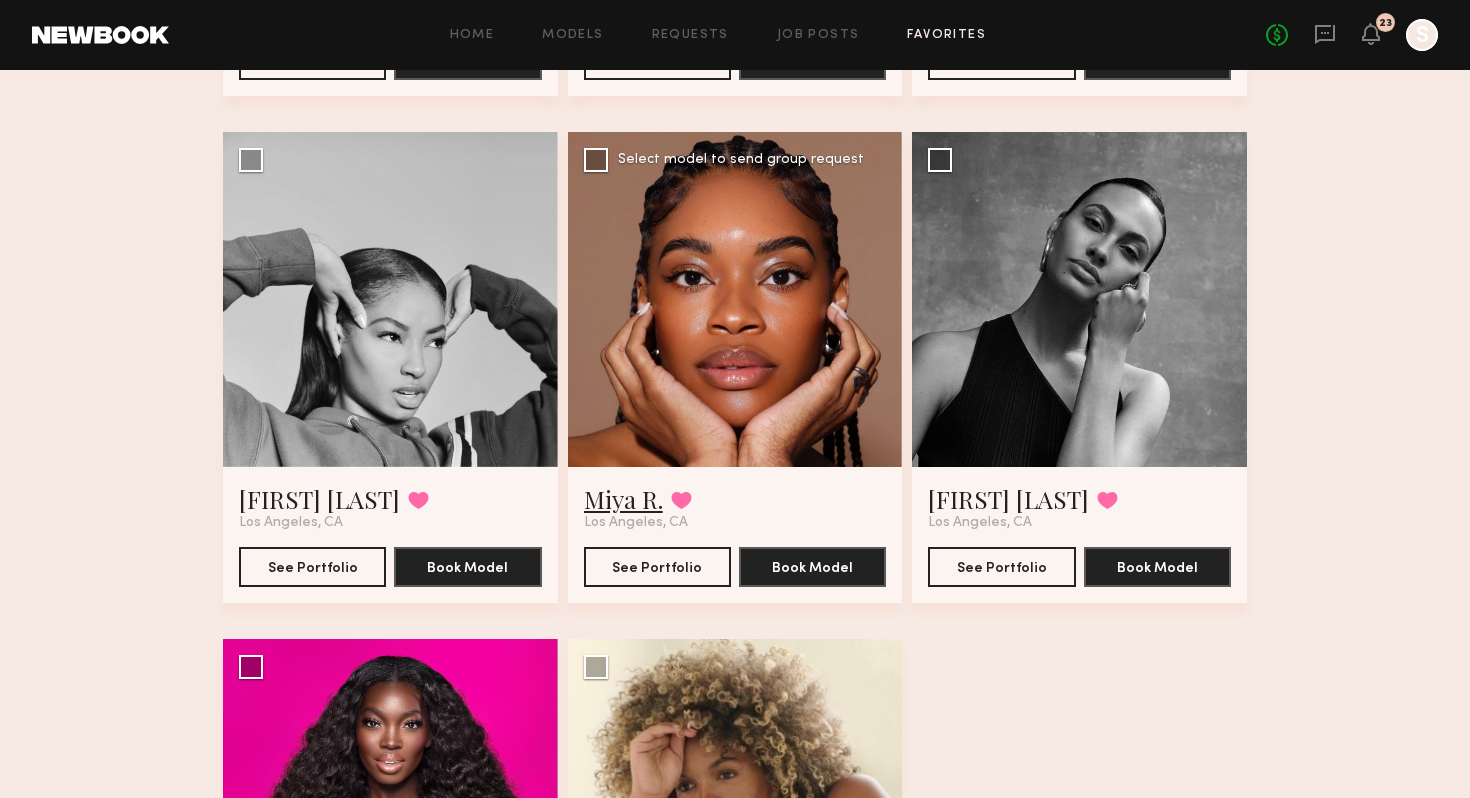 click on "Miya R." 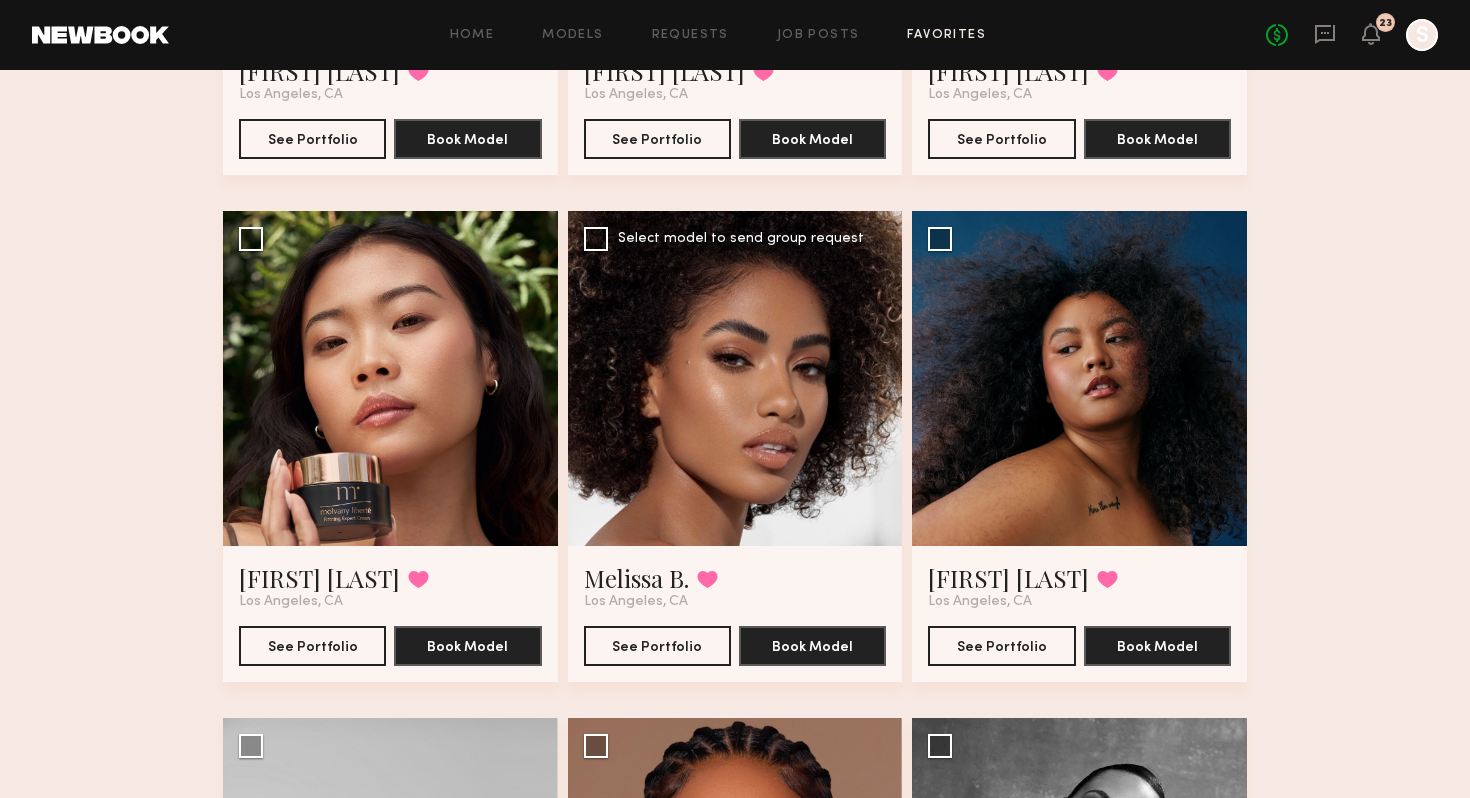 scroll, scrollTop: 2530, scrollLeft: 0, axis: vertical 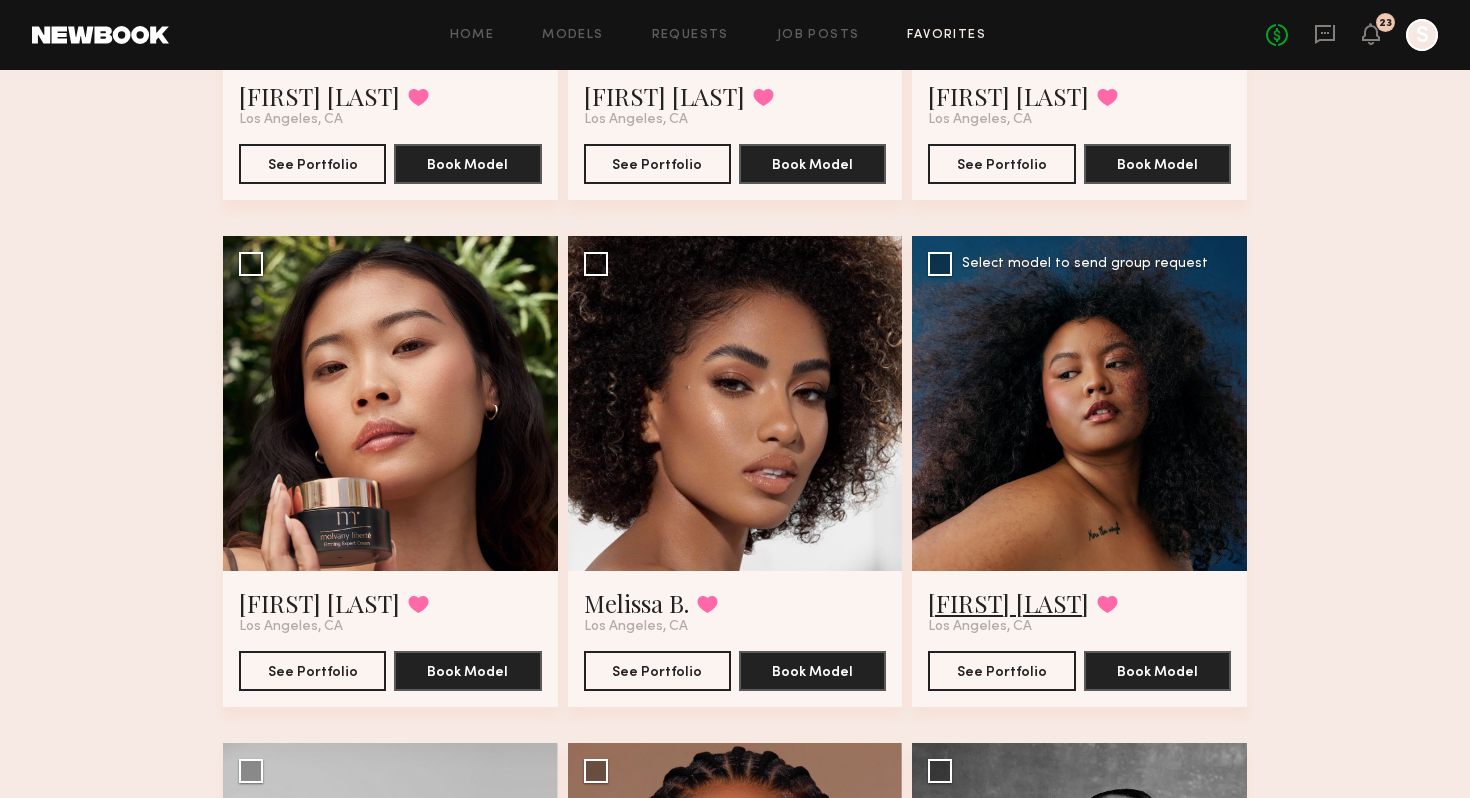 click on "Kiara L." 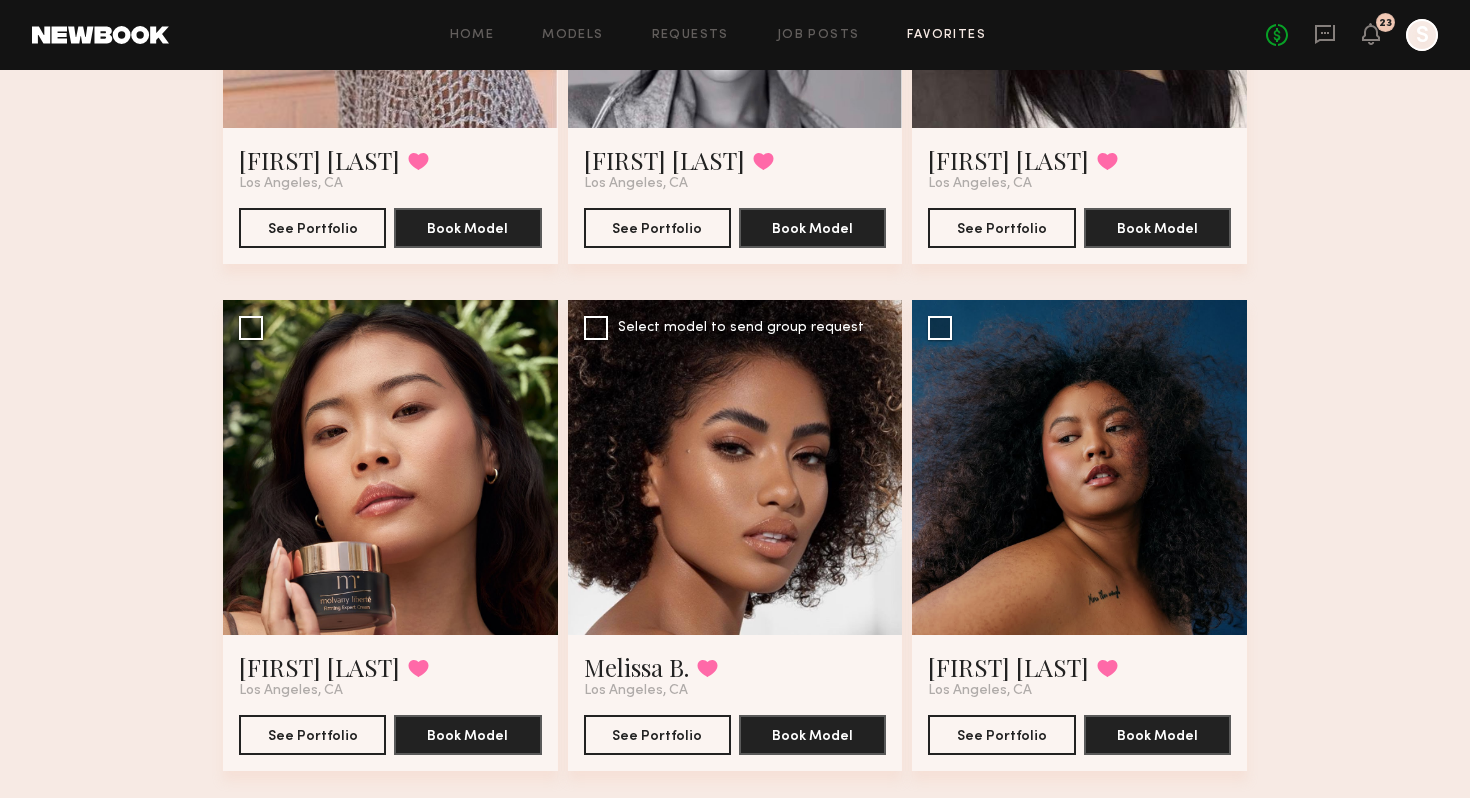 scroll, scrollTop: 2456, scrollLeft: 0, axis: vertical 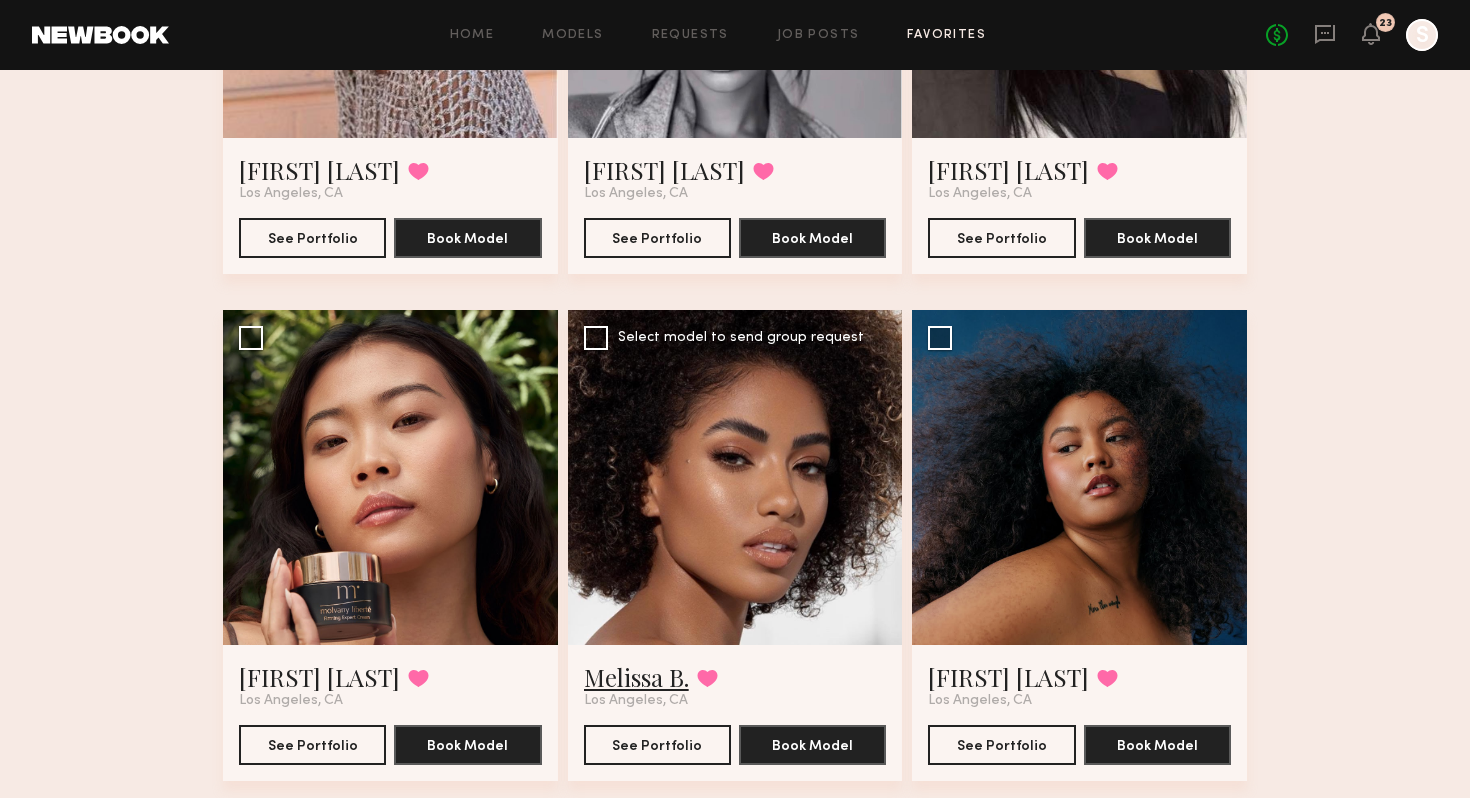 click on "Melissa B." 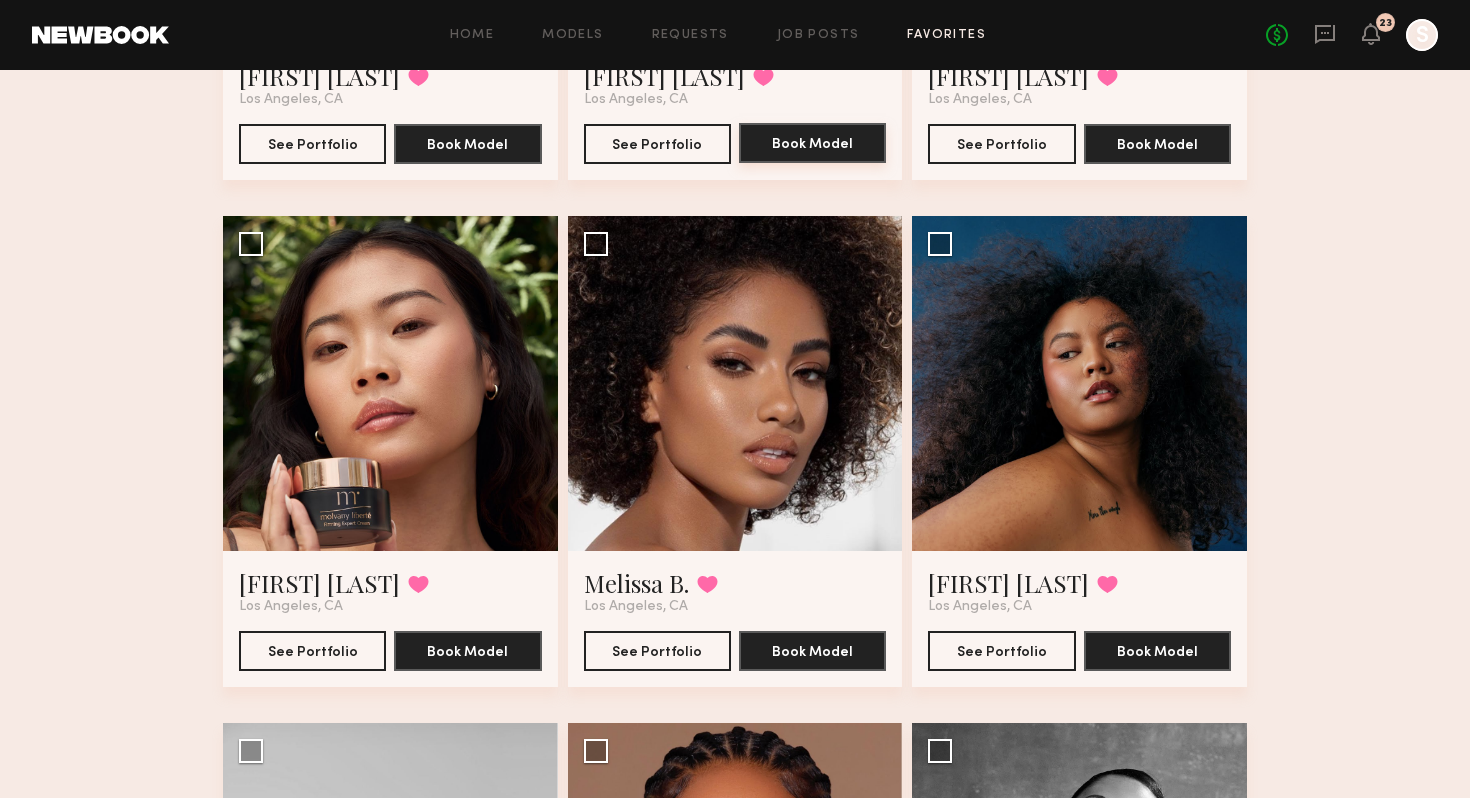 scroll, scrollTop: 2723, scrollLeft: 0, axis: vertical 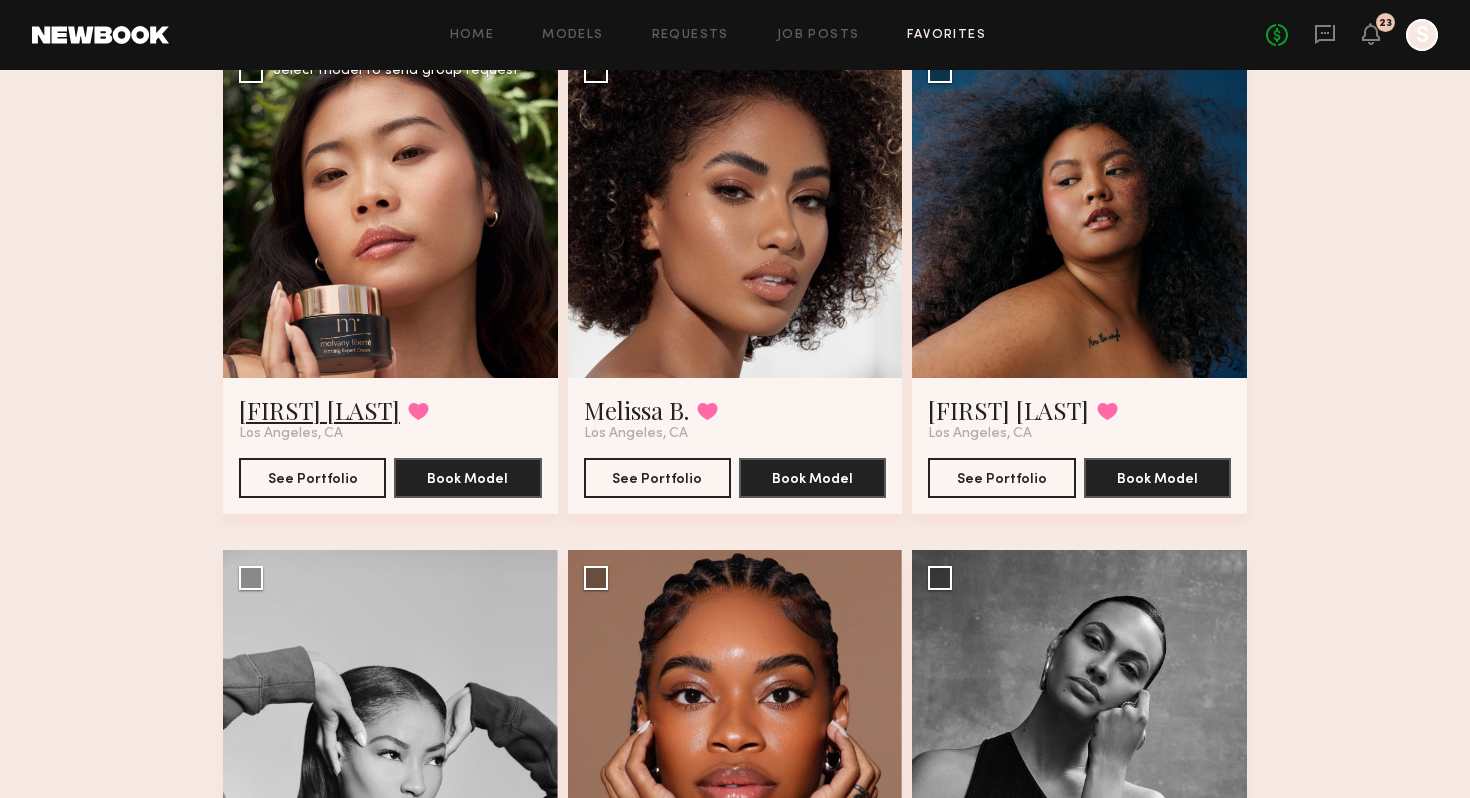 click on "Valerie L." 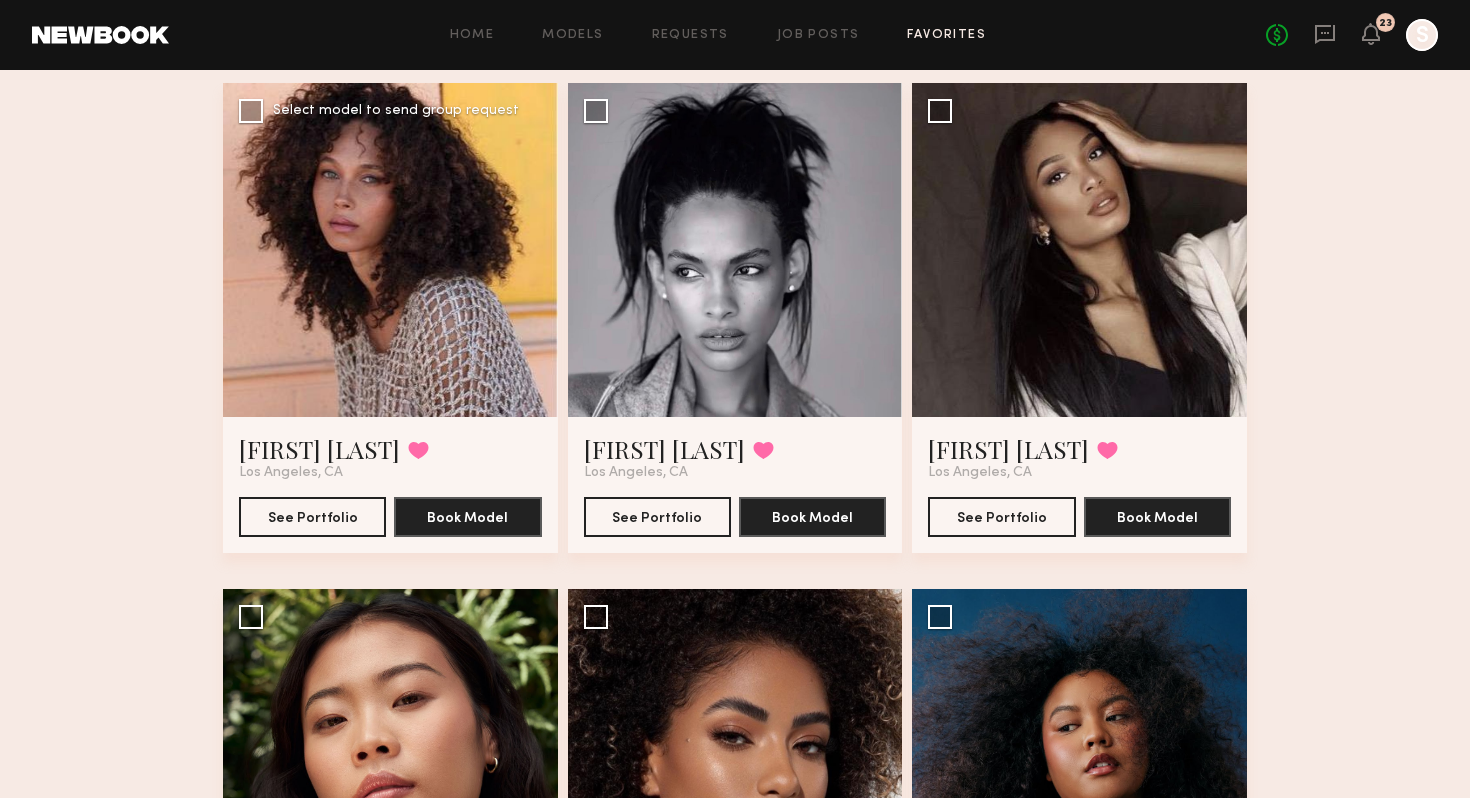 scroll, scrollTop: 2135, scrollLeft: 0, axis: vertical 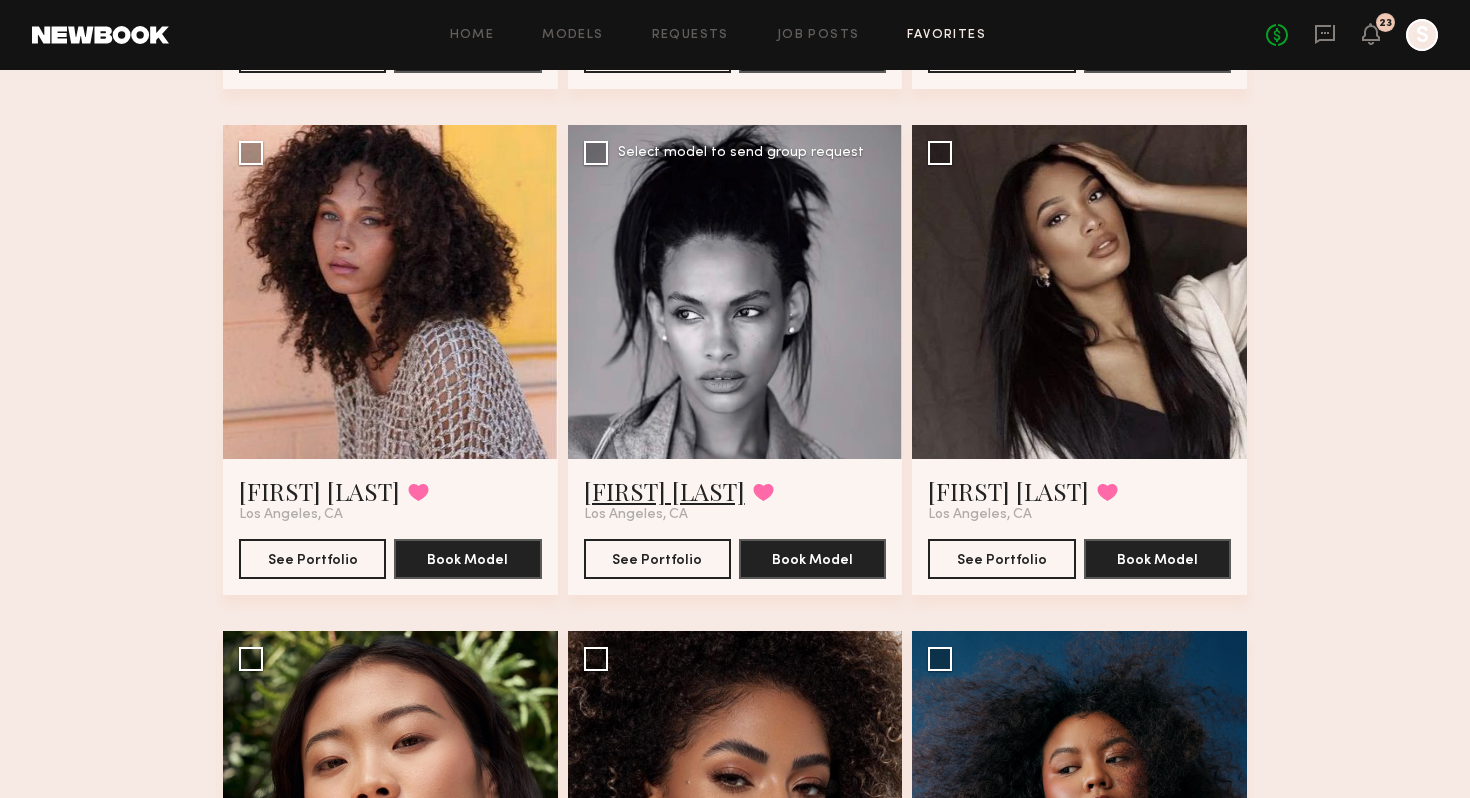 click on "Jordyn F." 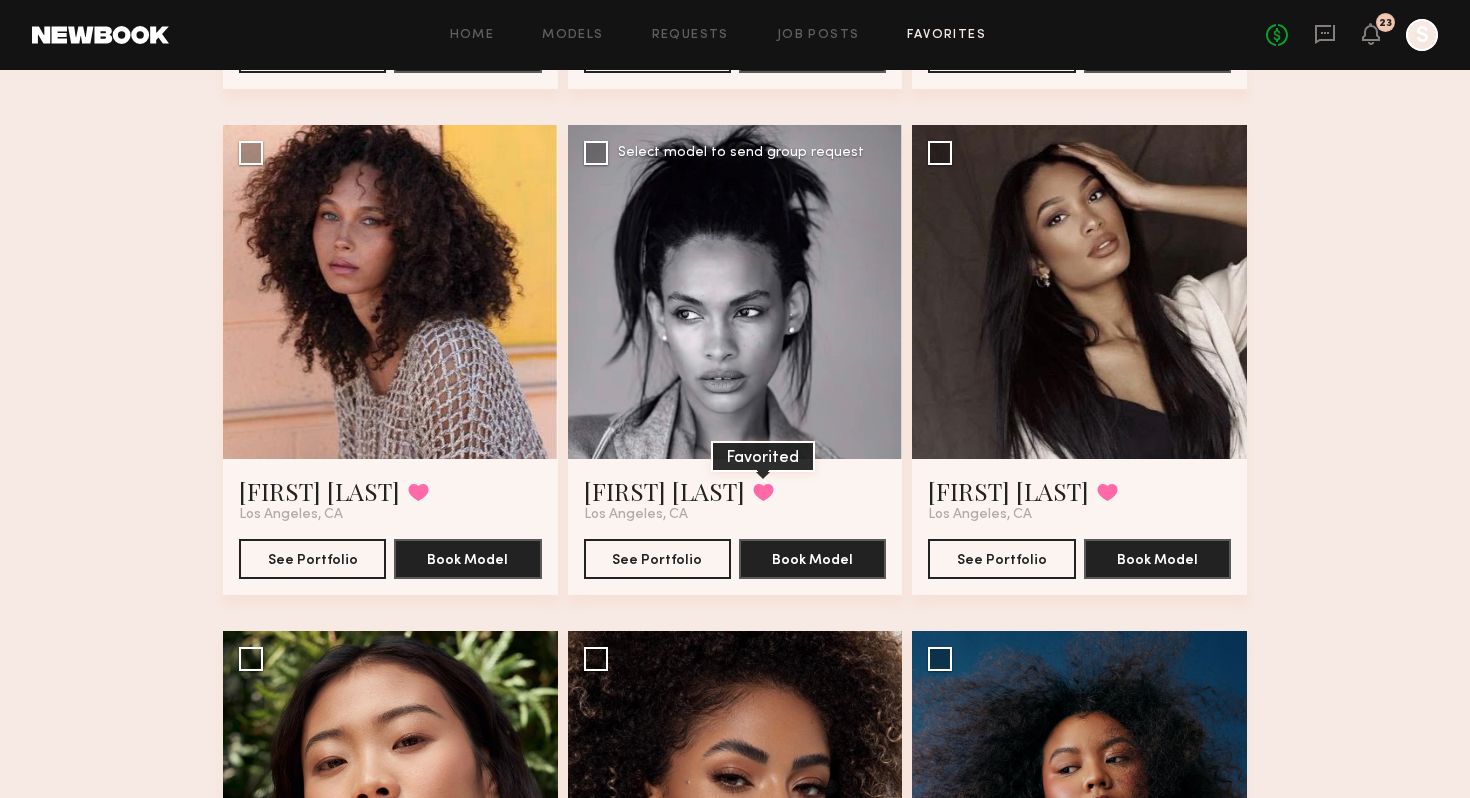 click 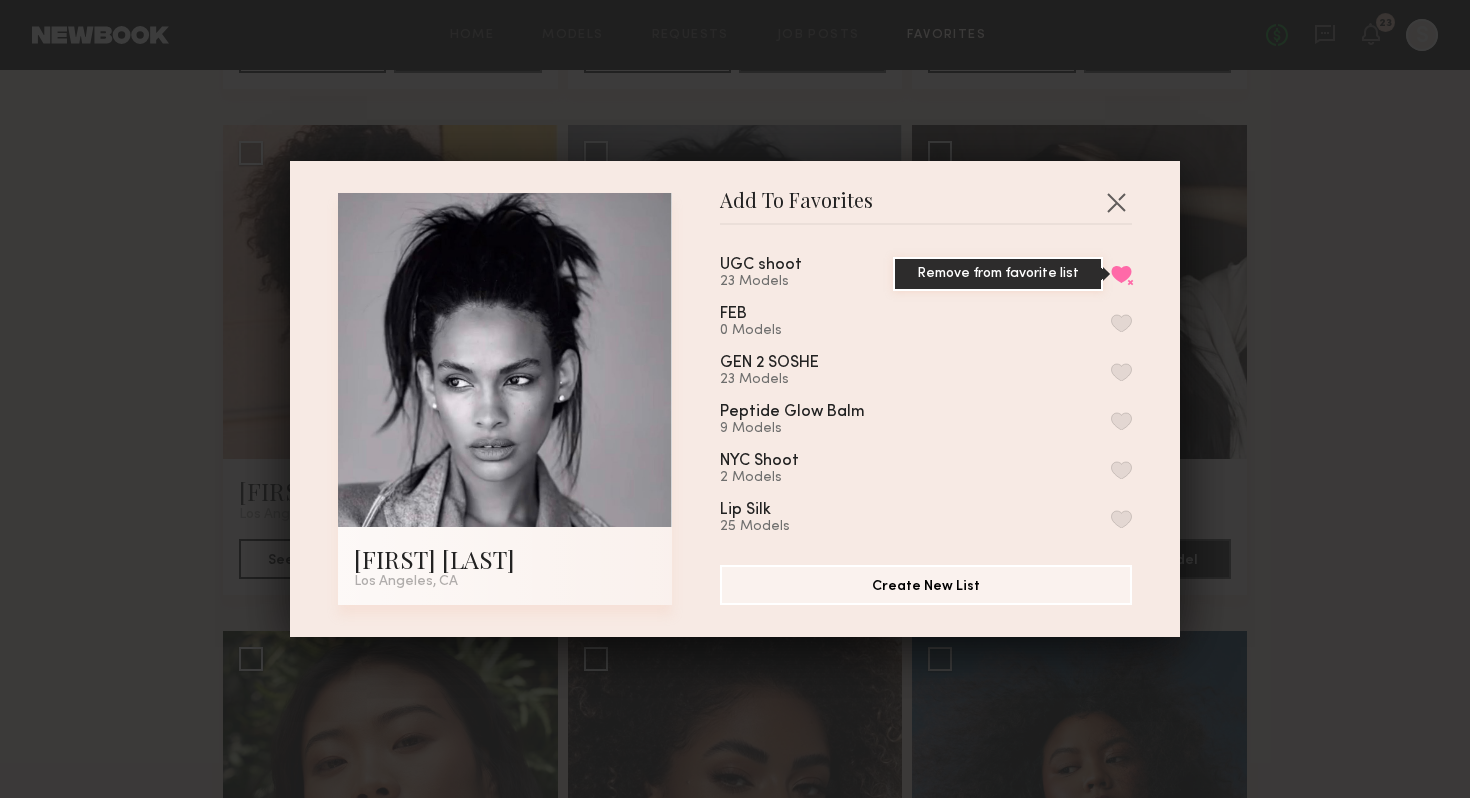 click on "Remove from favorite list" at bounding box center [1121, 274] 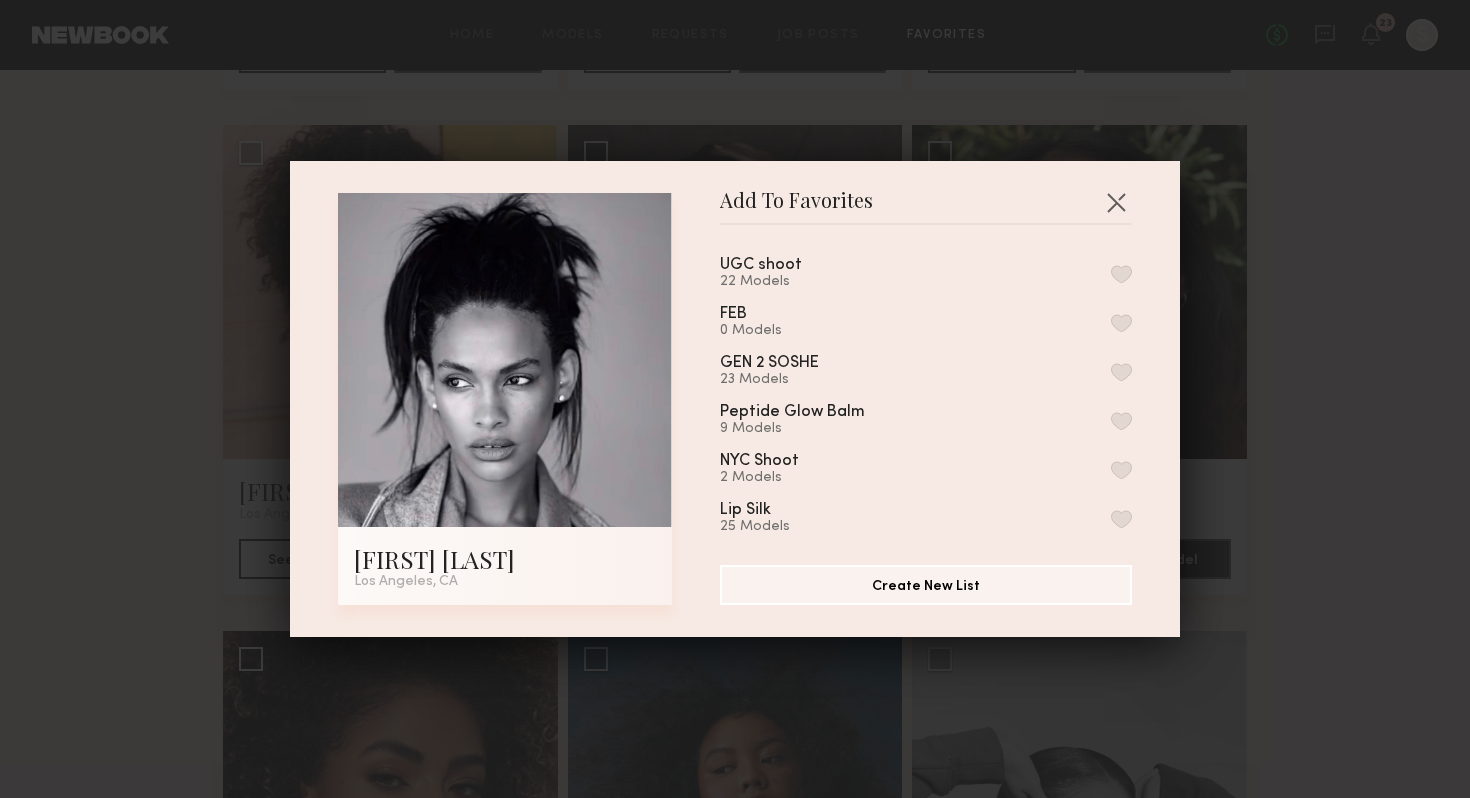 click on "Add To Favorites Jordyn F. Los Angeles, CA Add To Favorites UGC shoot 22   Models FEB 0   Models GEN 2 SOSHE 23   Models Peptide Glow Balm 9   Models NYC Shoot 2   Models Lip Silk 25   Models My Favorites 7   Models Create New List" at bounding box center [735, 399] 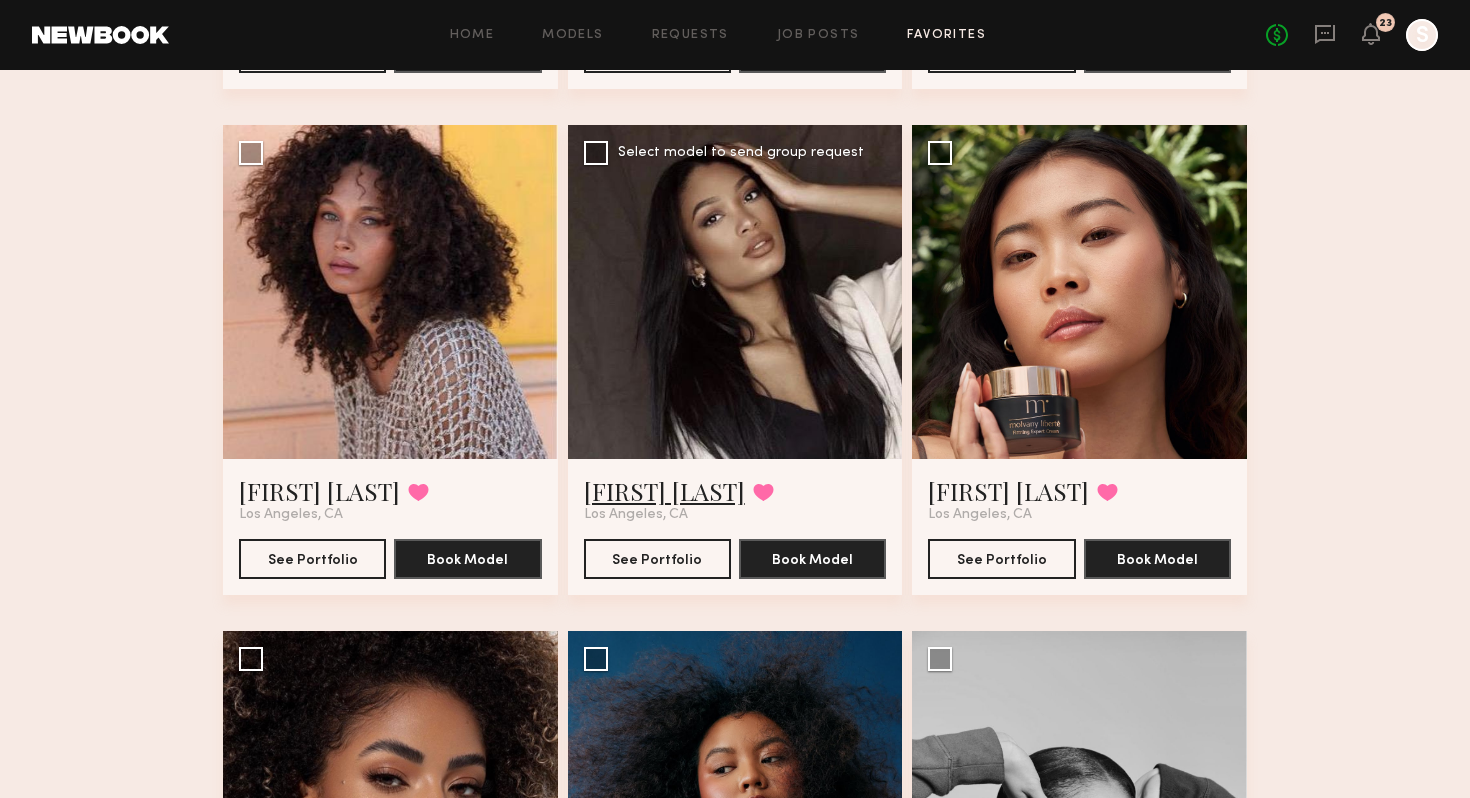 click on "Mallory C." 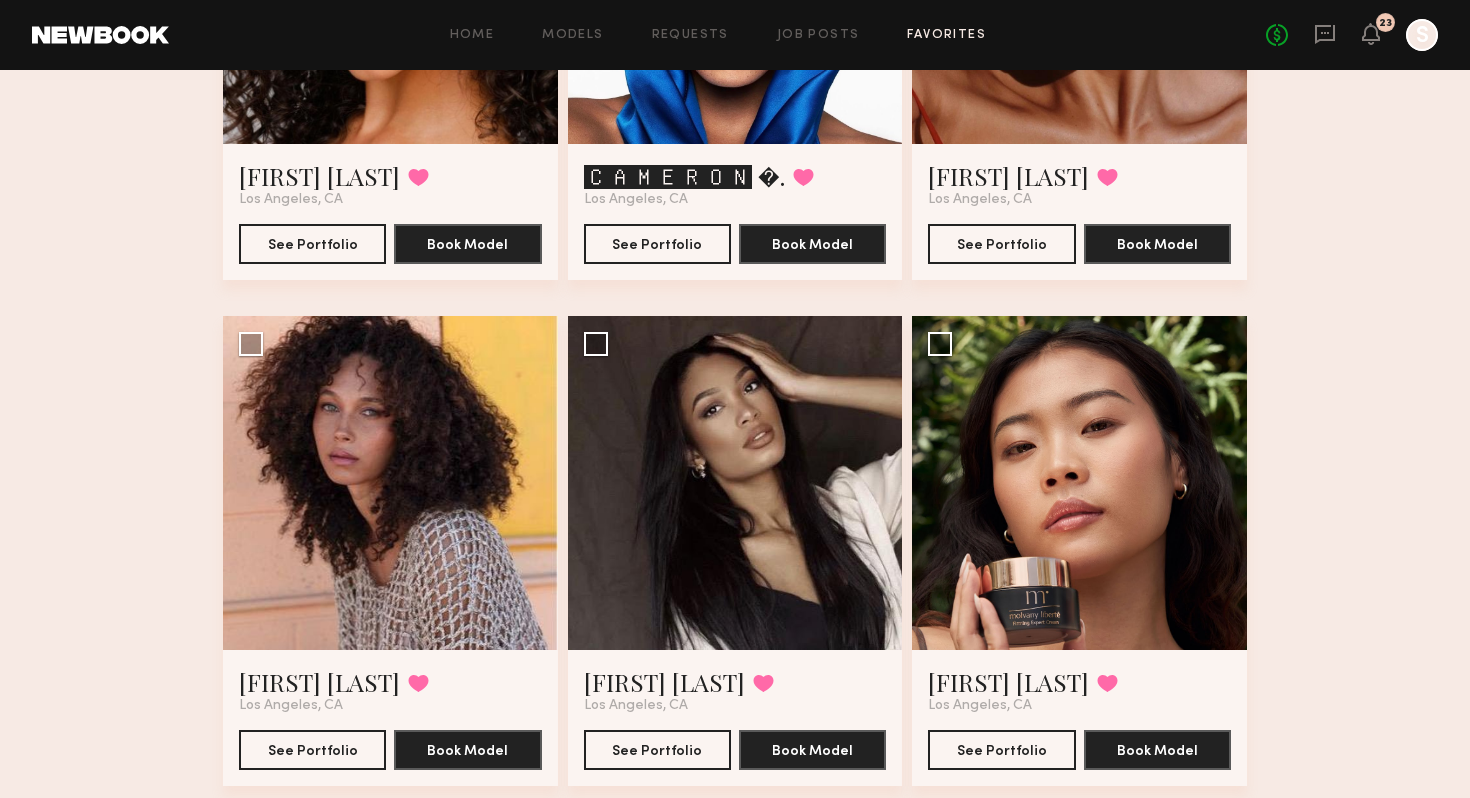 scroll, scrollTop: 1872, scrollLeft: 0, axis: vertical 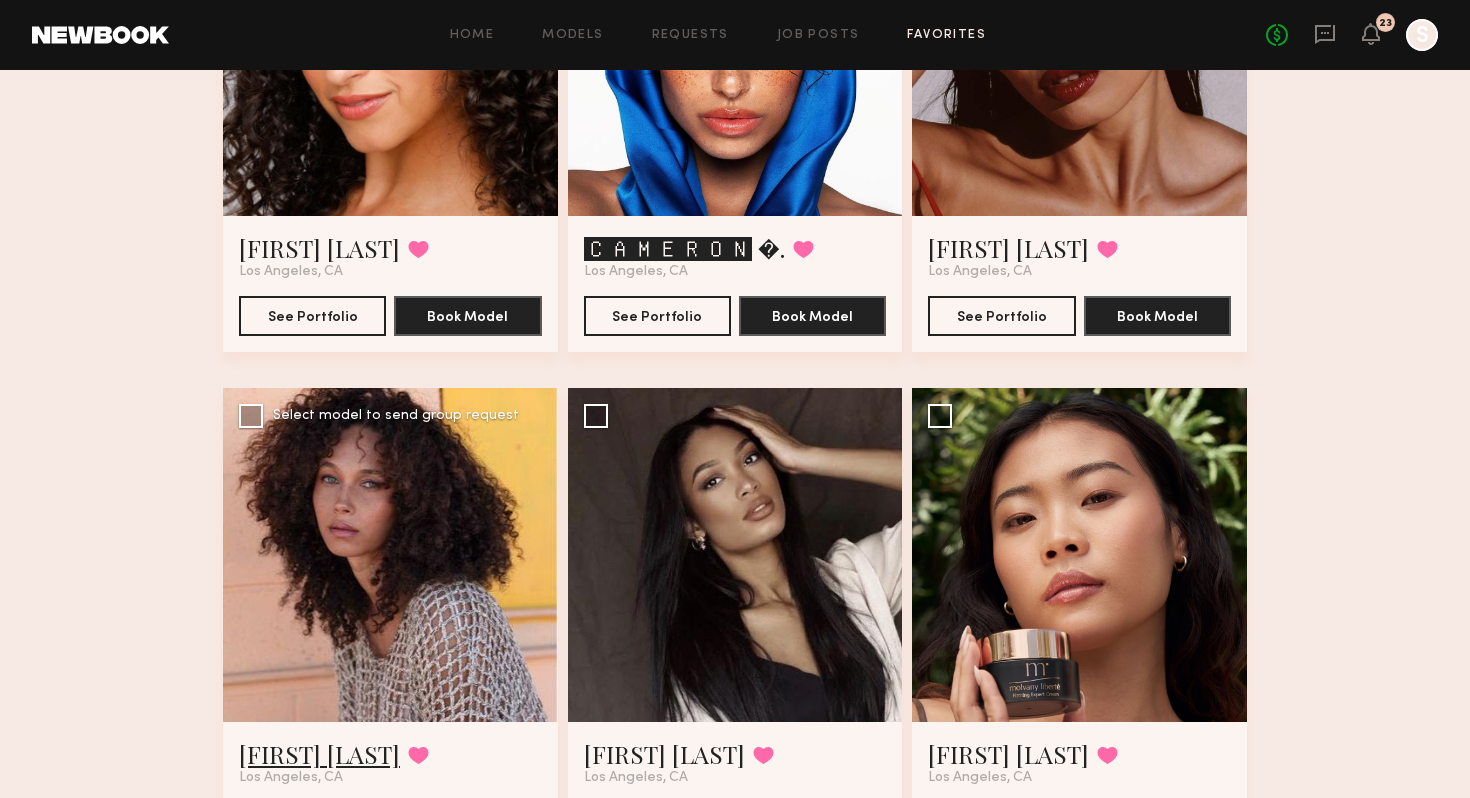 click on "Audre M." 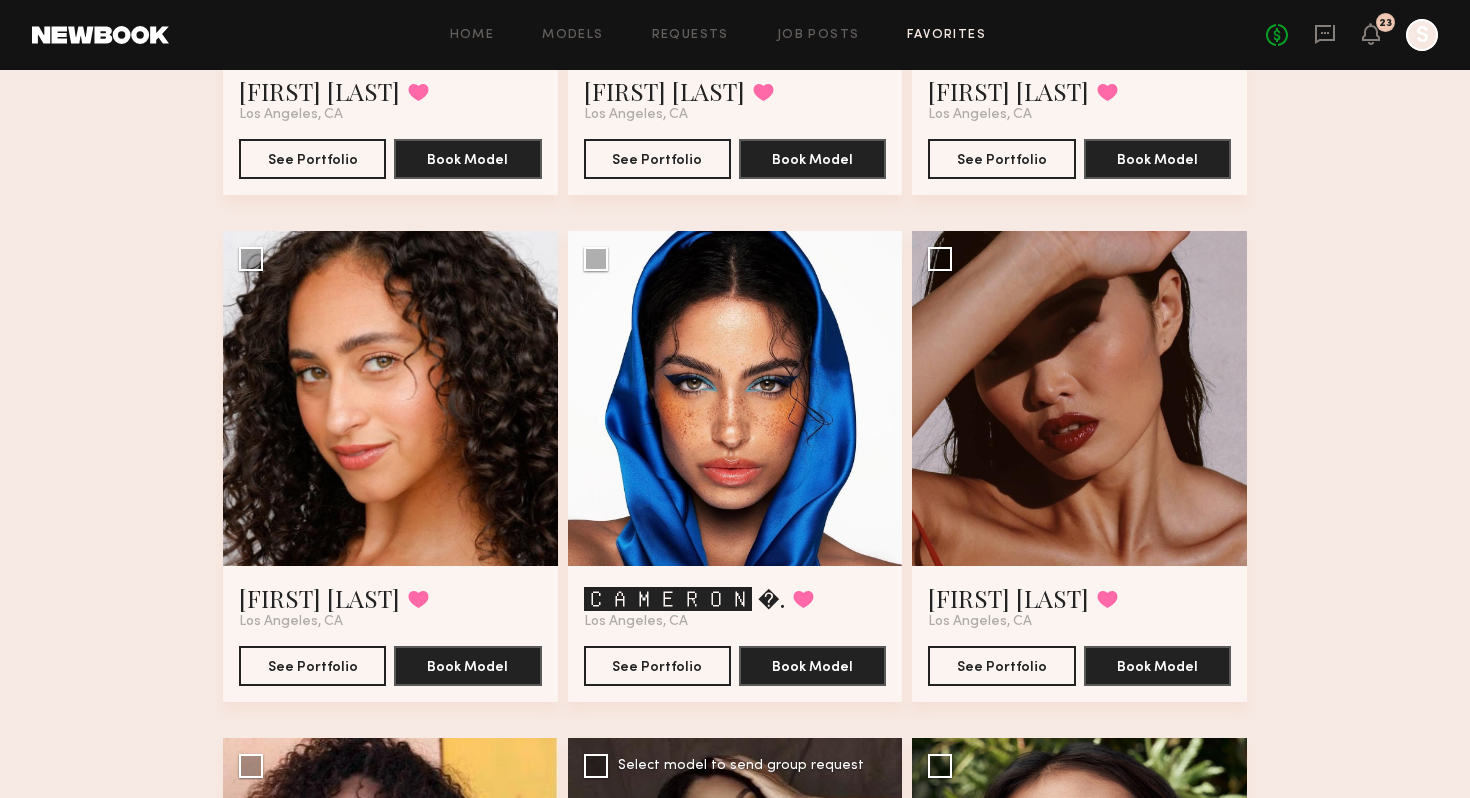 scroll, scrollTop: 1643, scrollLeft: 0, axis: vertical 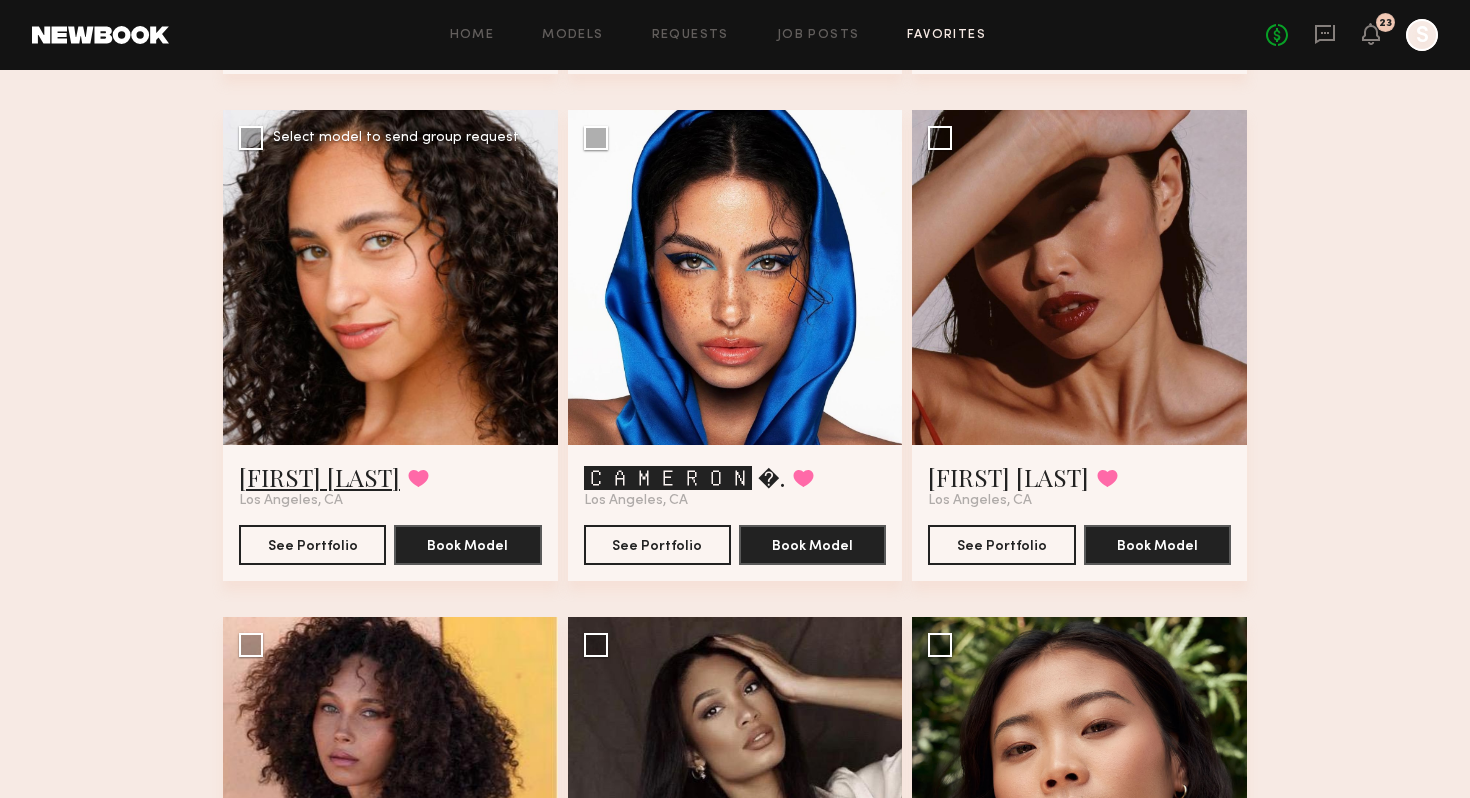 click on "Brandi O." 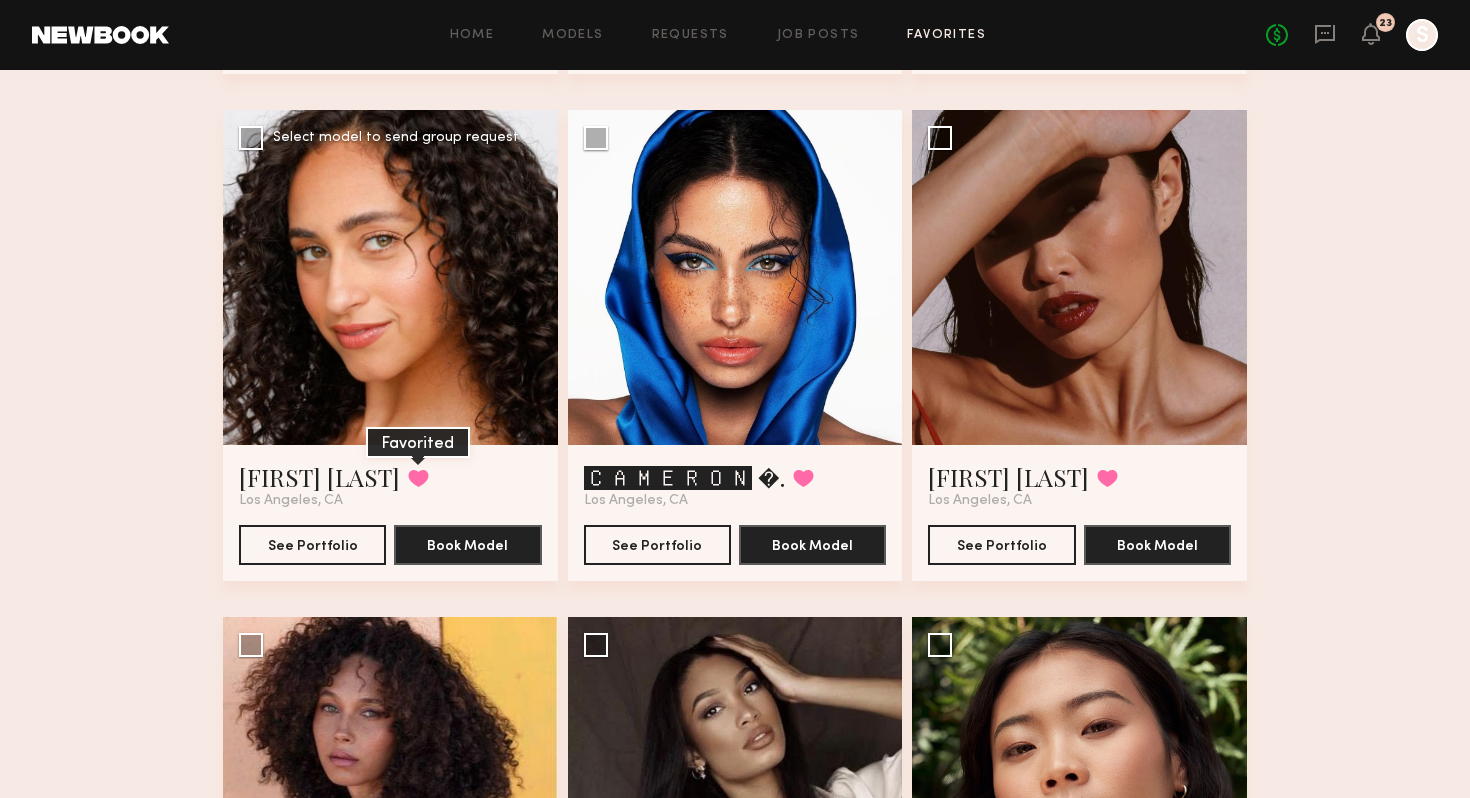click 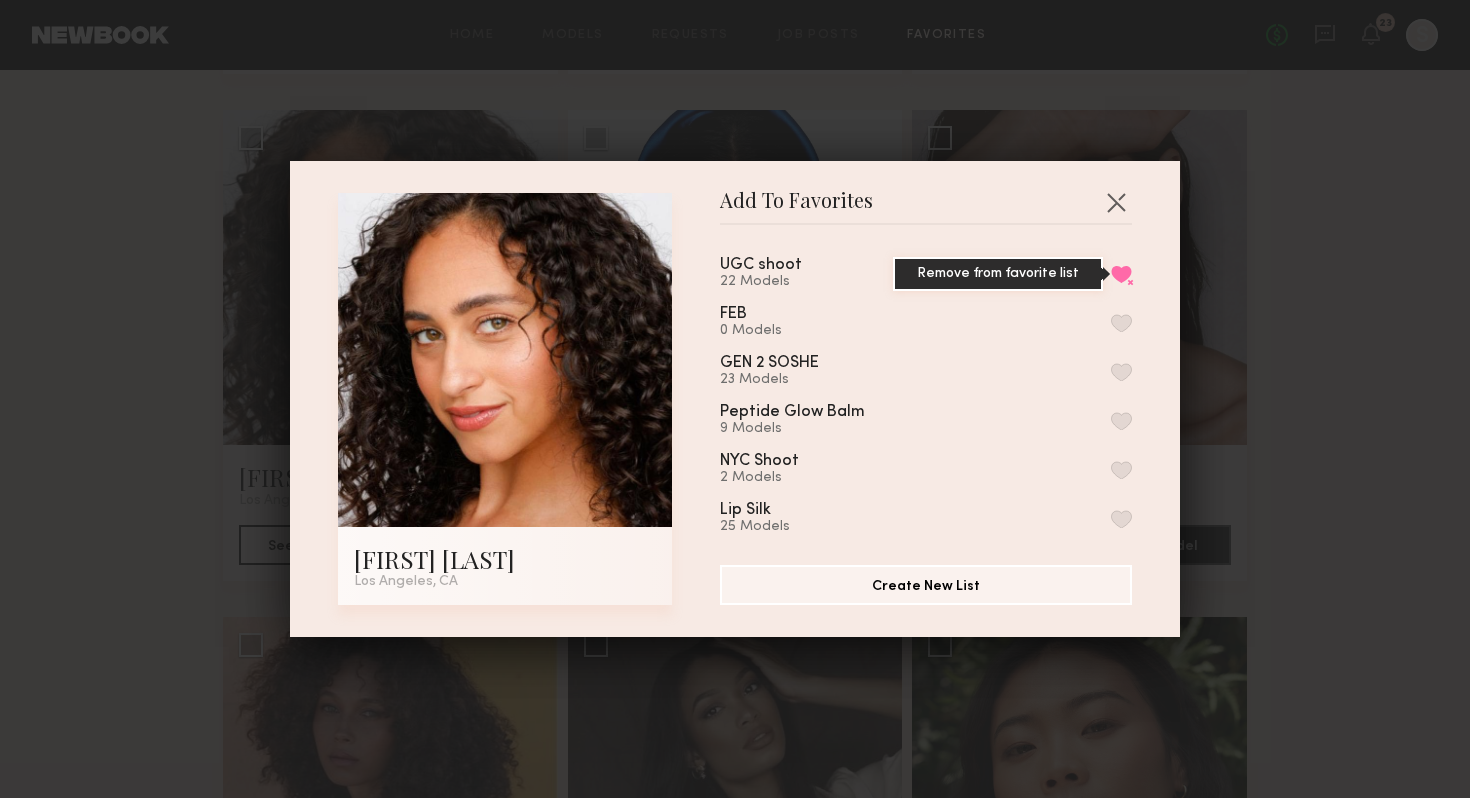 click on "Remove from favorite list" at bounding box center (1121, 274) 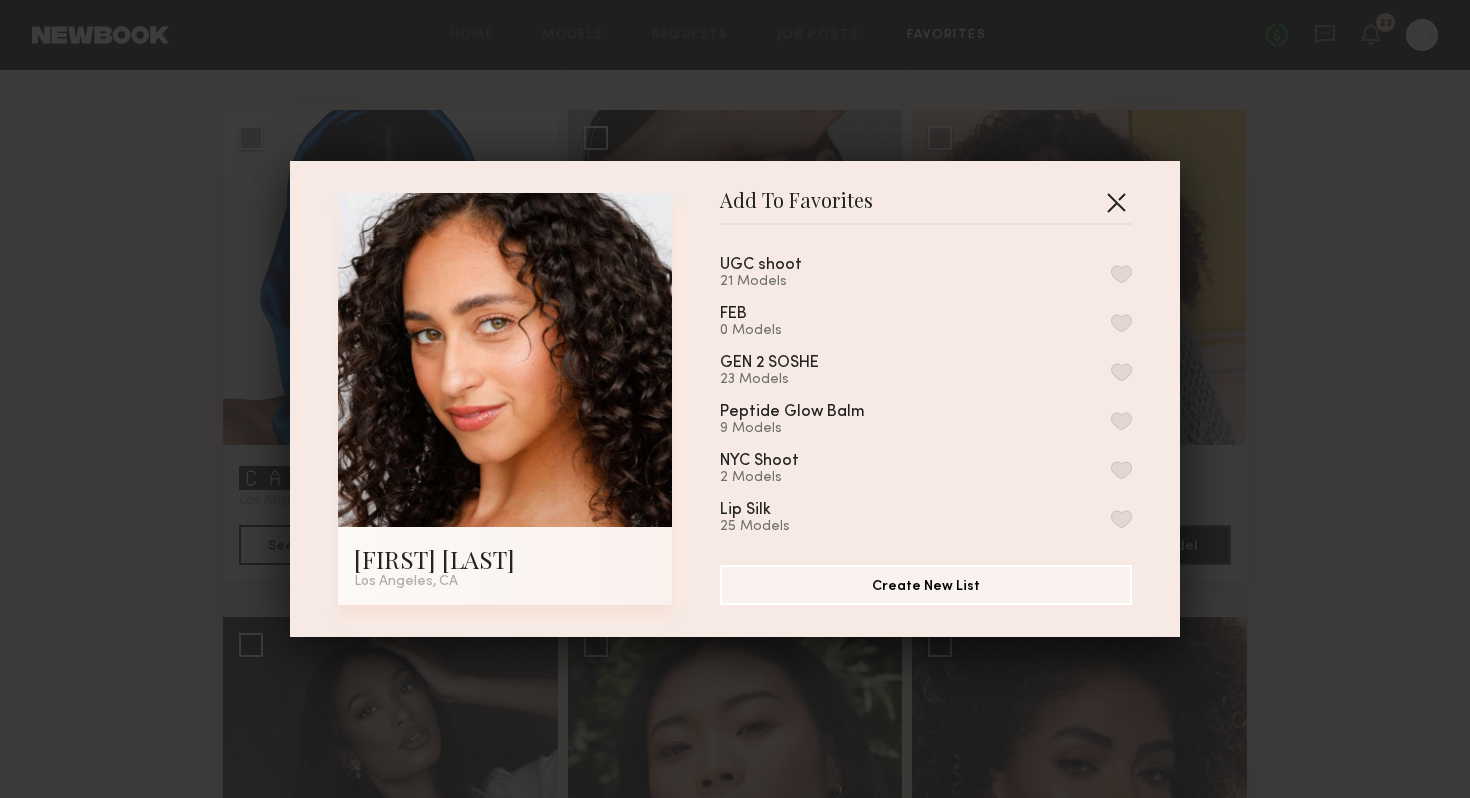click at bounding box center (1116, 202) 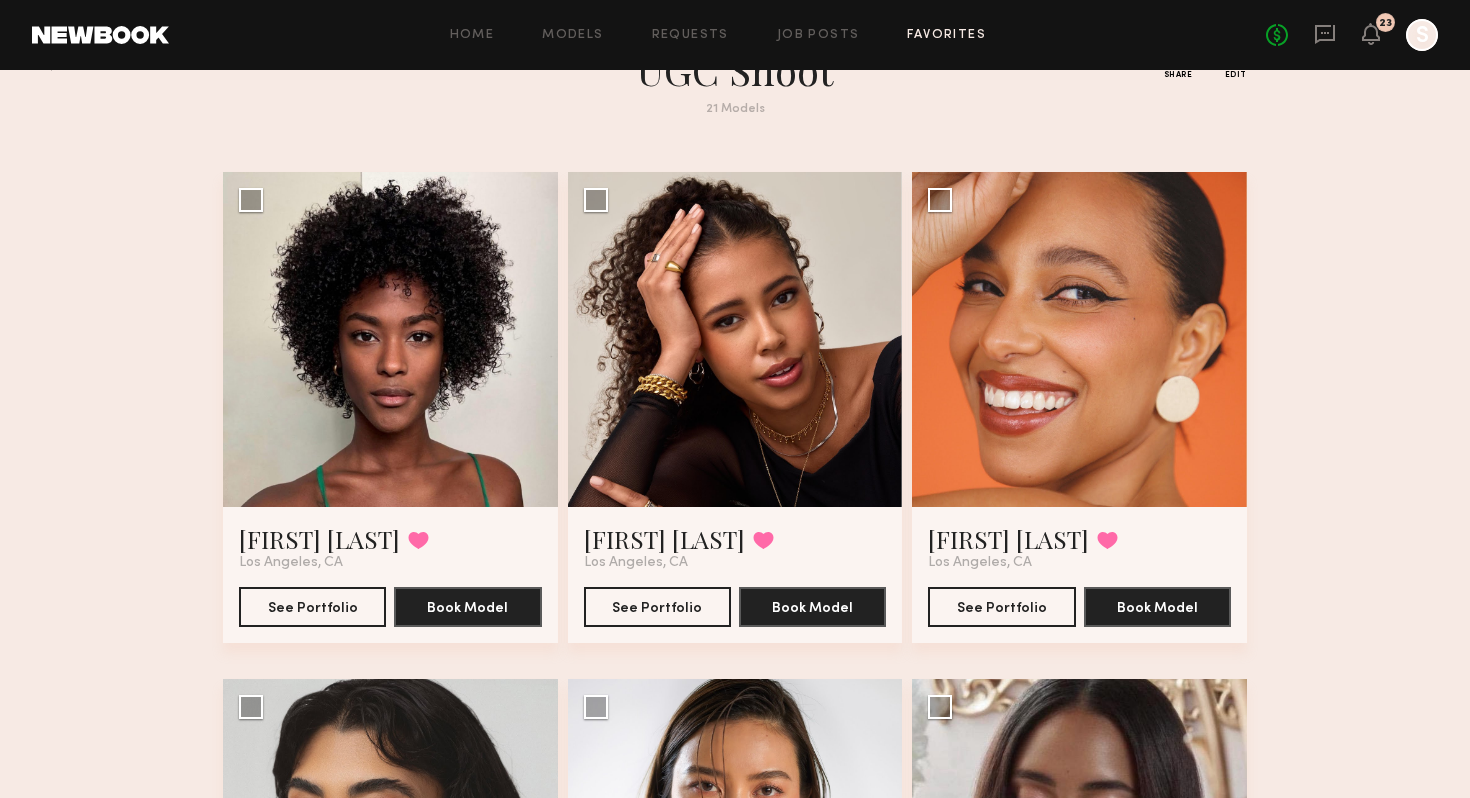scroll, scrollTop: 0, scrollLeft: 0, axis: both 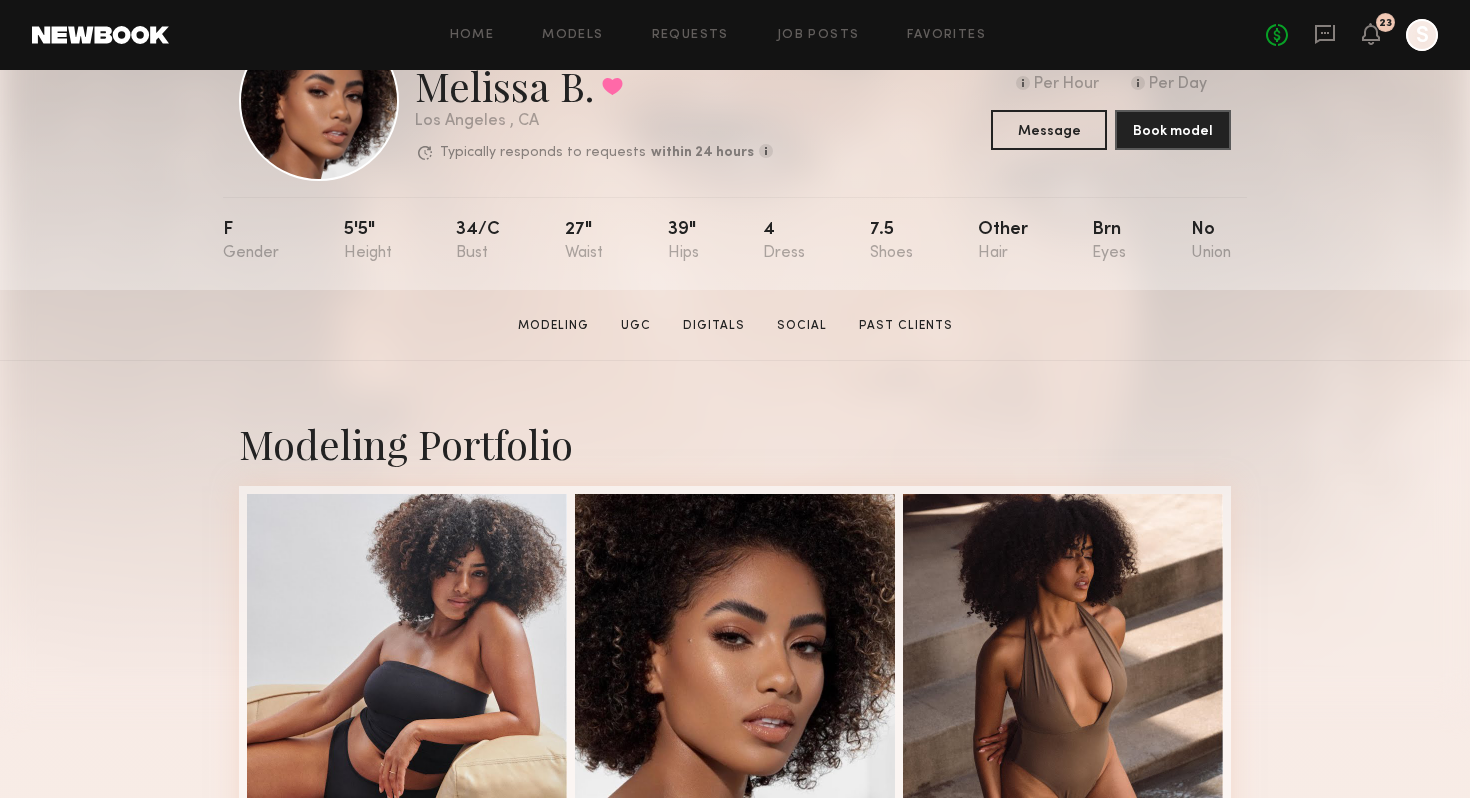 click on "Melissa B.  Modeling   UGC   Digitals   Social   Past Clients   Message   Book Model" 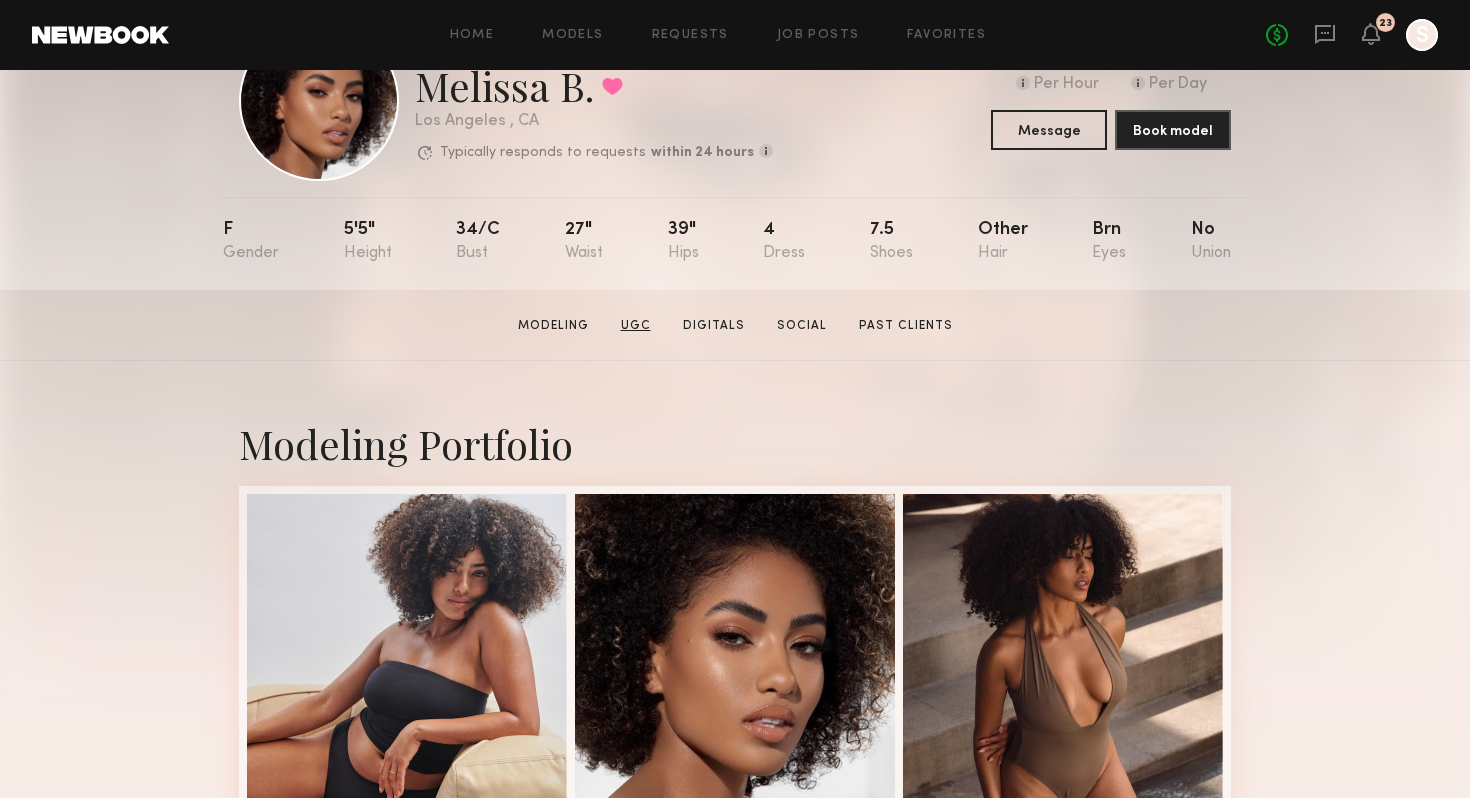click on "UGC" 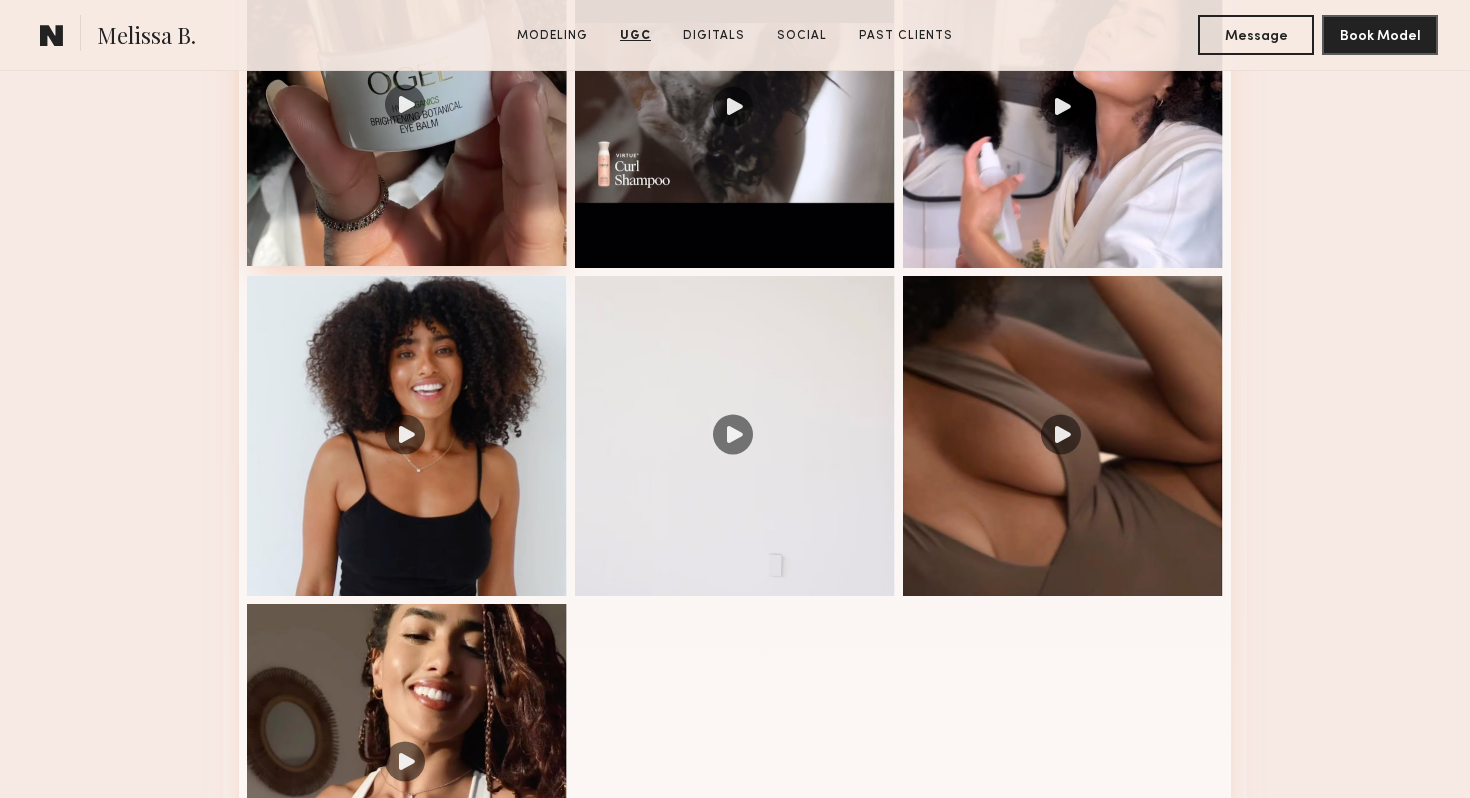 scroll, scrollTop: 2273, scrollLeft: 0, axis: vertical 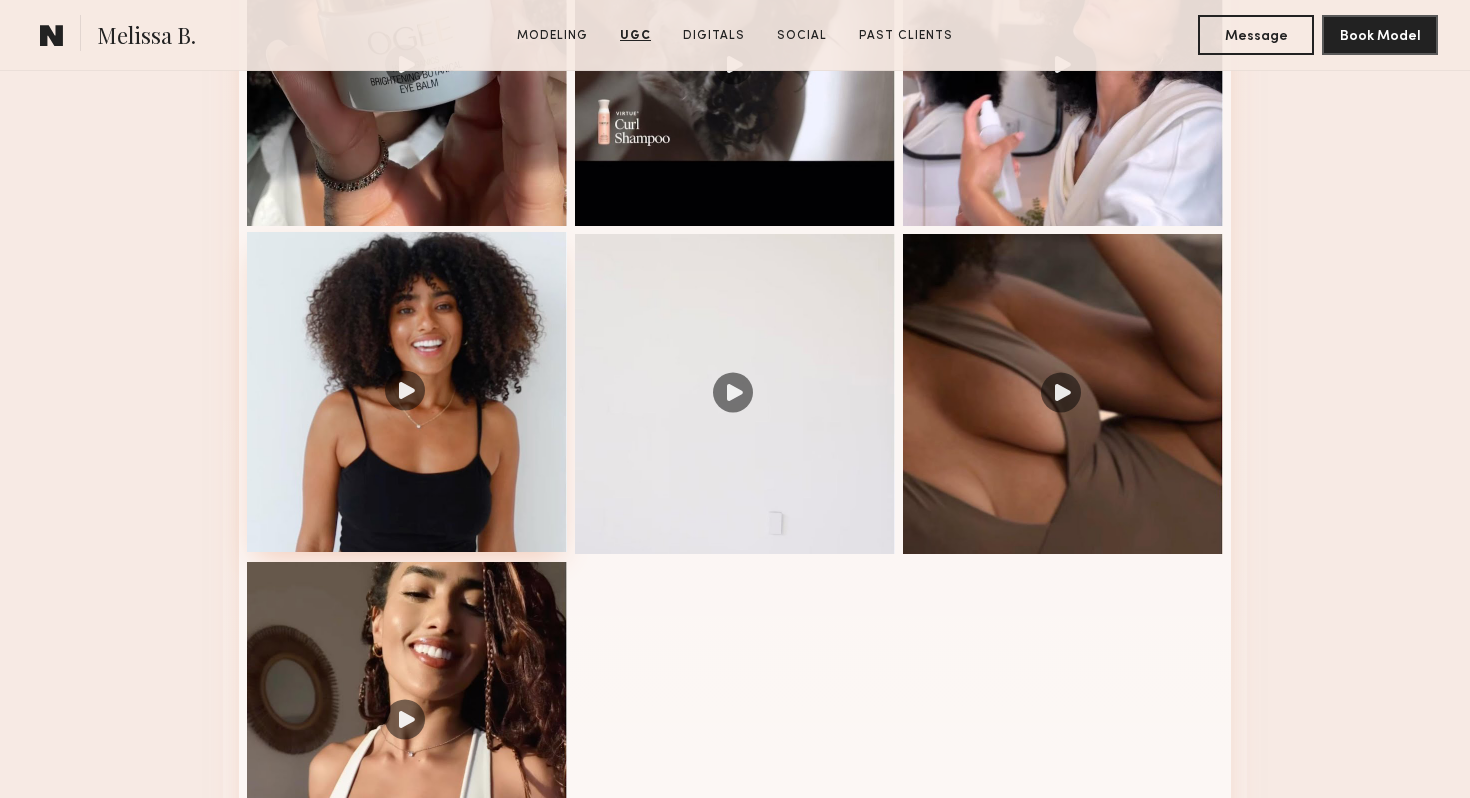 click at bounding box center [407, 392] 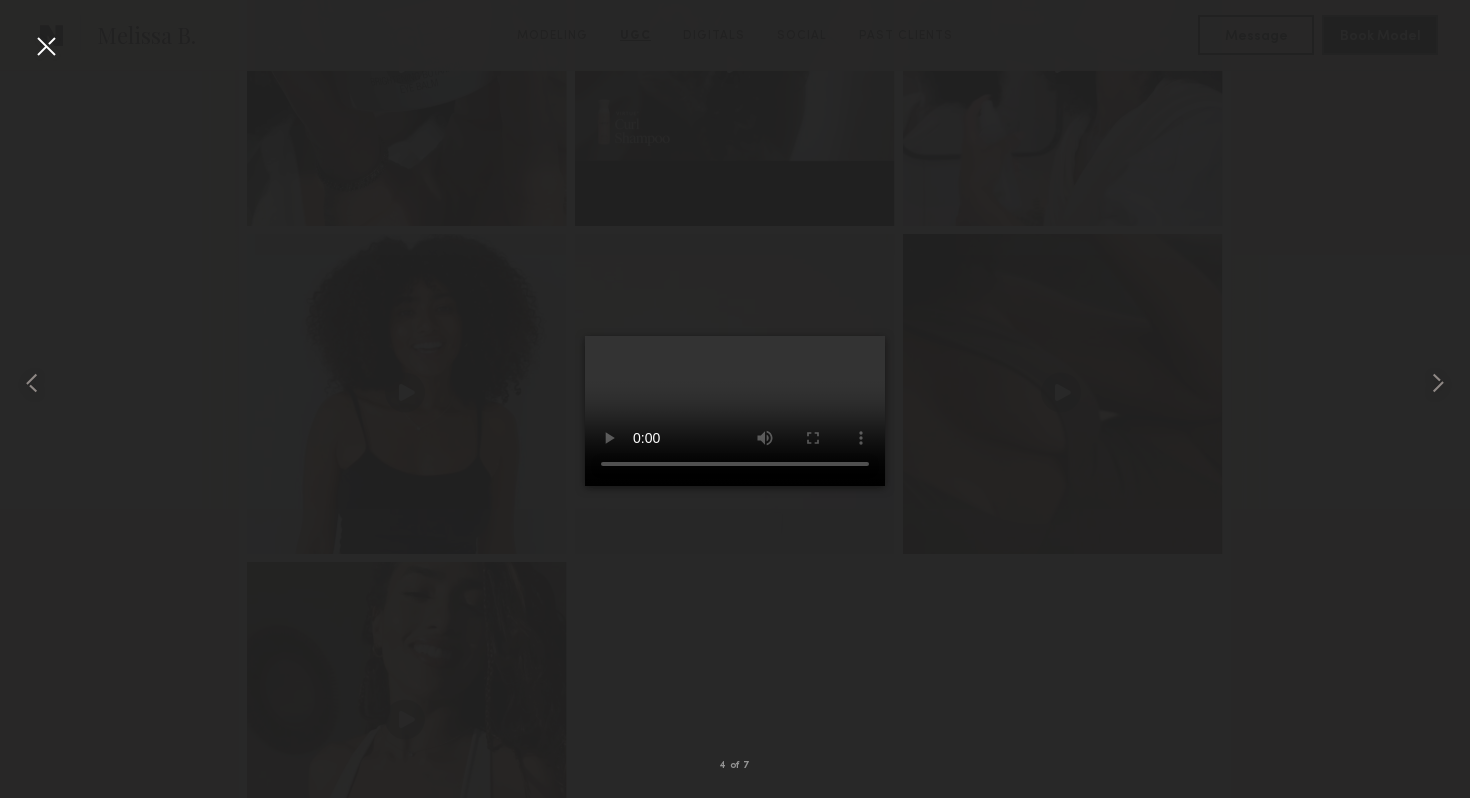 click at bounding box center [735, 383] 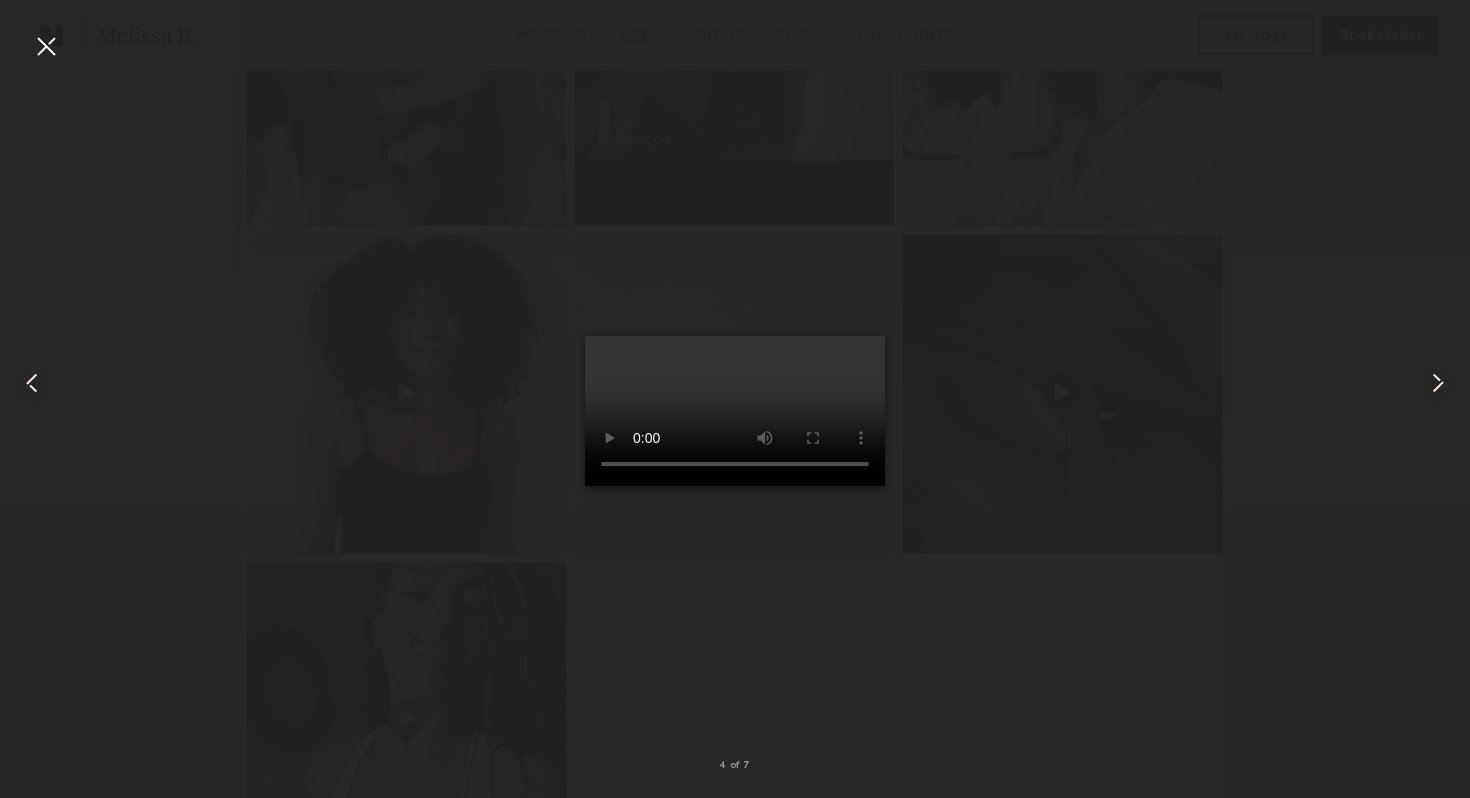 click at bounding box center (46, 46) 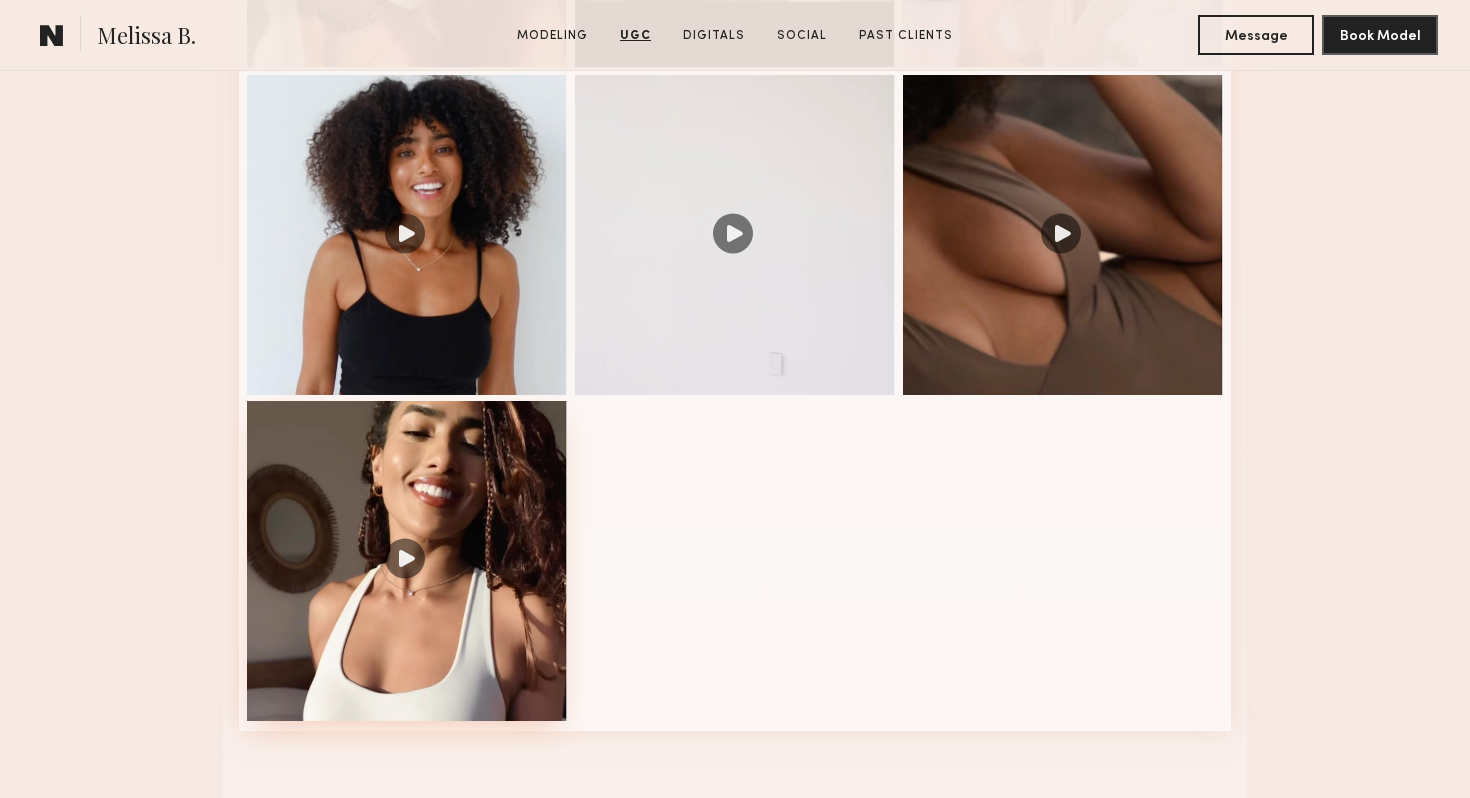 scroll, scrollTop: 2540, scrollLeft: 0, axis: vertical 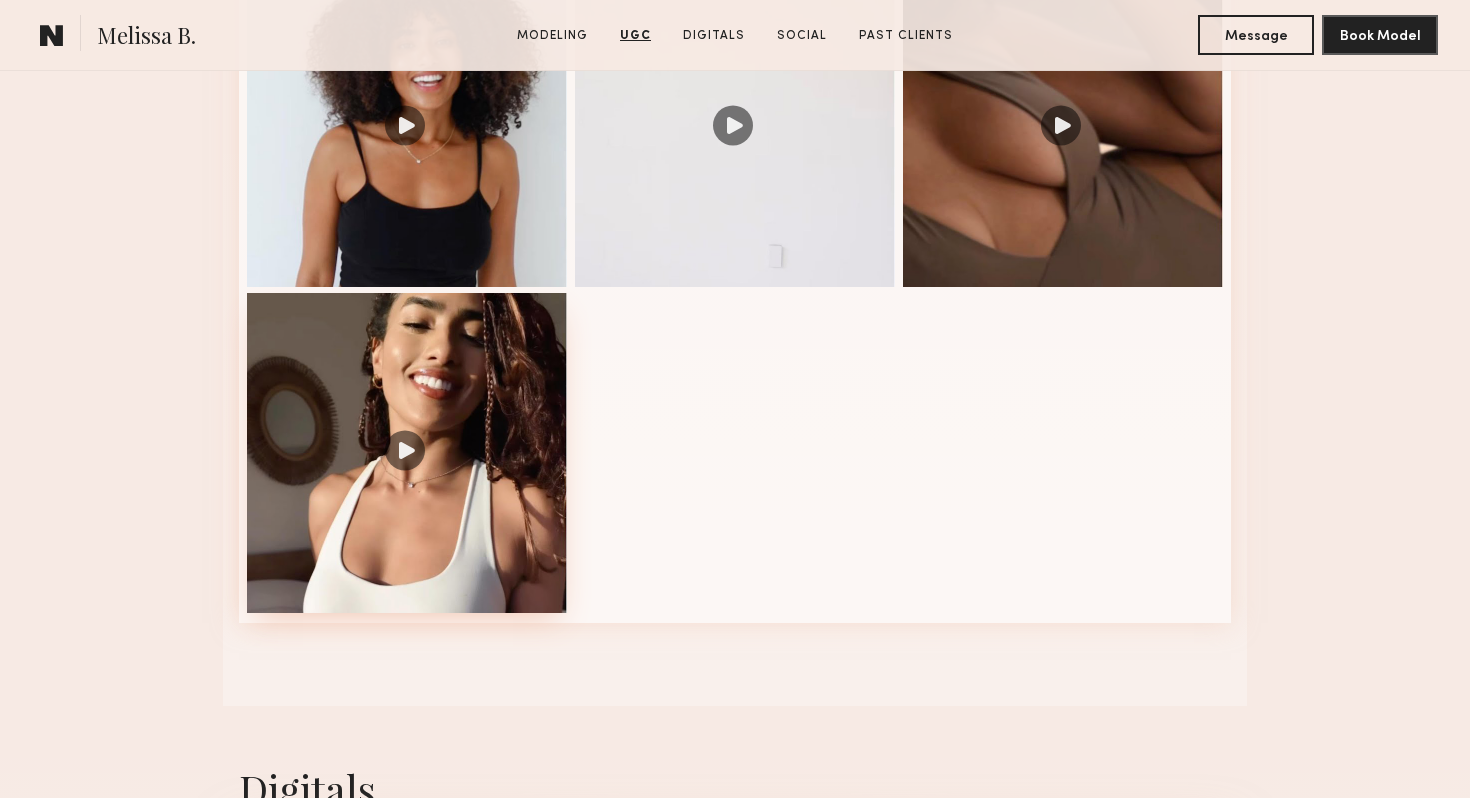 click at bounding box center [407, 453] 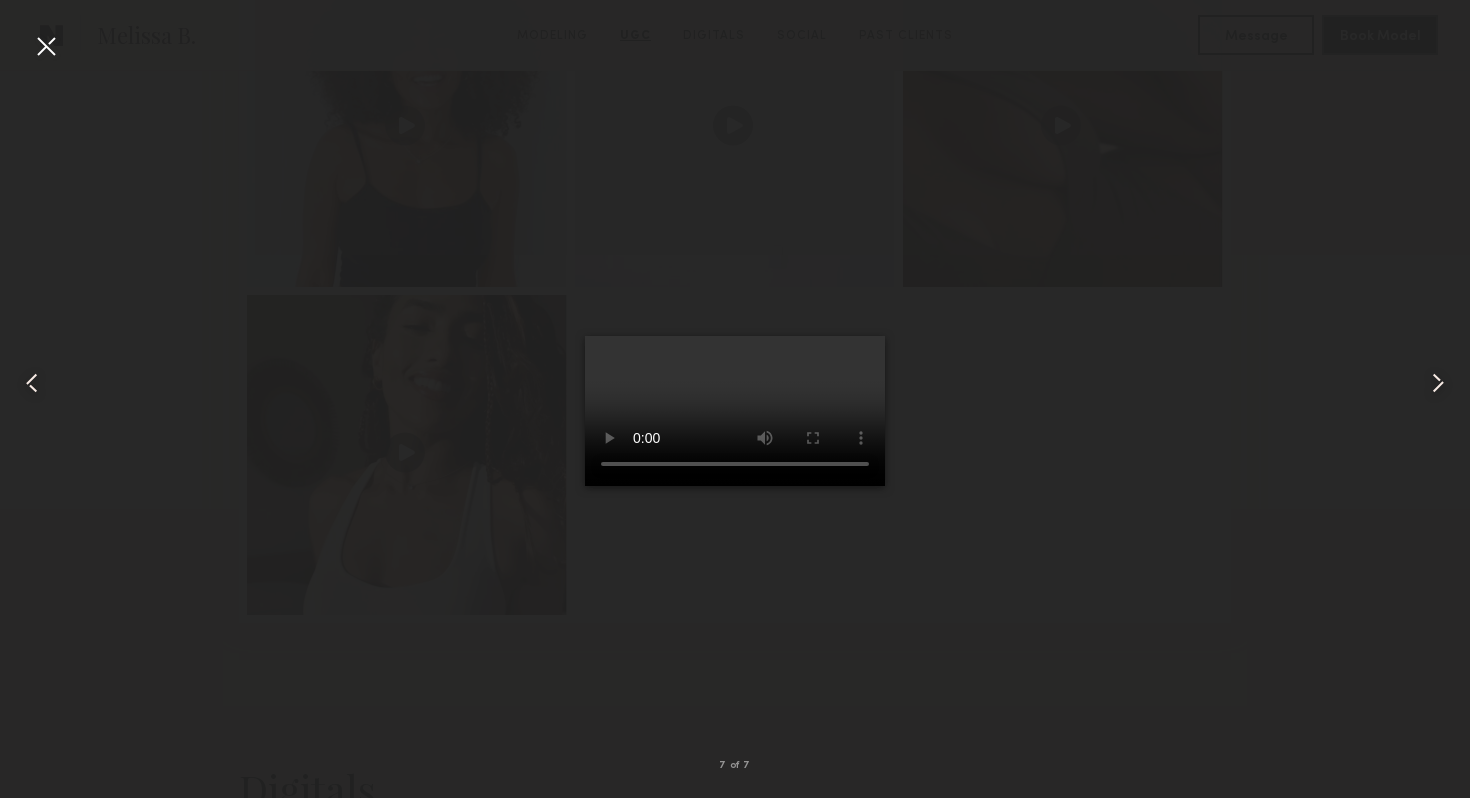 click at bounding box center (46, 46) 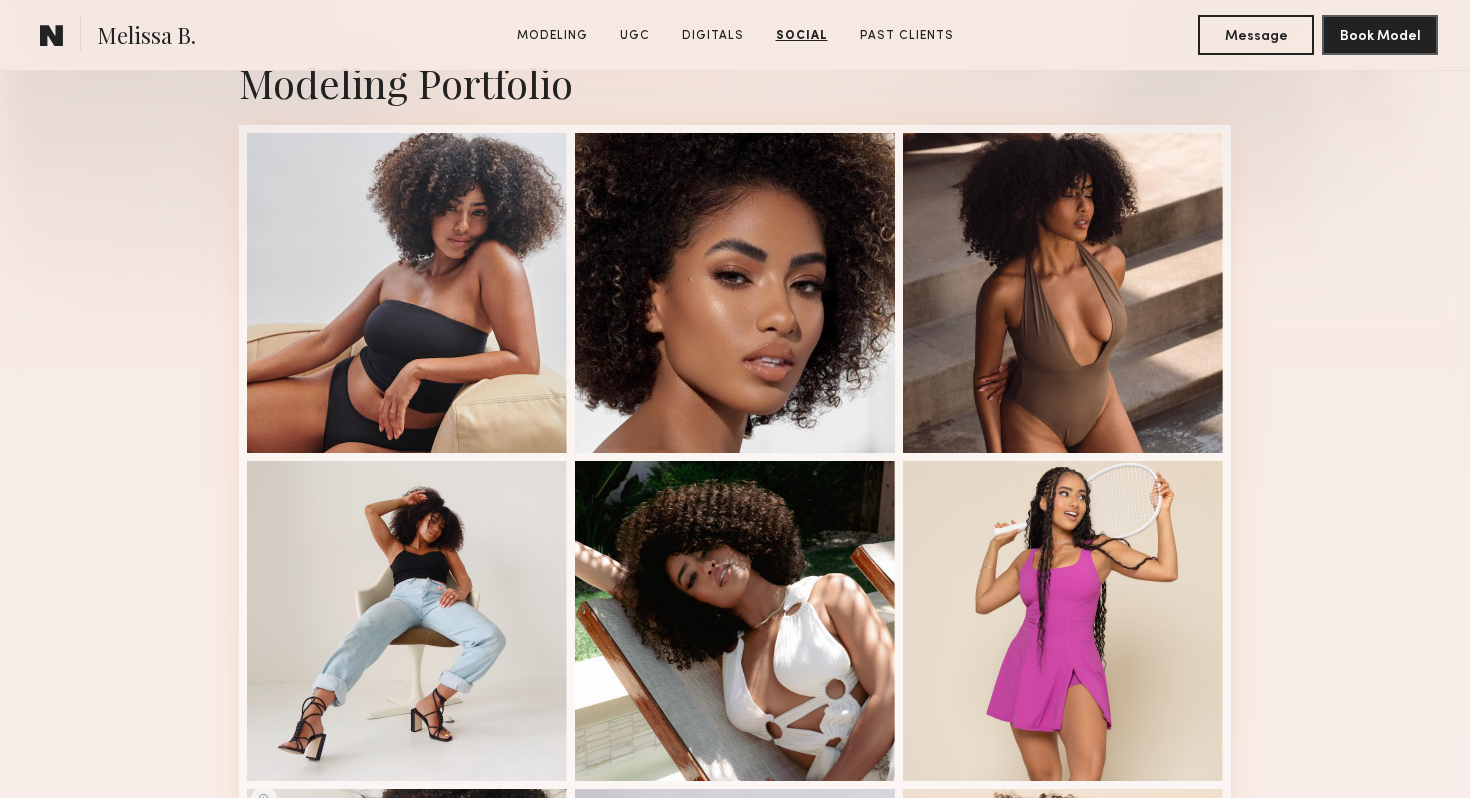 scroll, scrollTop: 0, scrollLeft: 0, axis: both 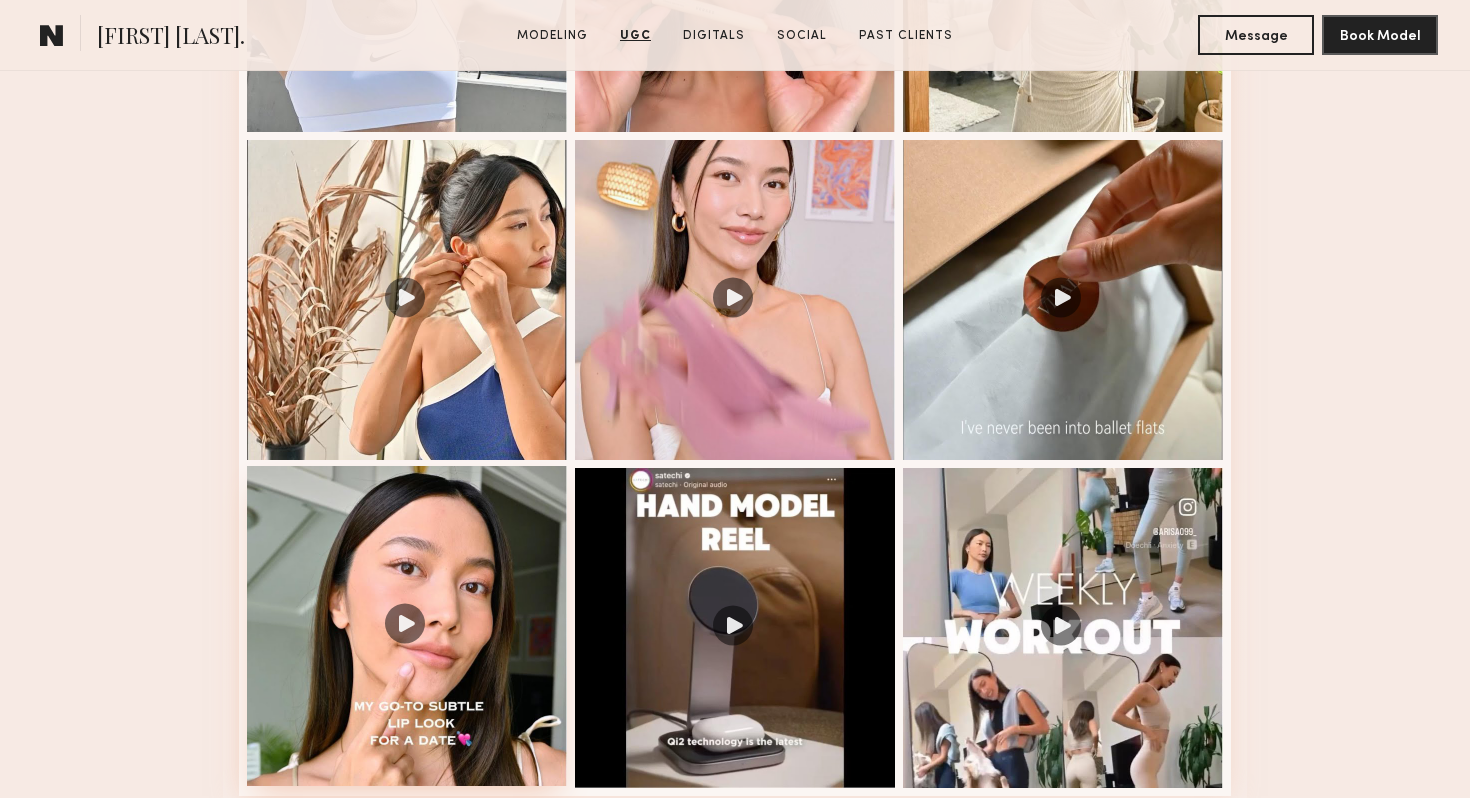 click at bounding box center (407, 626) 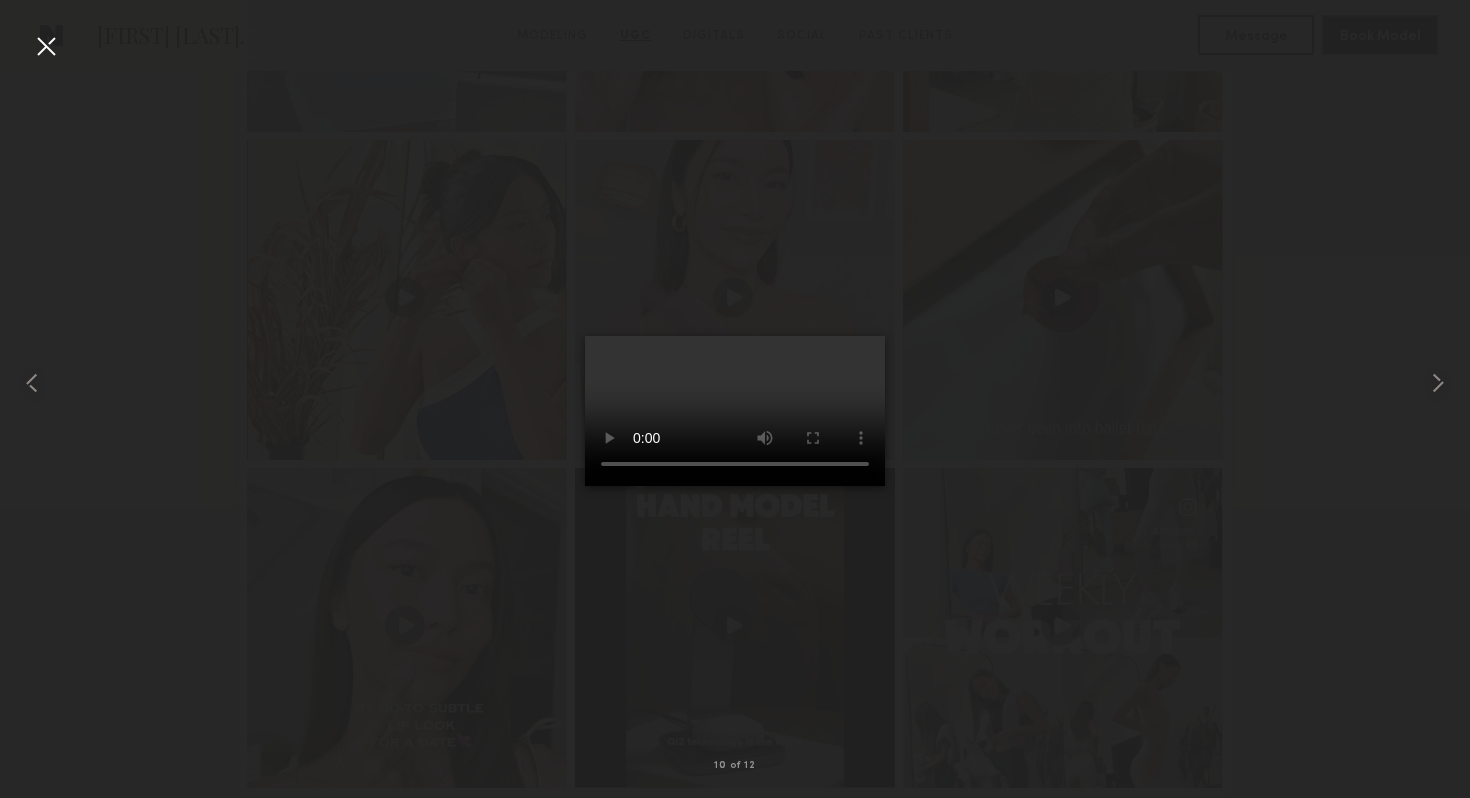 click at bounding box center [46, 46] 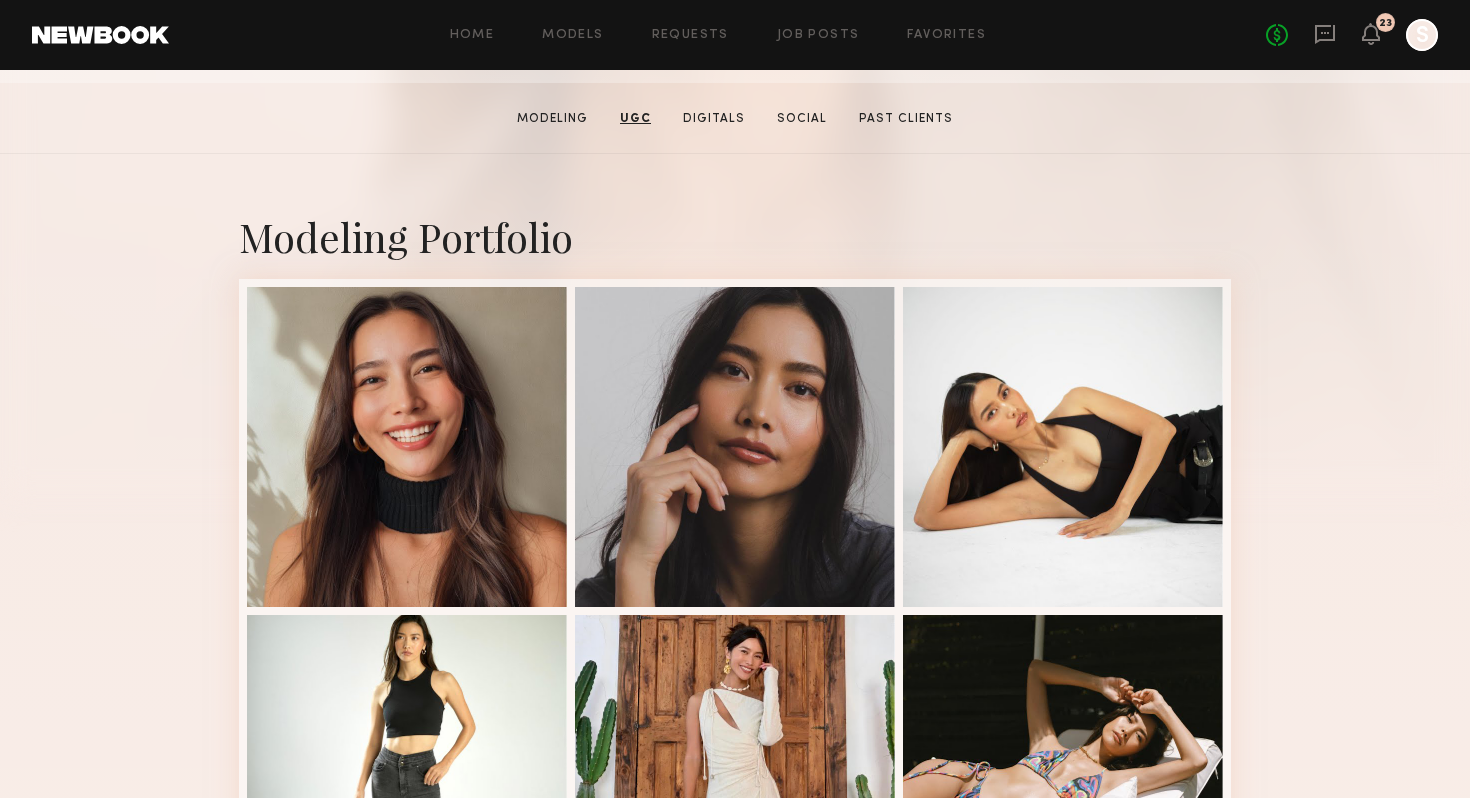 scroll, scrollTop: 0, scrollLeft: 0, axis: both 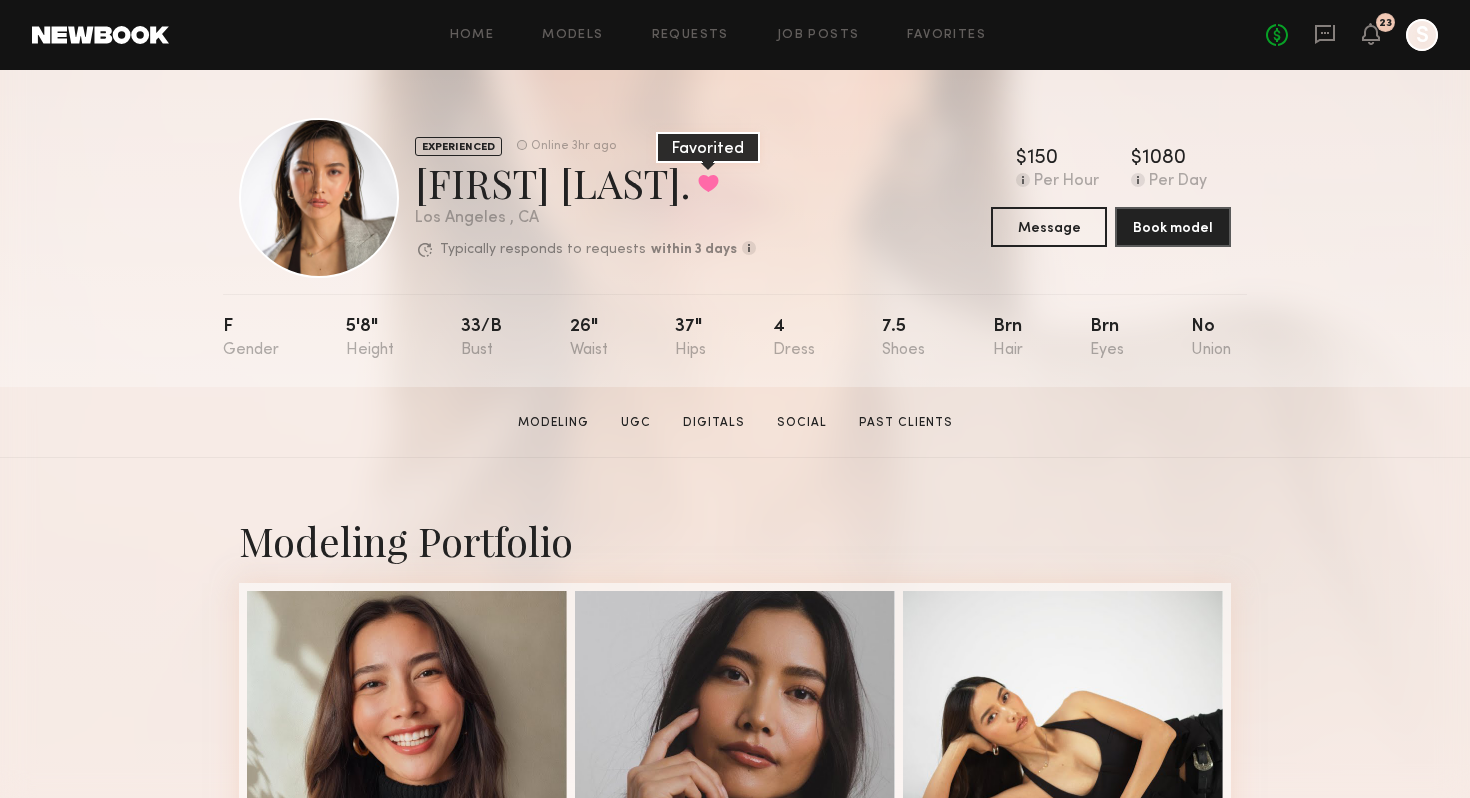 click 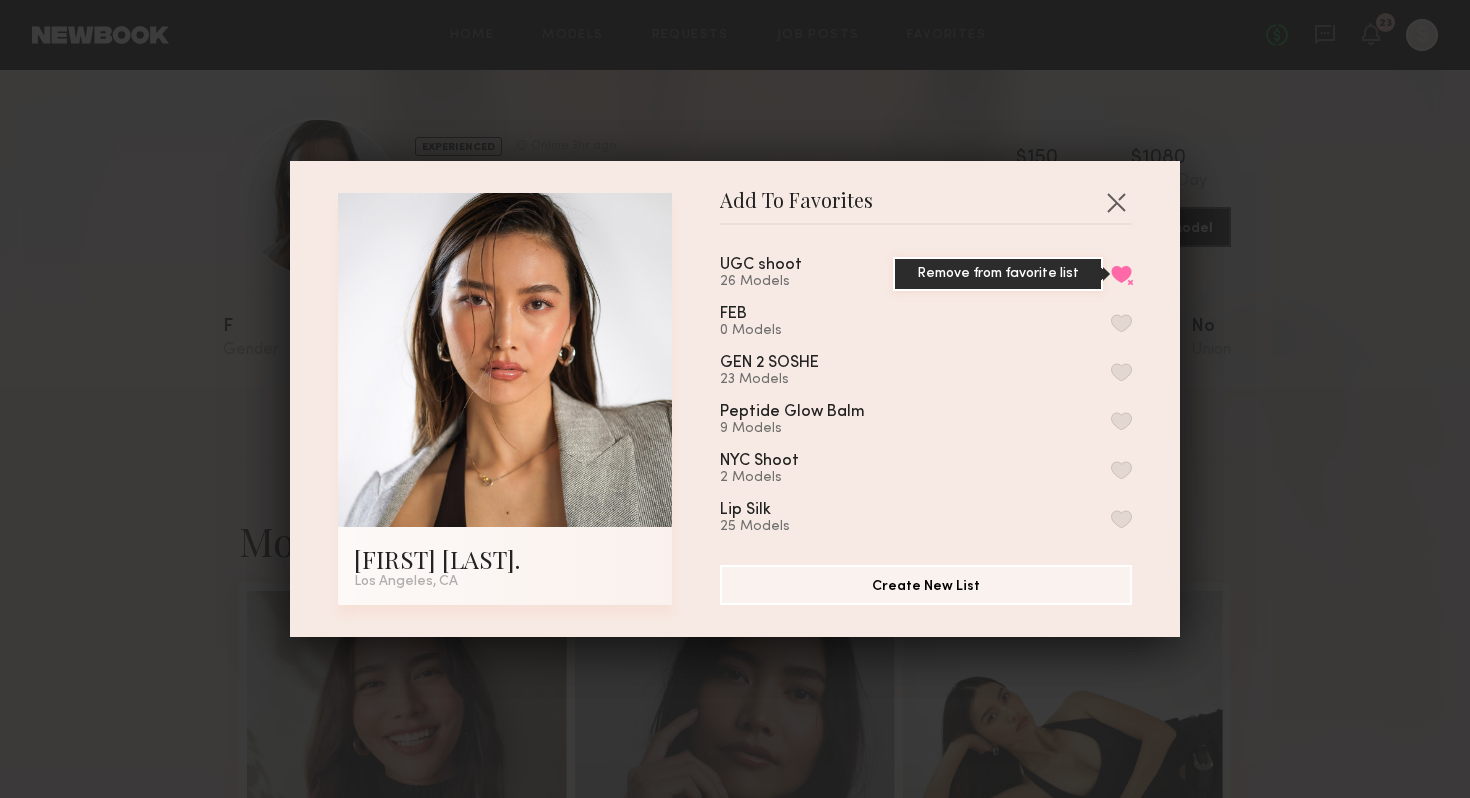 click on "Remove from favorite list" at bounding box center [1121, 274] 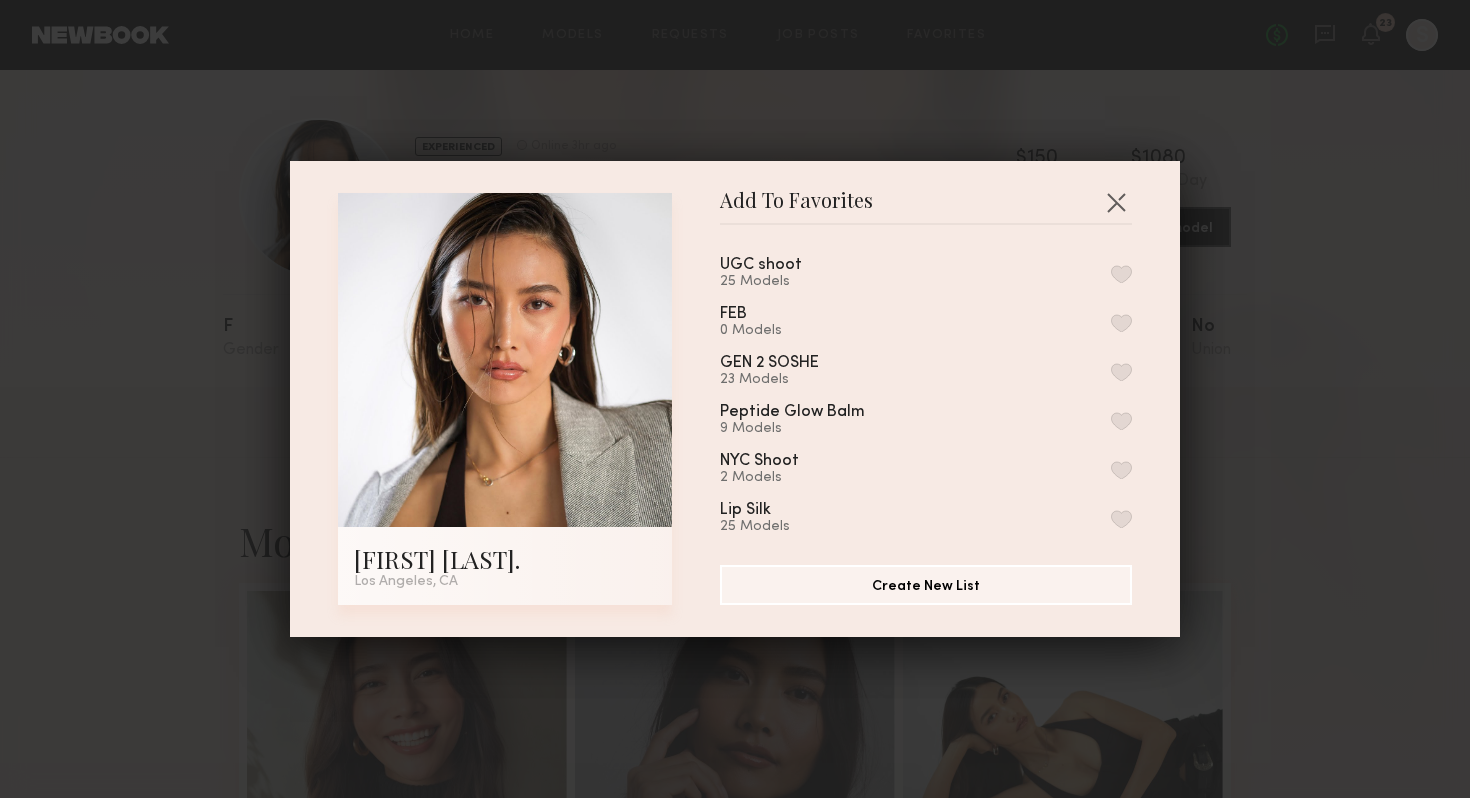 click on "Add To Favorites Arisa N. Los Angeles, CA Add To Favorites UGC shoot 25   Models FEB 0   Models GEN 2 SOSHE 23   Models Peptide Glow Balm 9   Models NYC Shoot 2   Models Lip Silk 25   Models My Favorites 7   Models Create New List" at bounding box center (735, 399) 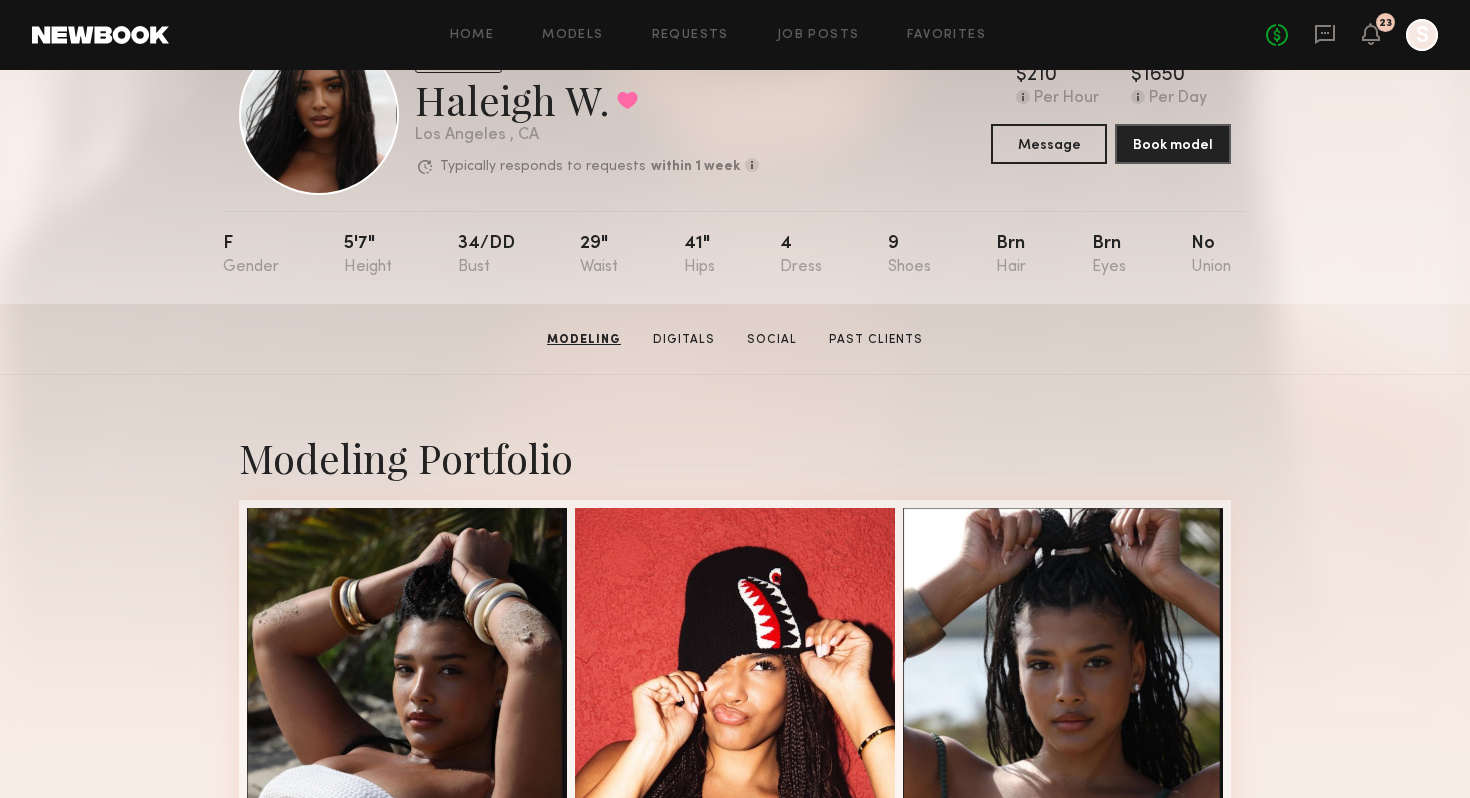 scroll, scrollTop: 0, scrollLeft: 0, axis: both 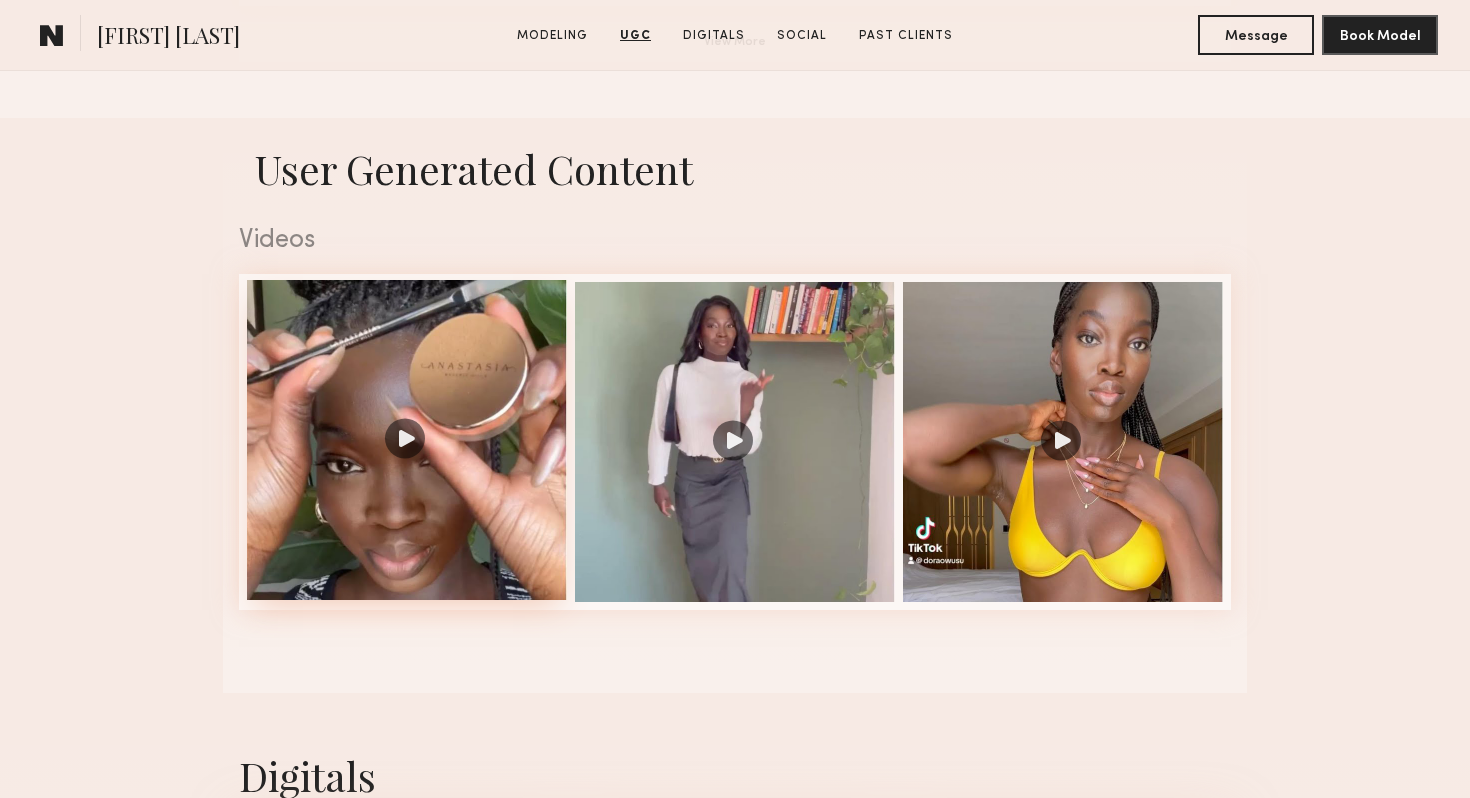 click at bounding box center (407, 440) 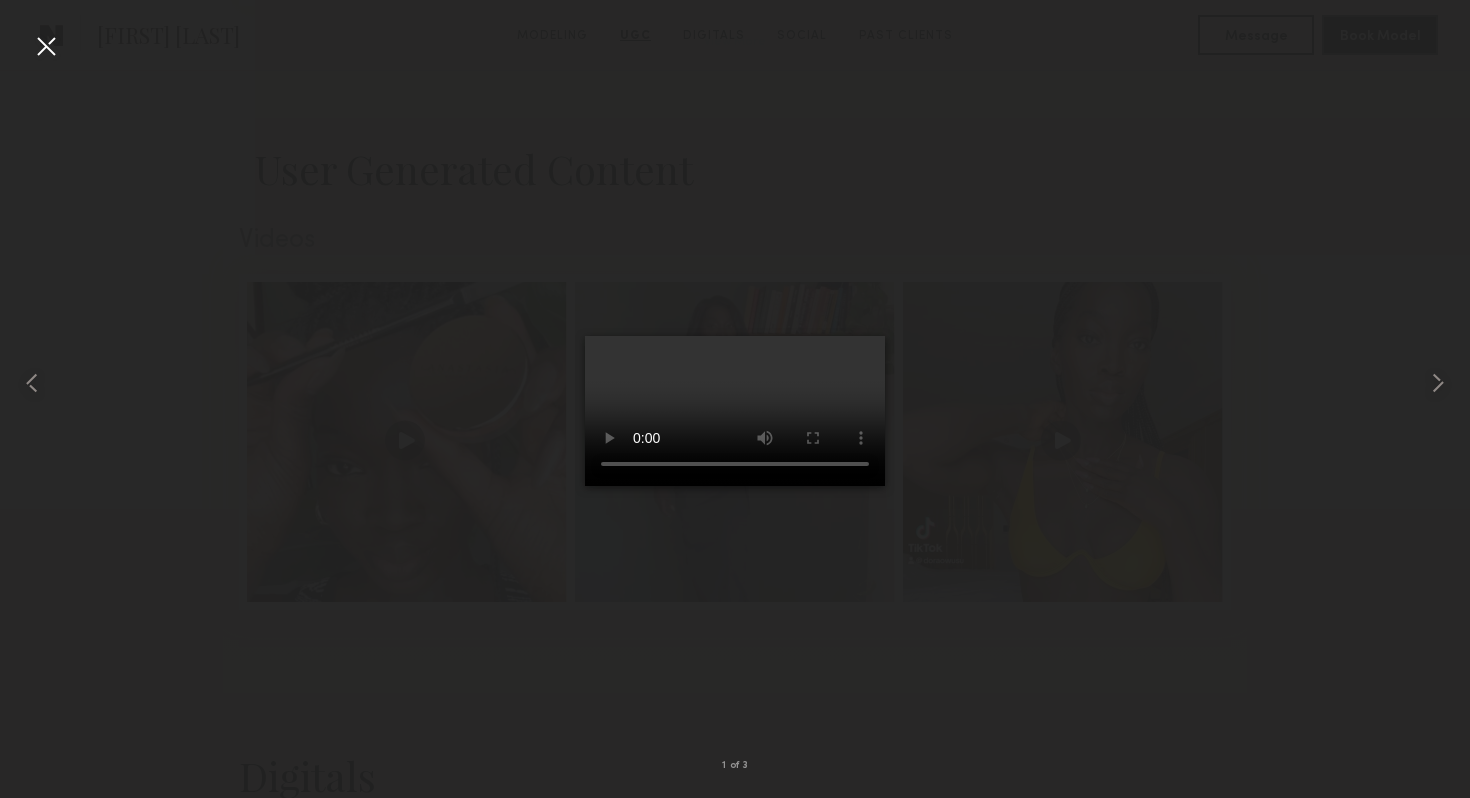 click at bounding box center [735, 383] 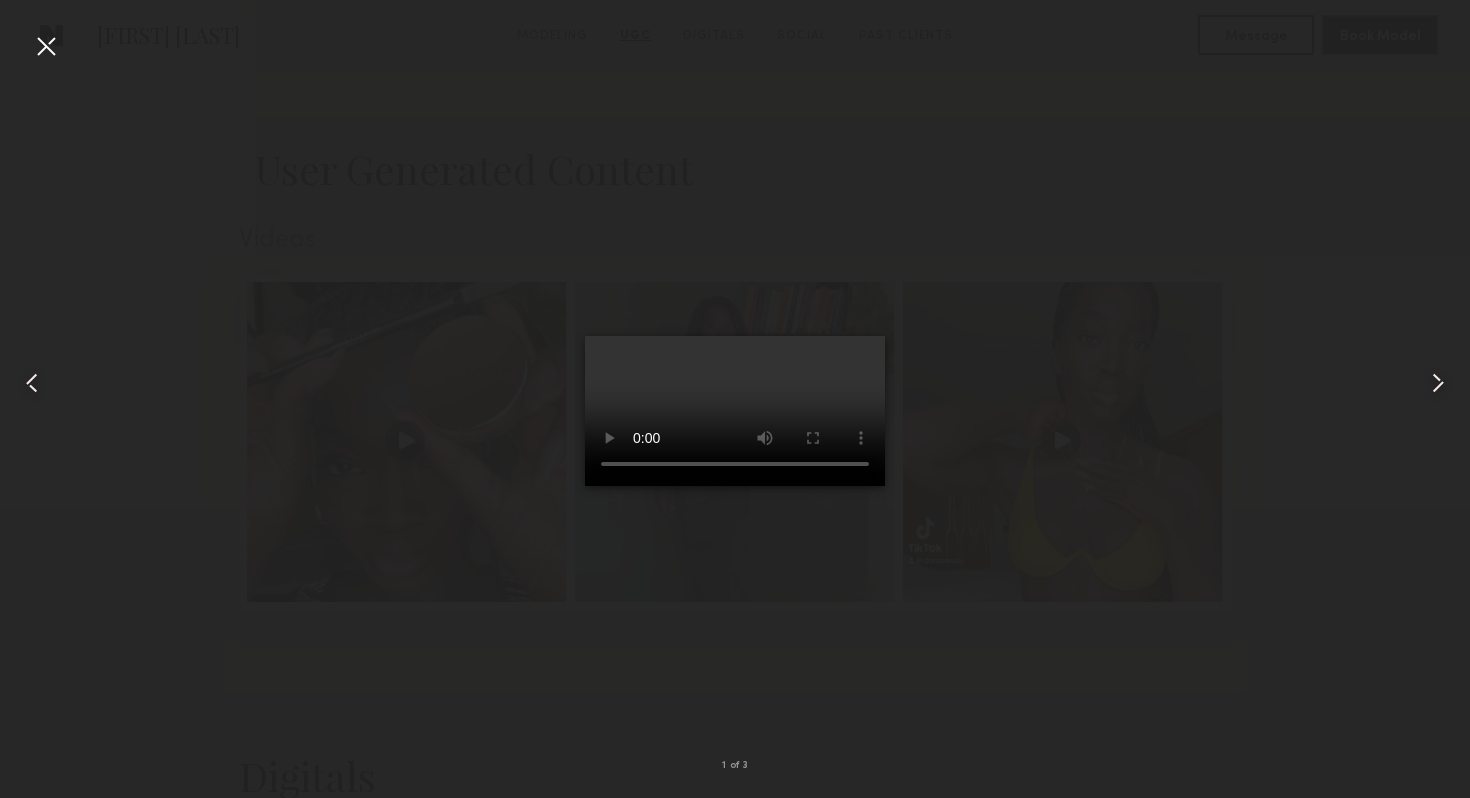 click at bounding box center (46, 46) 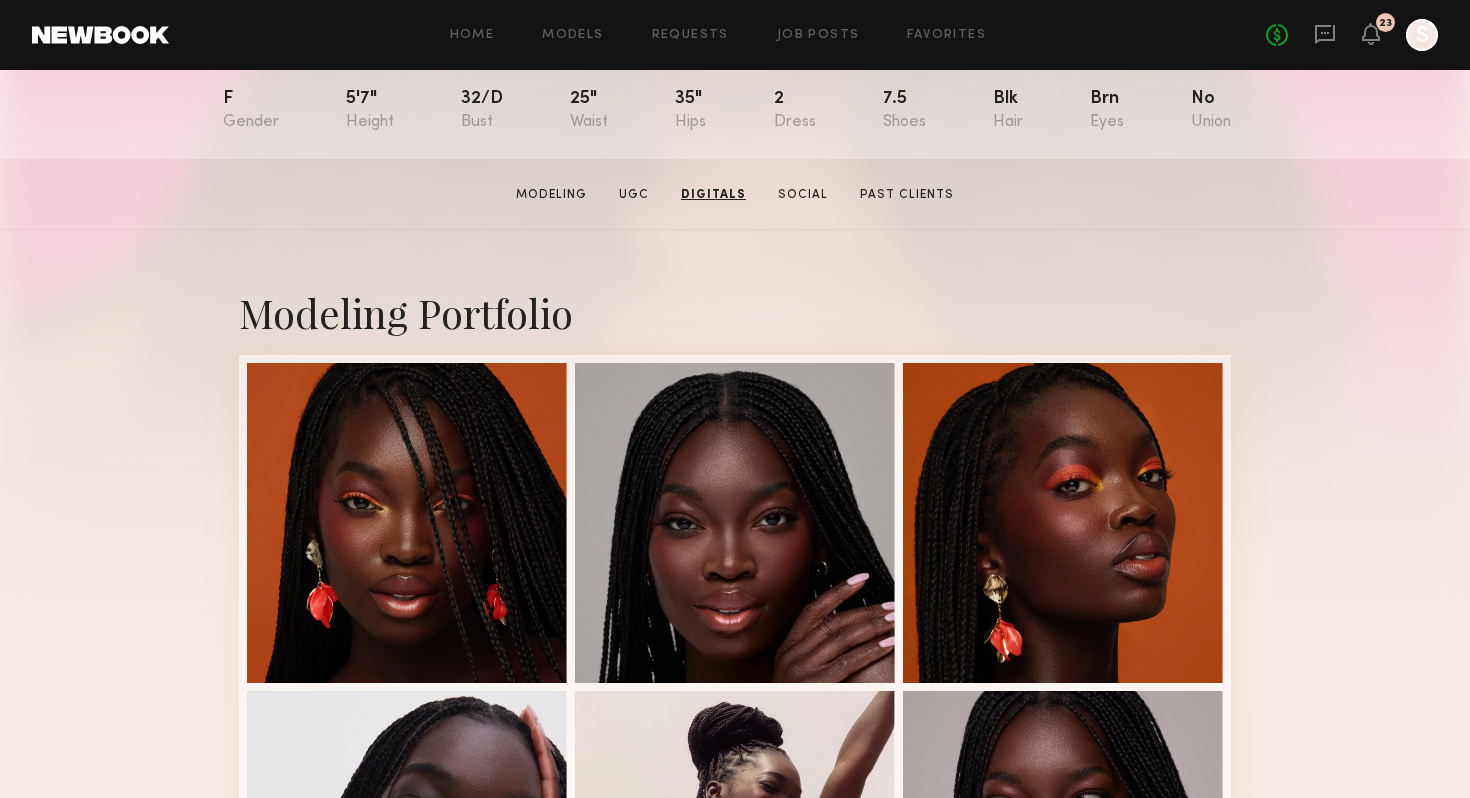 scroll, scrollTop: 0, scrollLeft: 0, axis: both 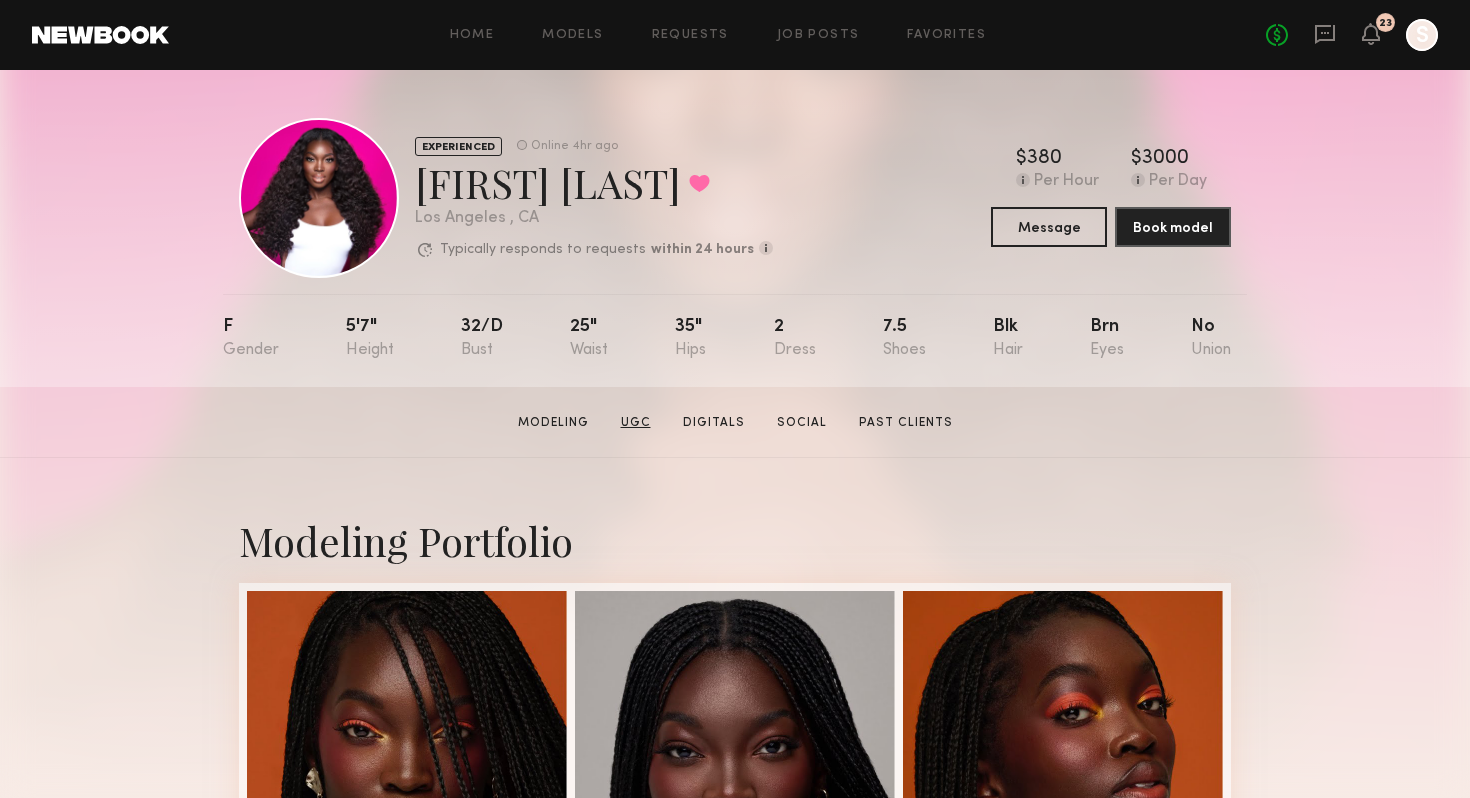 click on "UGC" 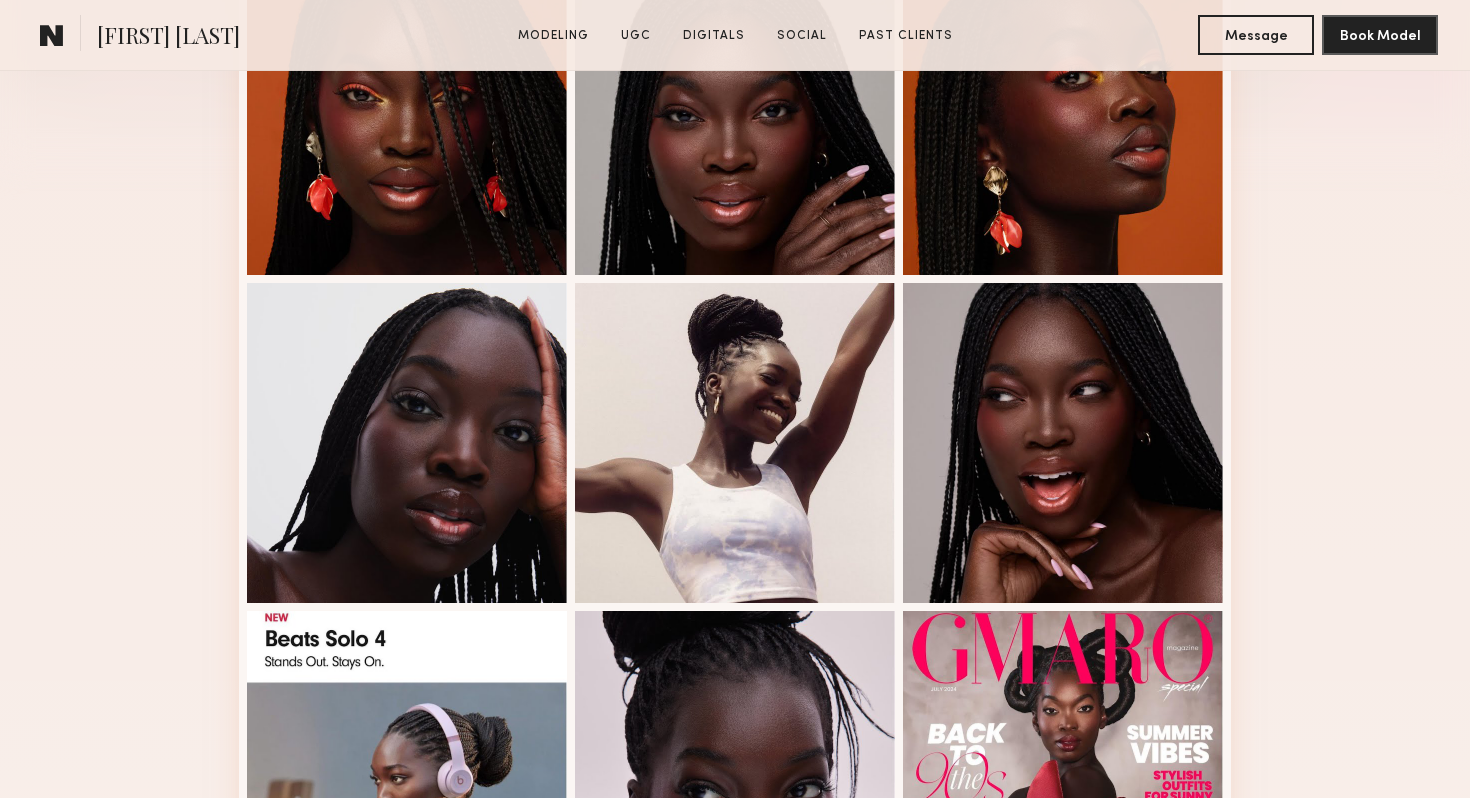 scroll, scrollTop: 643, scrollLeft: 0, axis: vertical 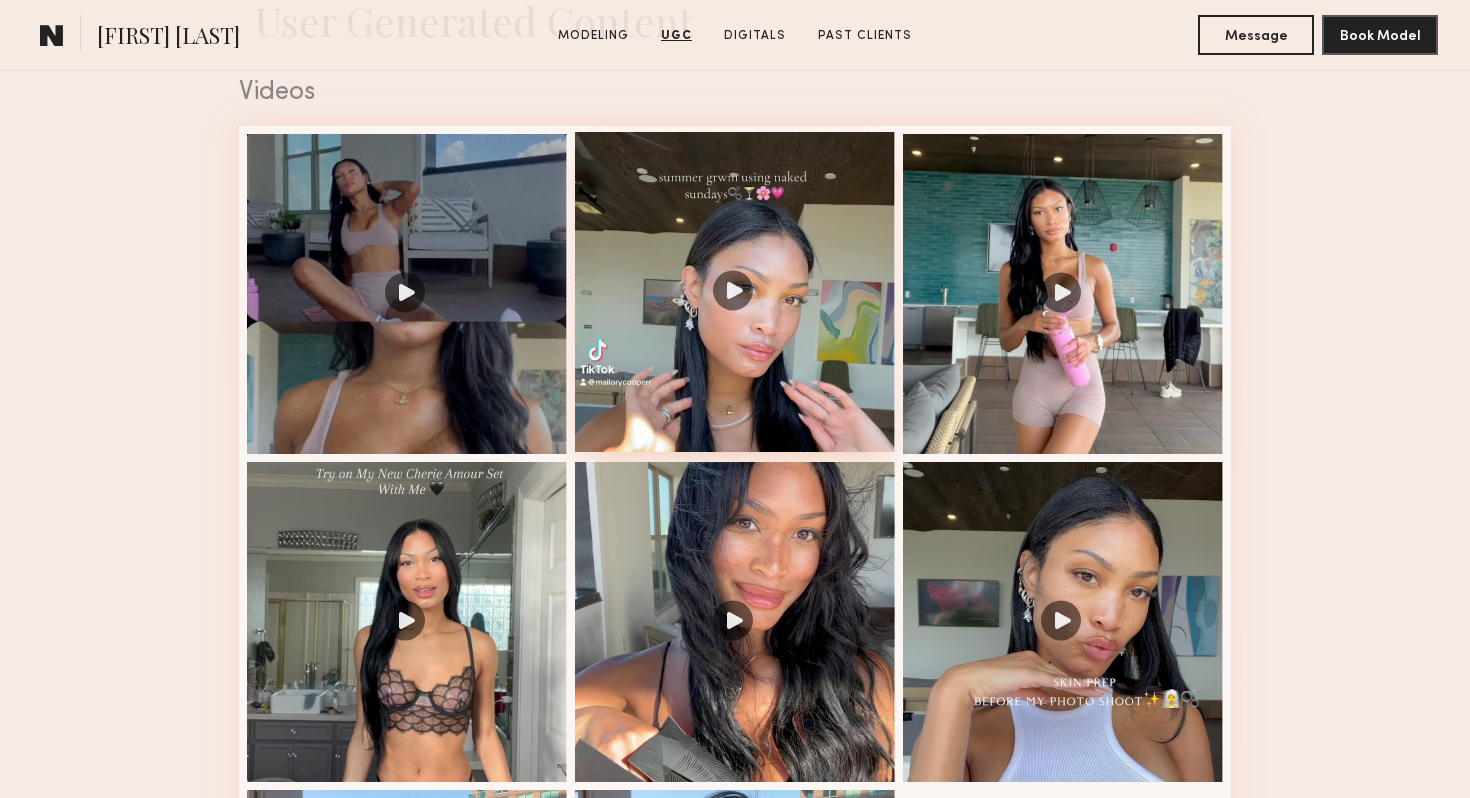 click at bounding box center [735, 292] 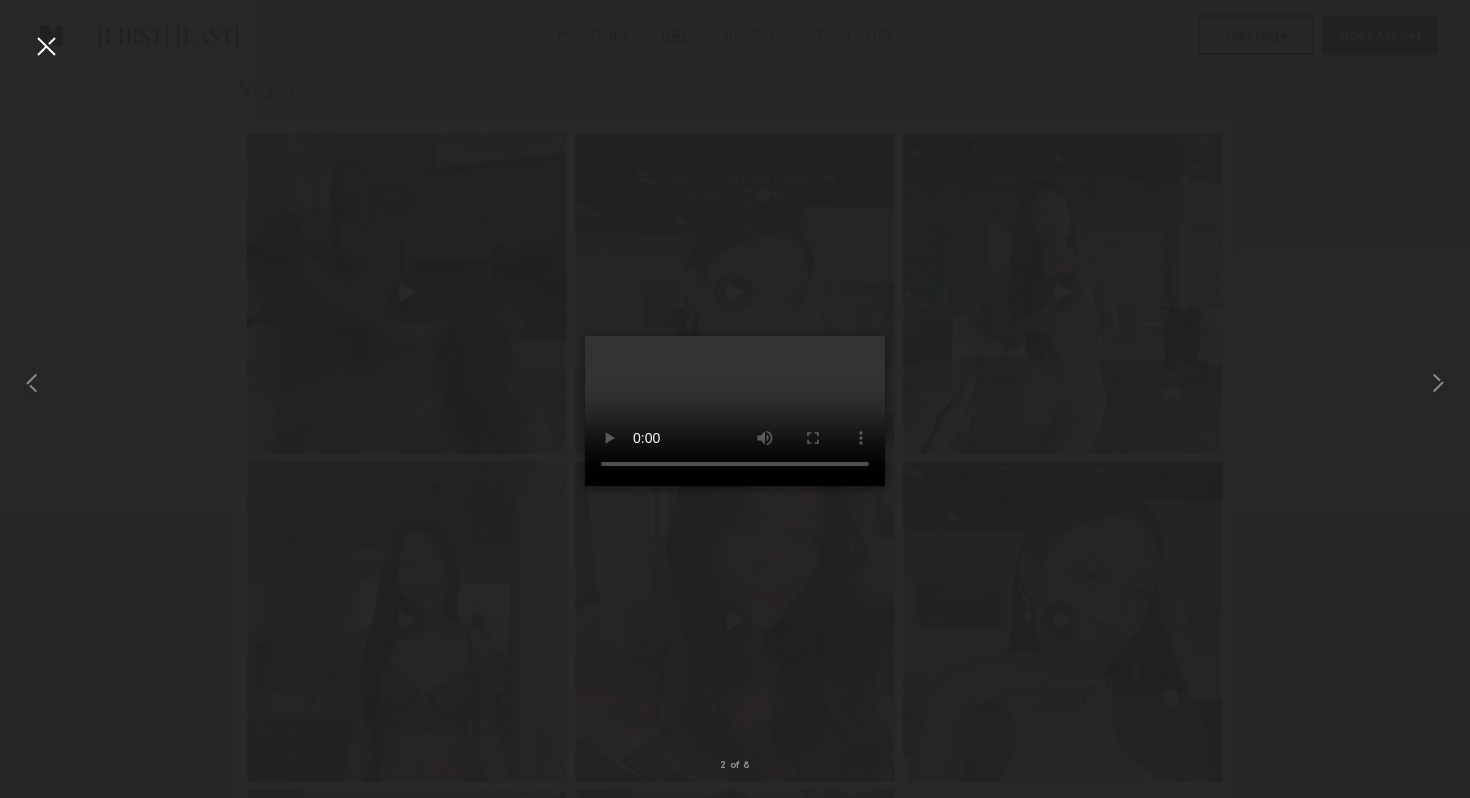 click at bounding box center (735, 383) 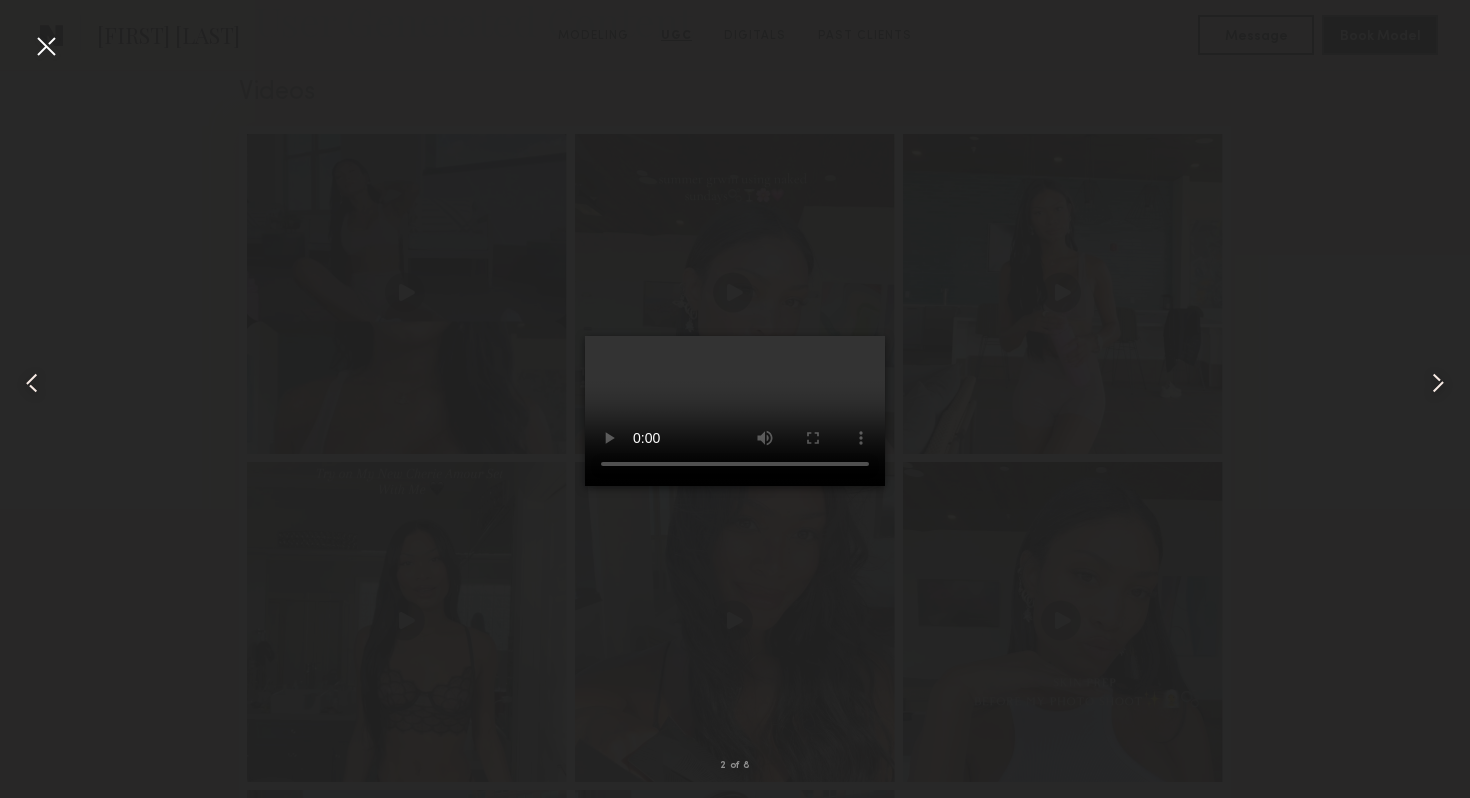 click at bounding box center [46, 46] 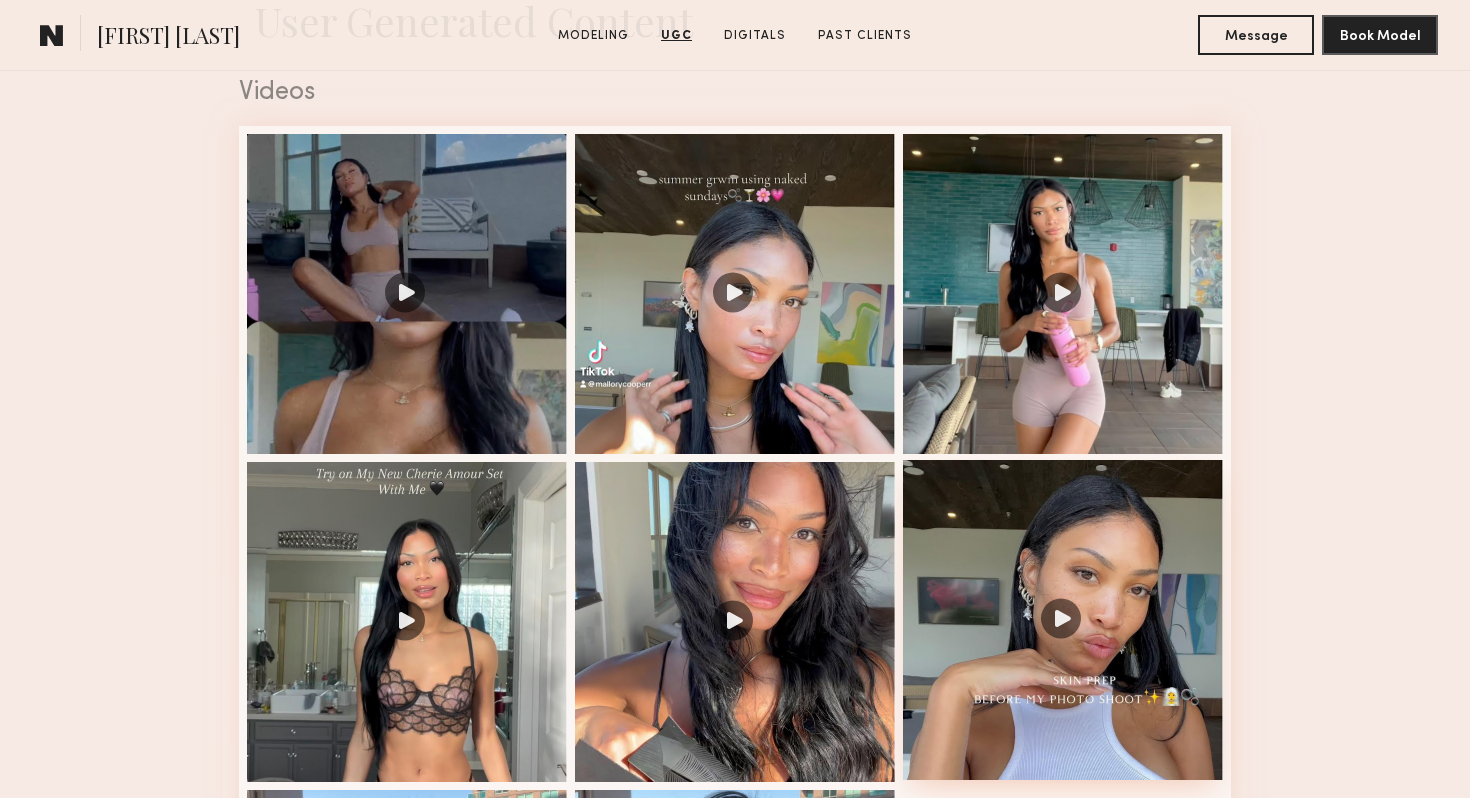 click at bounding box center (1063, 620) 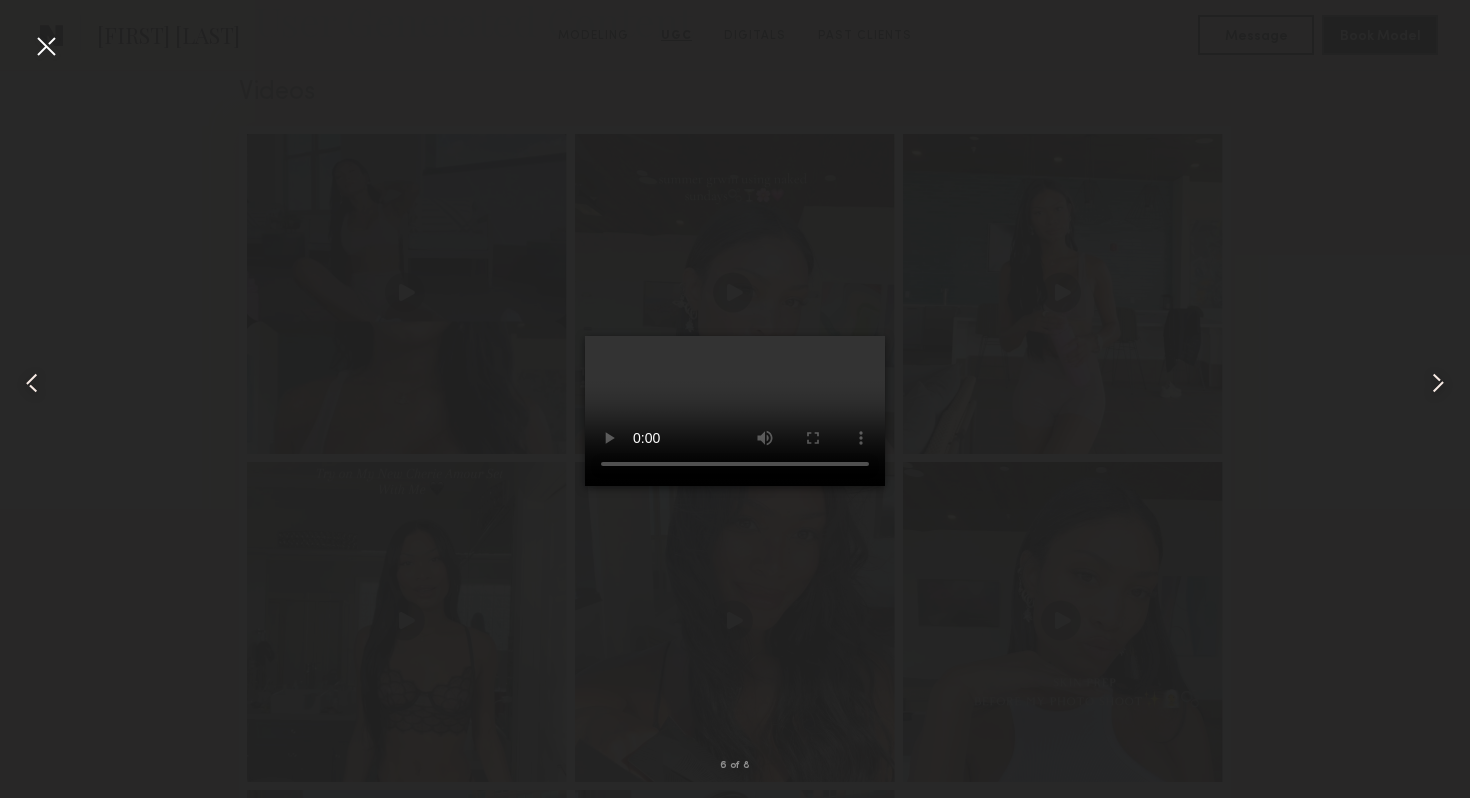click at bounding box center [735, 383] 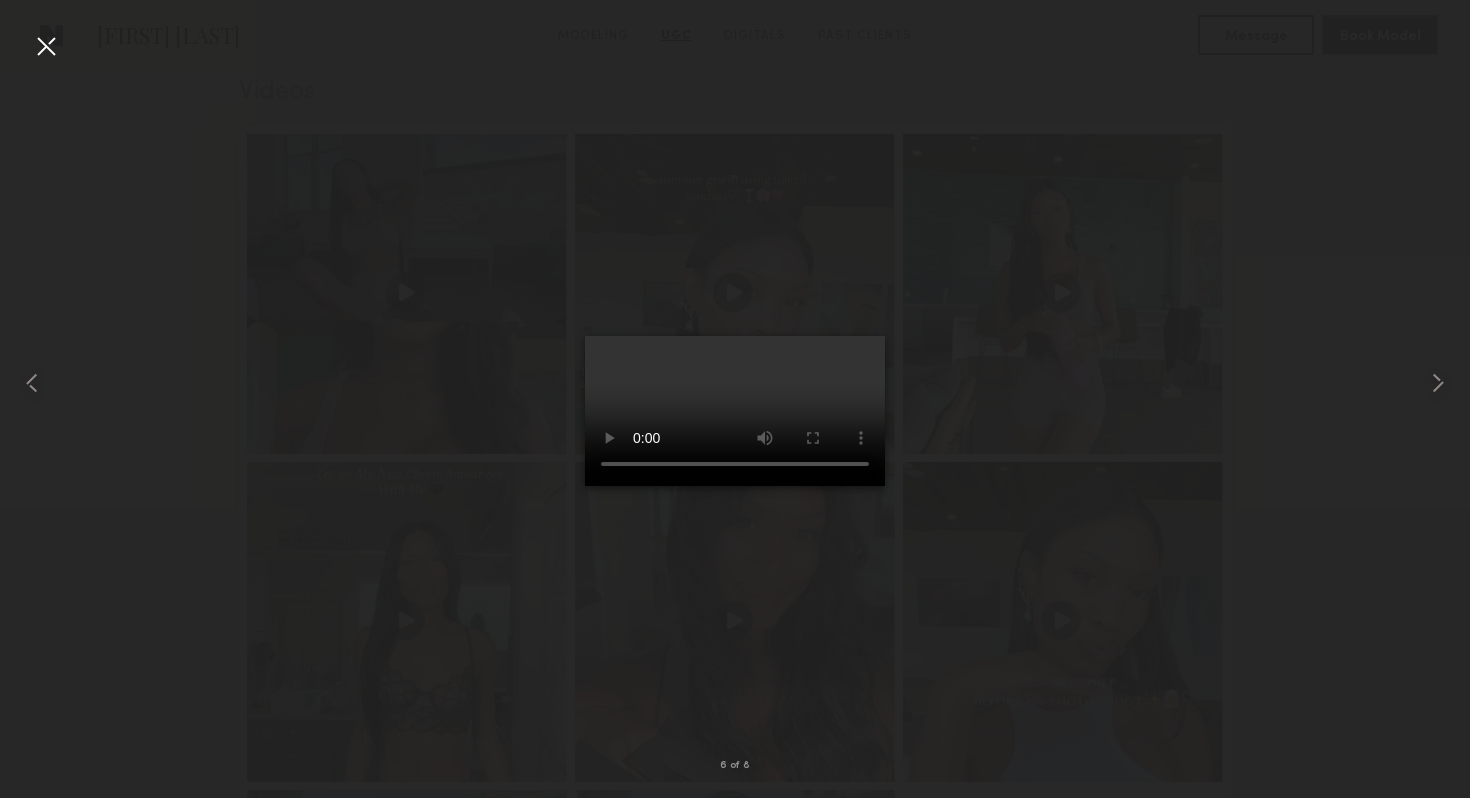 click at bounding box center (46, 46) 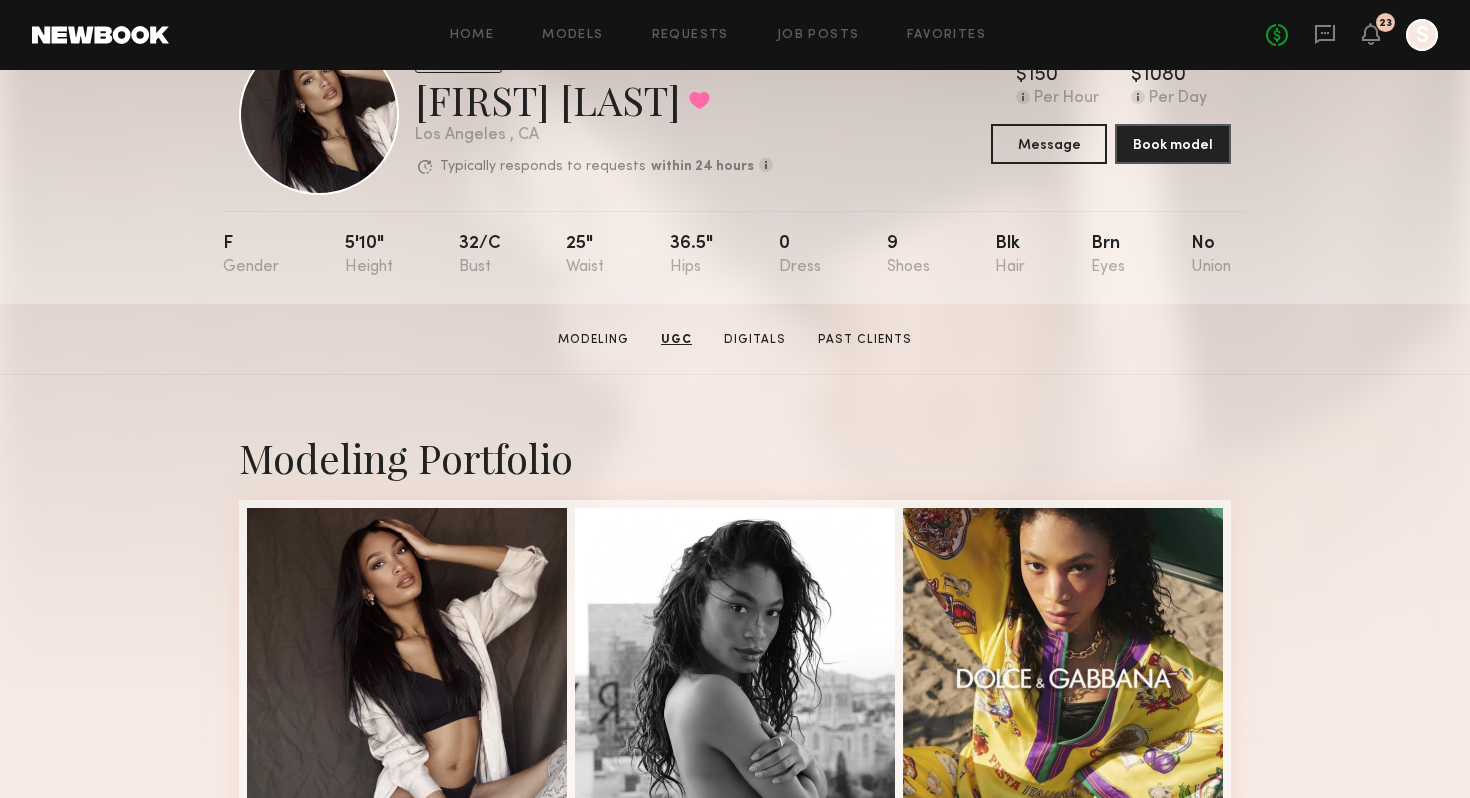 scroll, scrollTop: 0, scrollLeft: 0, axis: both 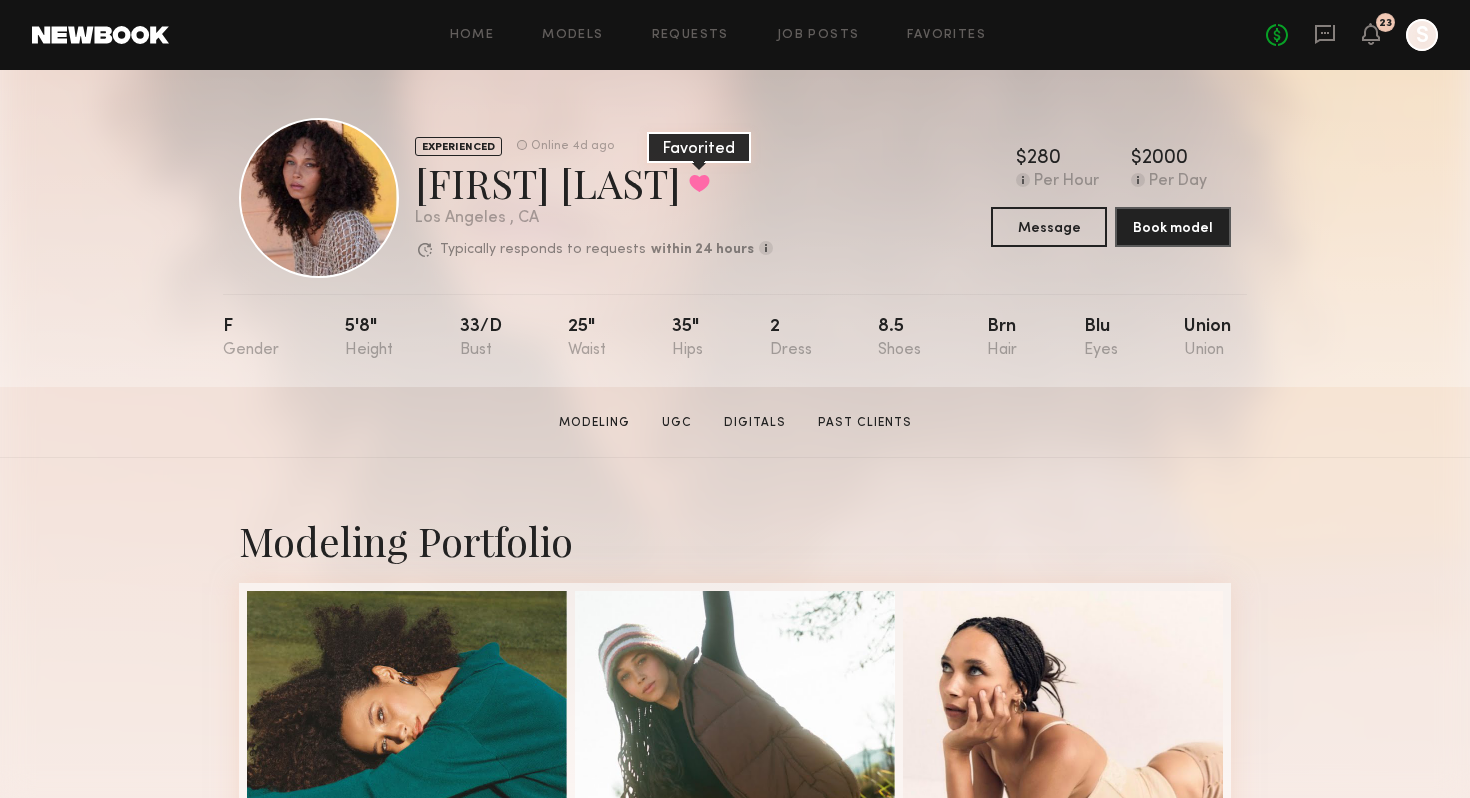 click 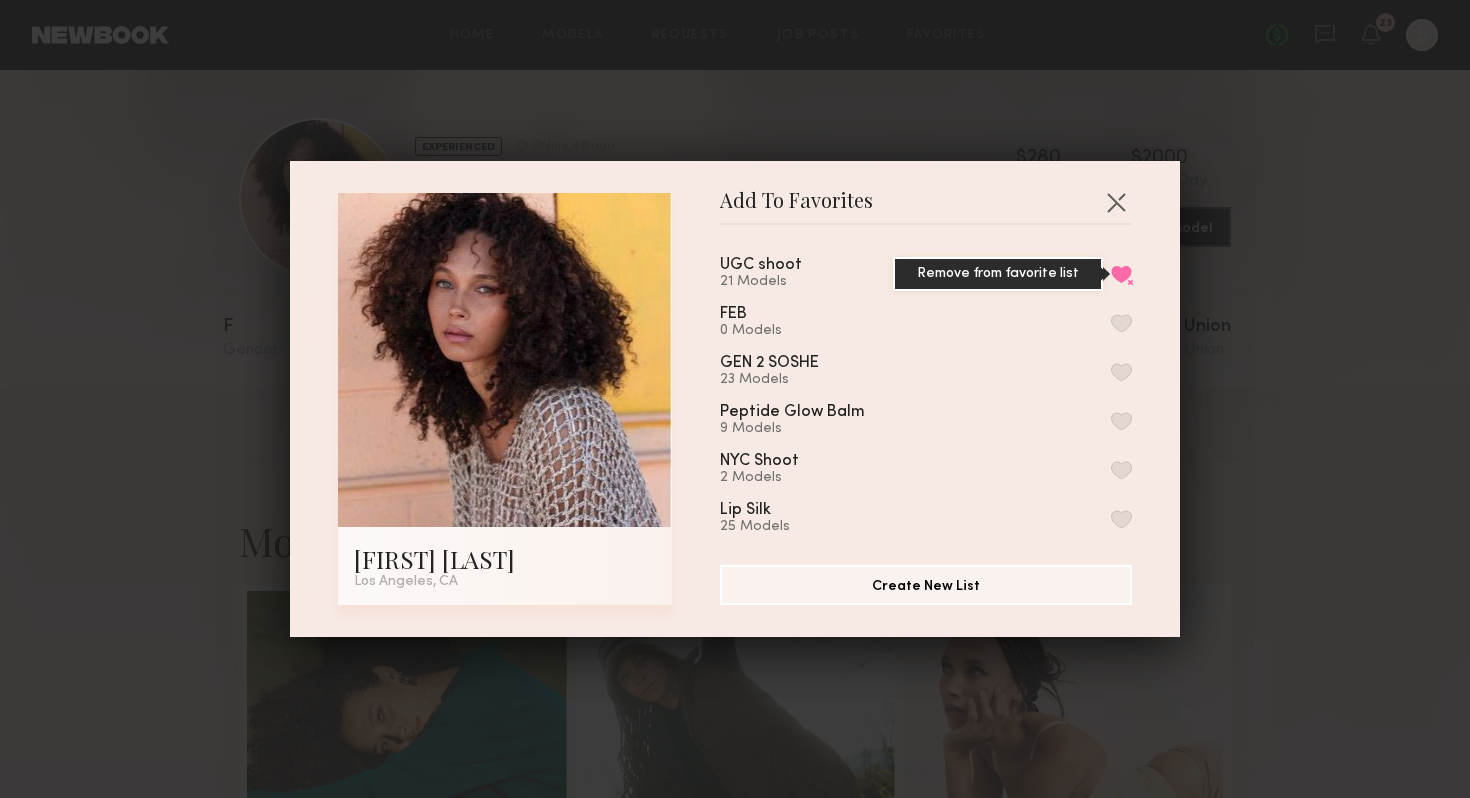 click on "Remove from favorite list" at bounding box center (1121, 274) 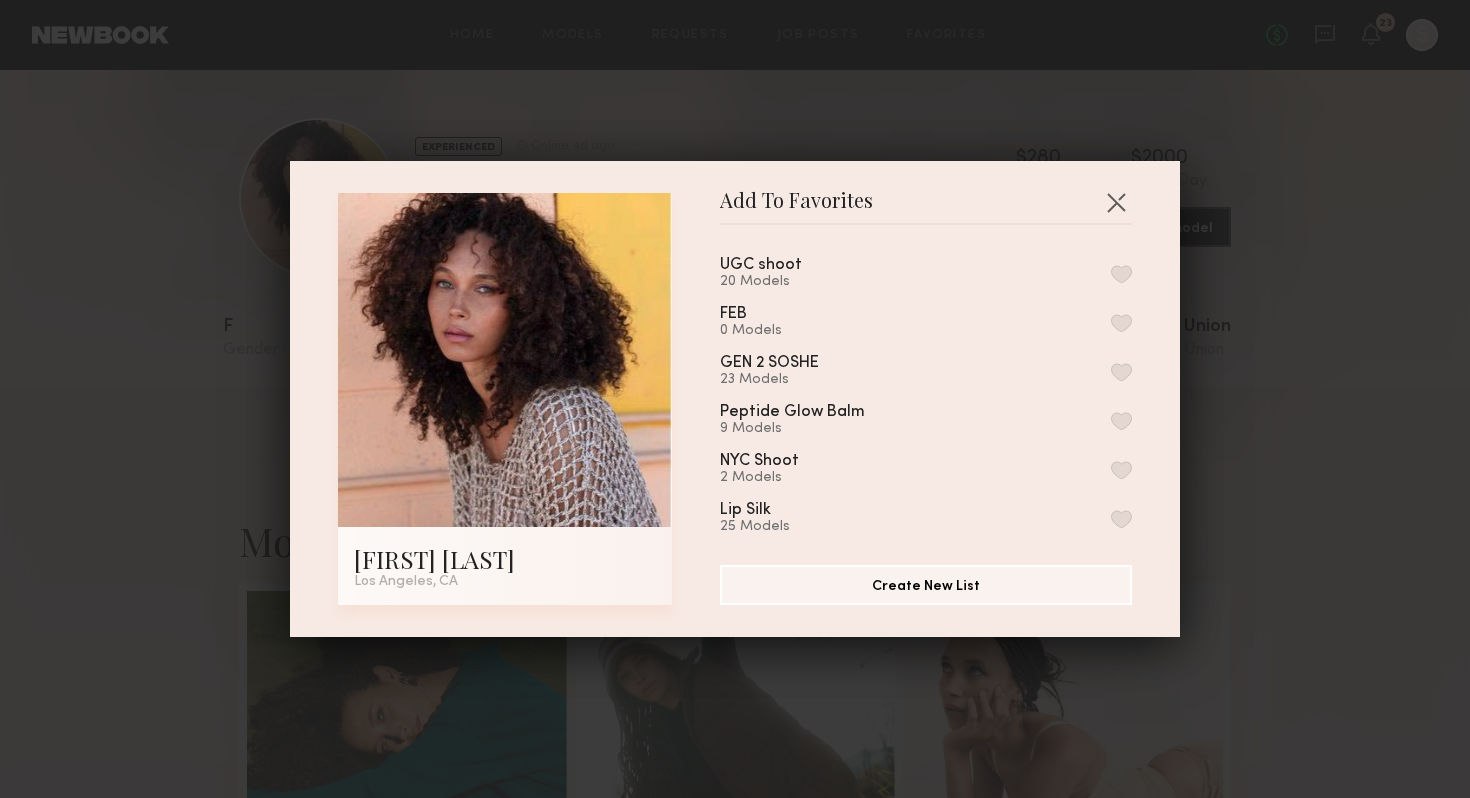 click on "Add To Favorites Audre M. Los Angeles, CA Add To Favorites UGC shoot 20   Models FEB 0   Models GEN 2 SOSHE 23   Models Peptide Glow Balm 9   Models NYC Shoot 2   Models Lip Silk 25   Models My Favorites 7   Models Create New List" at bounding box center [735, 399] 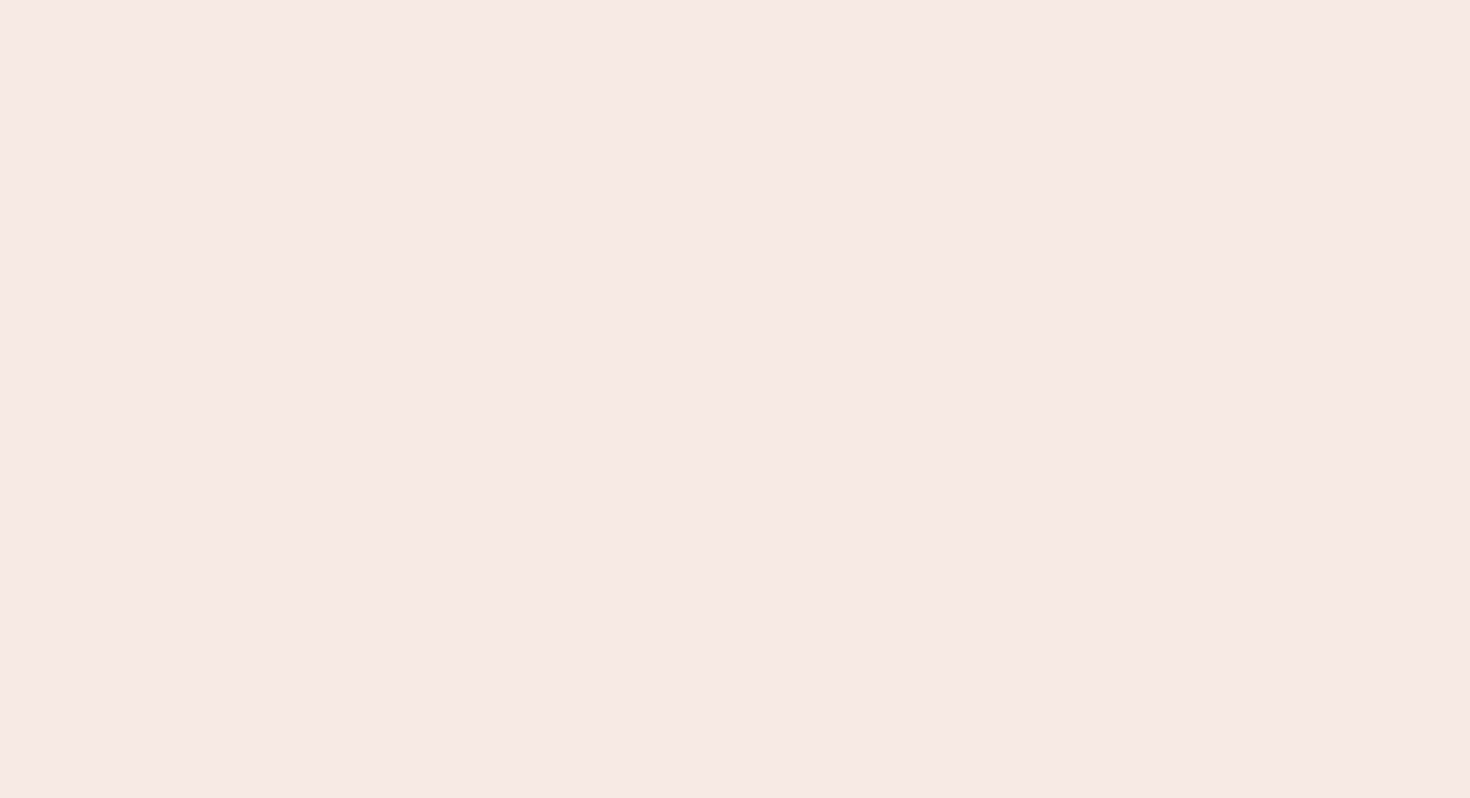 scroll, scrollTop: 0, scrollLeft: 0, axis: both 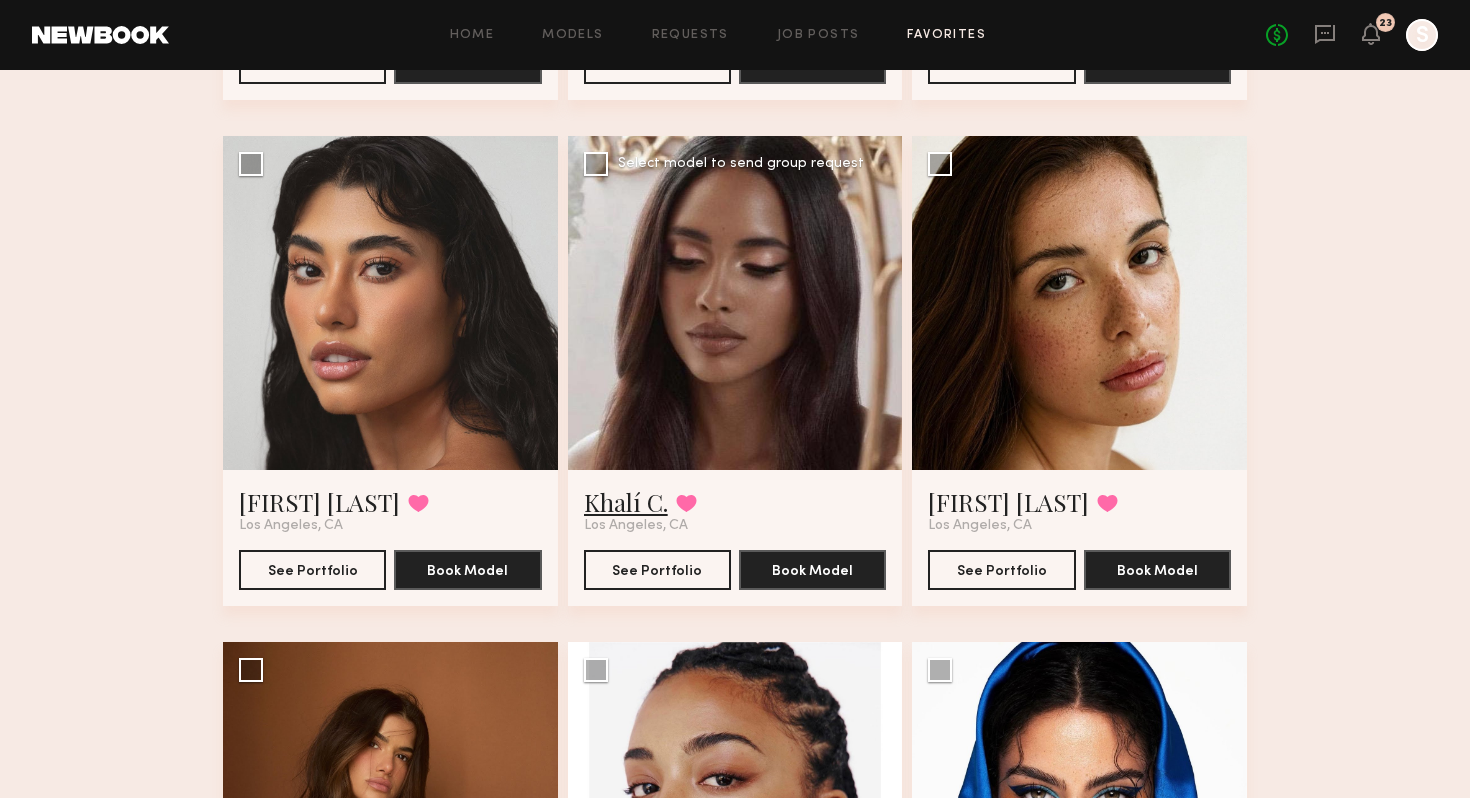 click on "Khalí C." 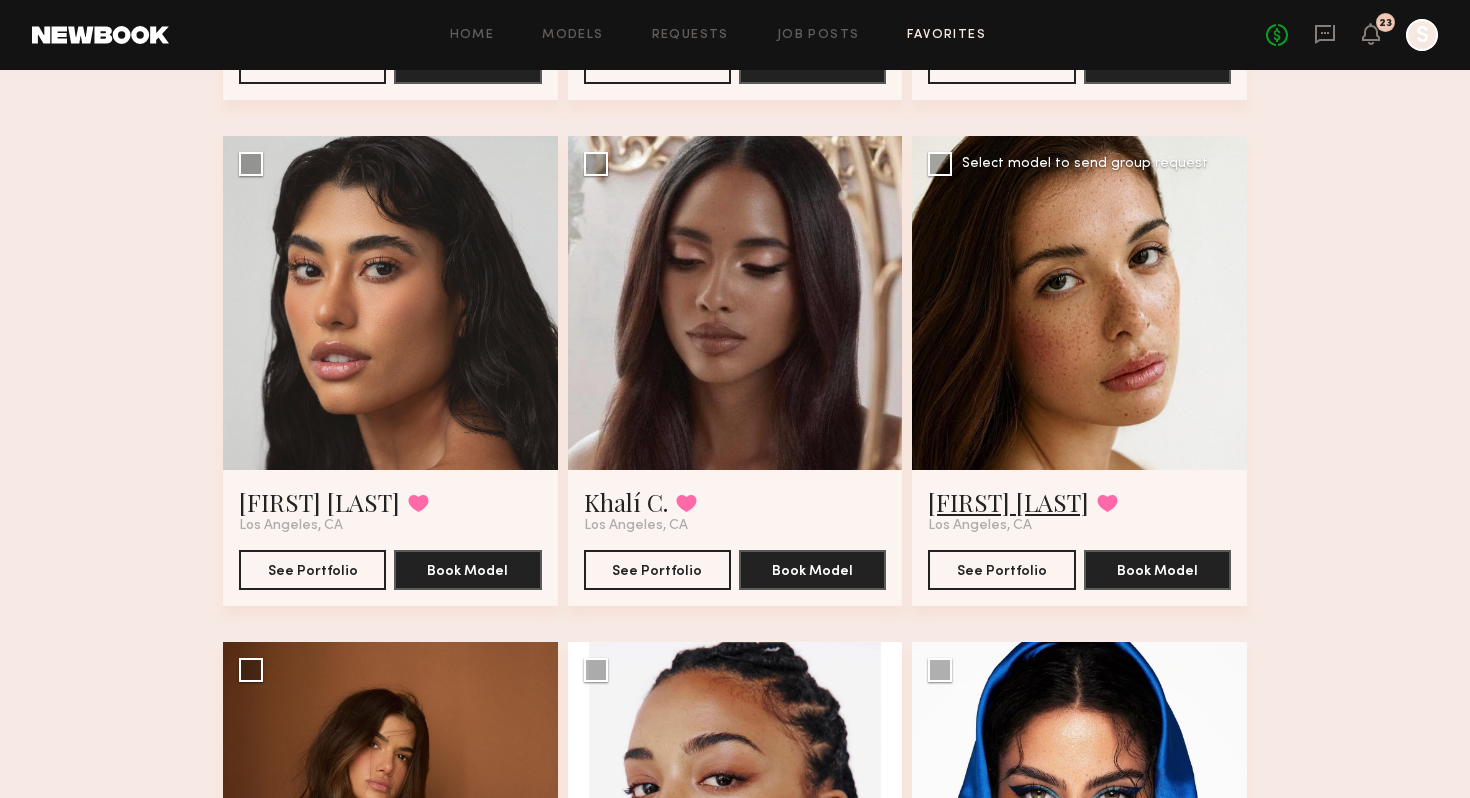 click on "[FIRST] [LAST]" 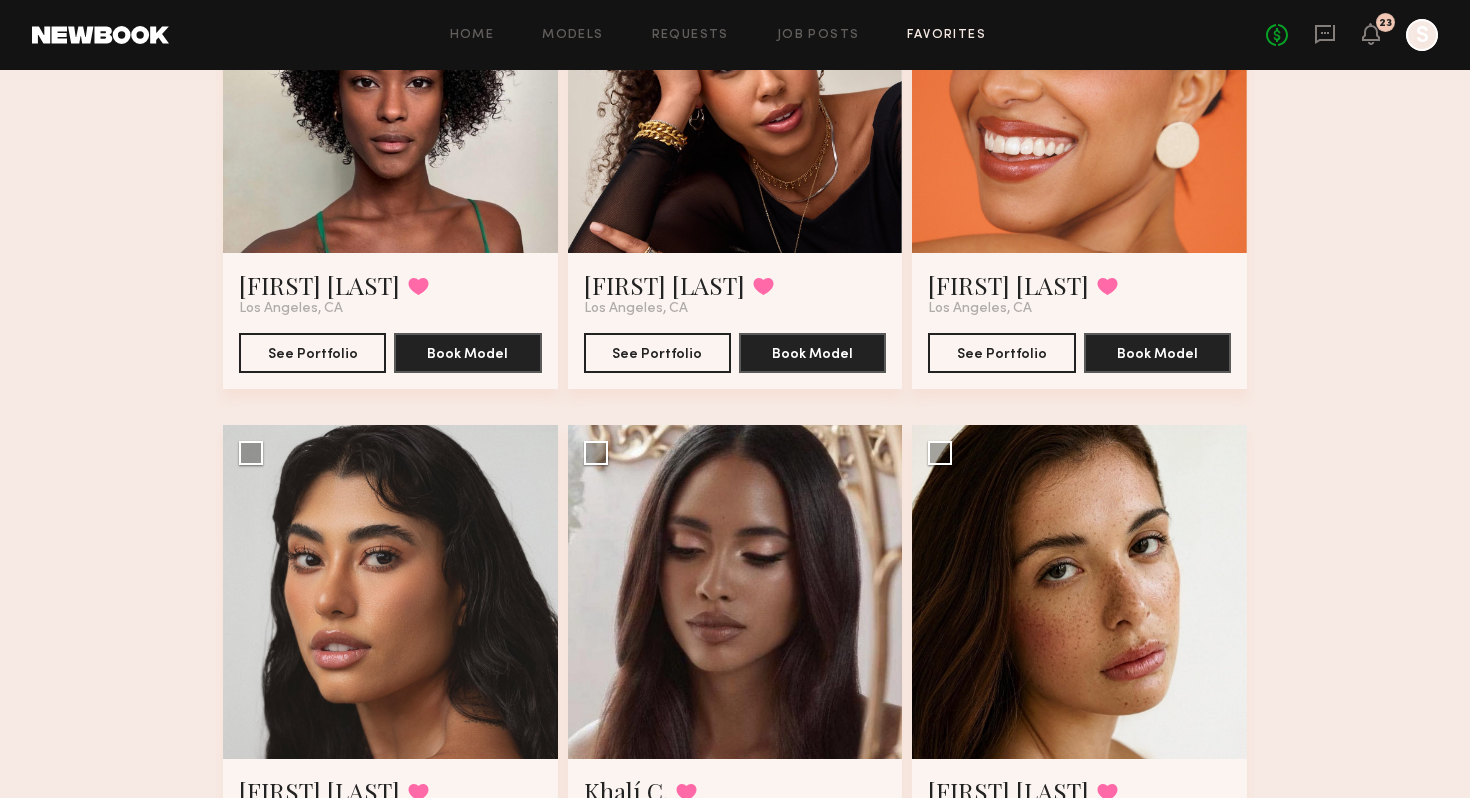 scroll, scrollTop: 0, scrollLeft: 0, axis: both 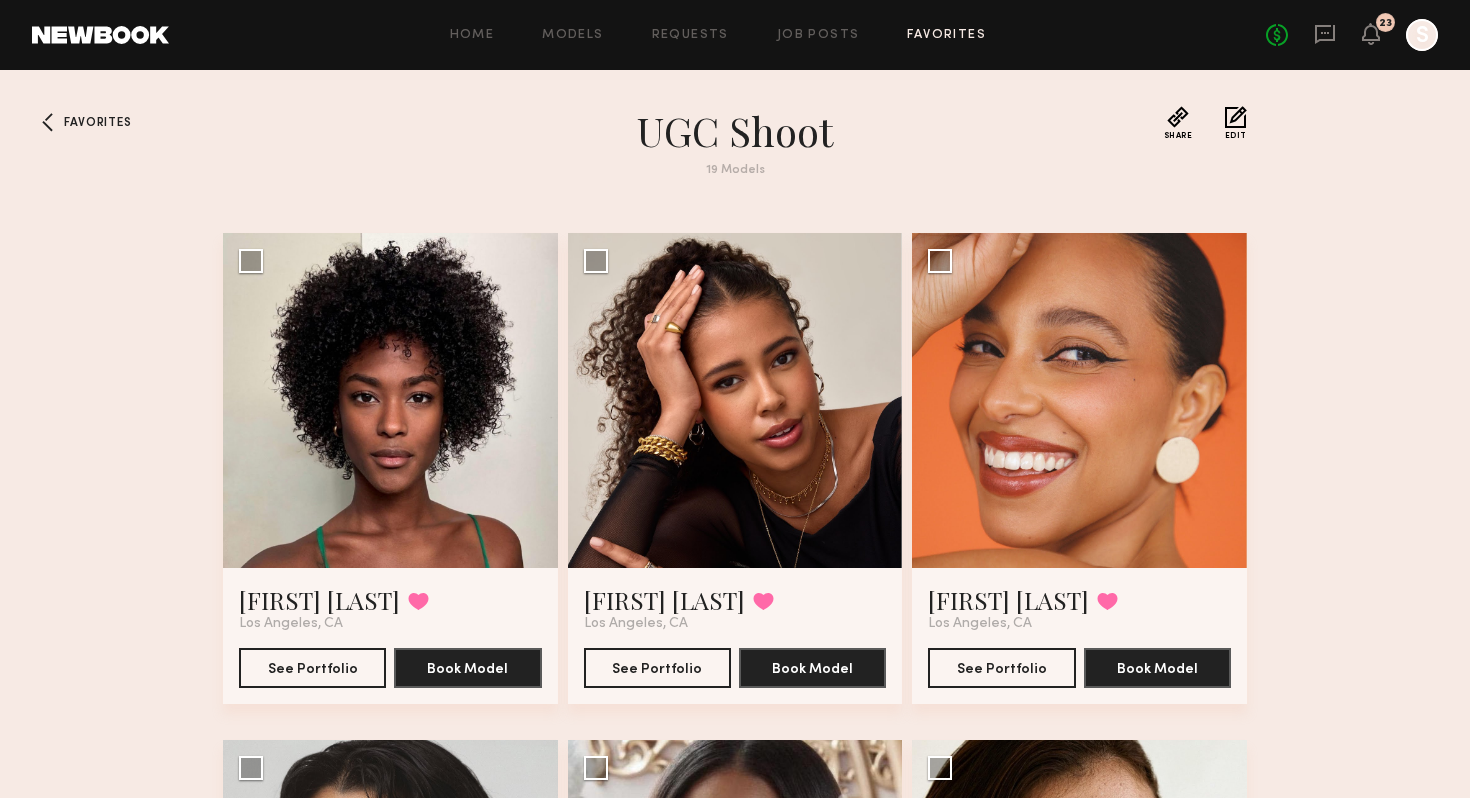 click on "Home Models Requests Job Posts Favorites Sign Out No fees up to $5,000 23 S" 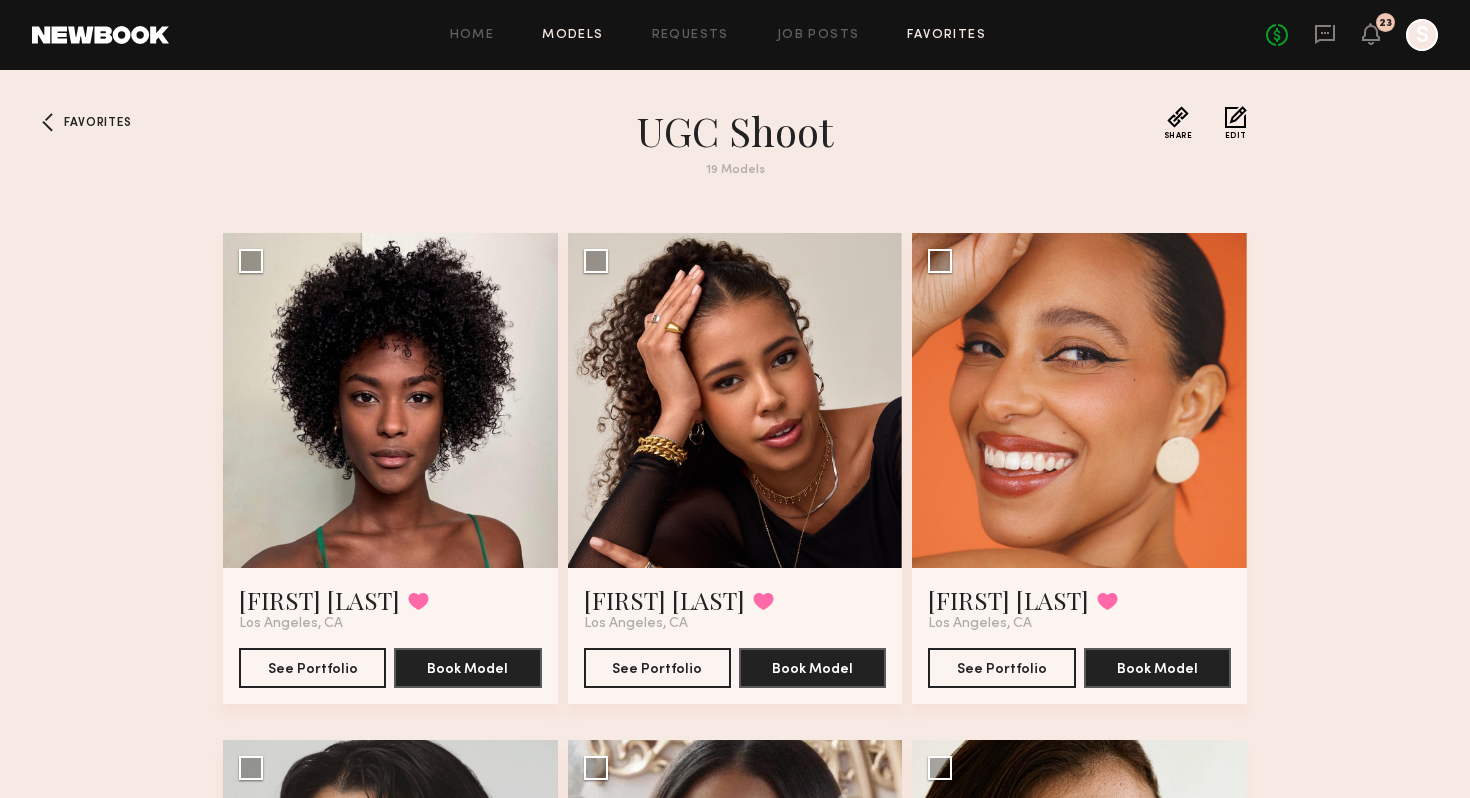 click on "Models" 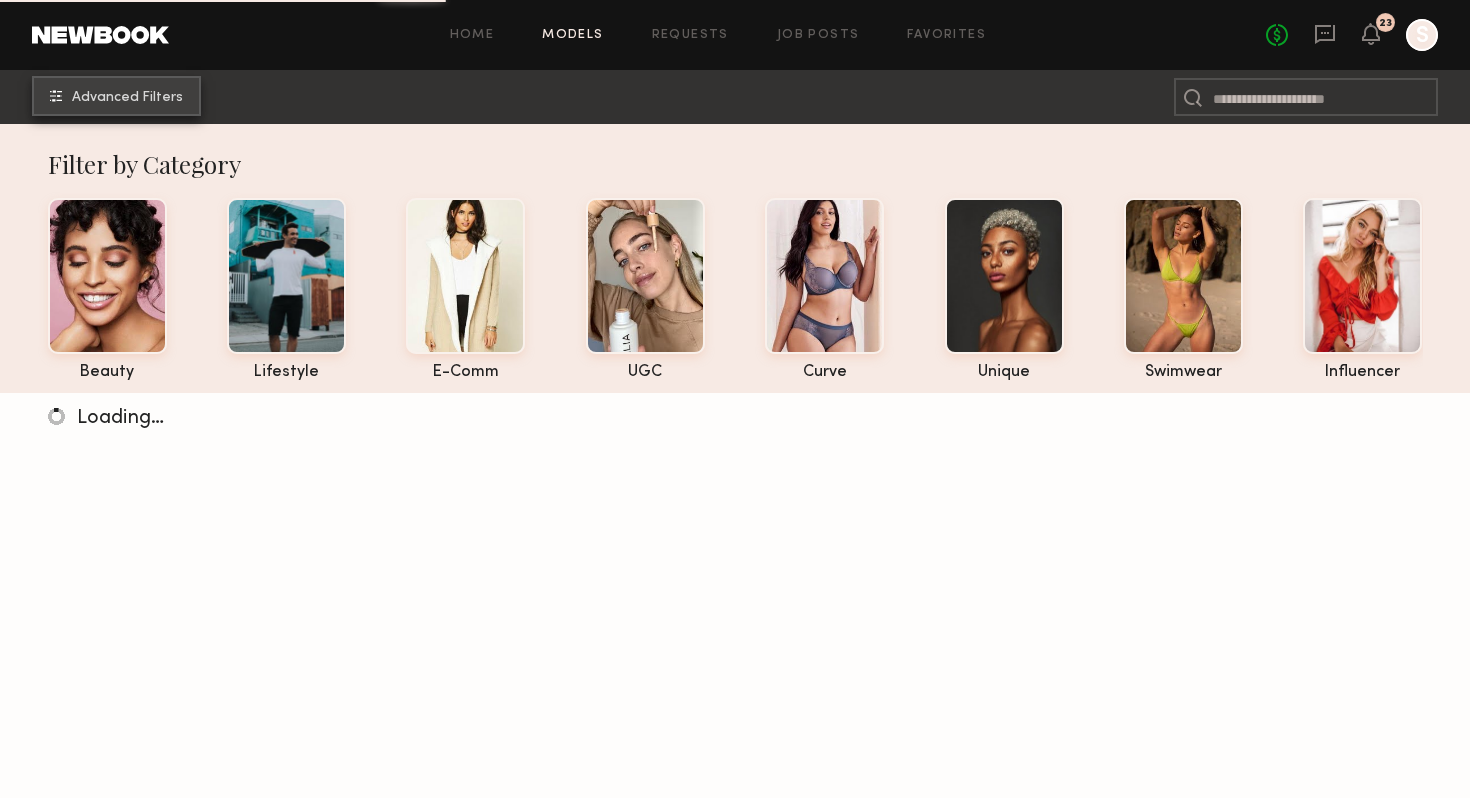 click on "Advanced Filters" 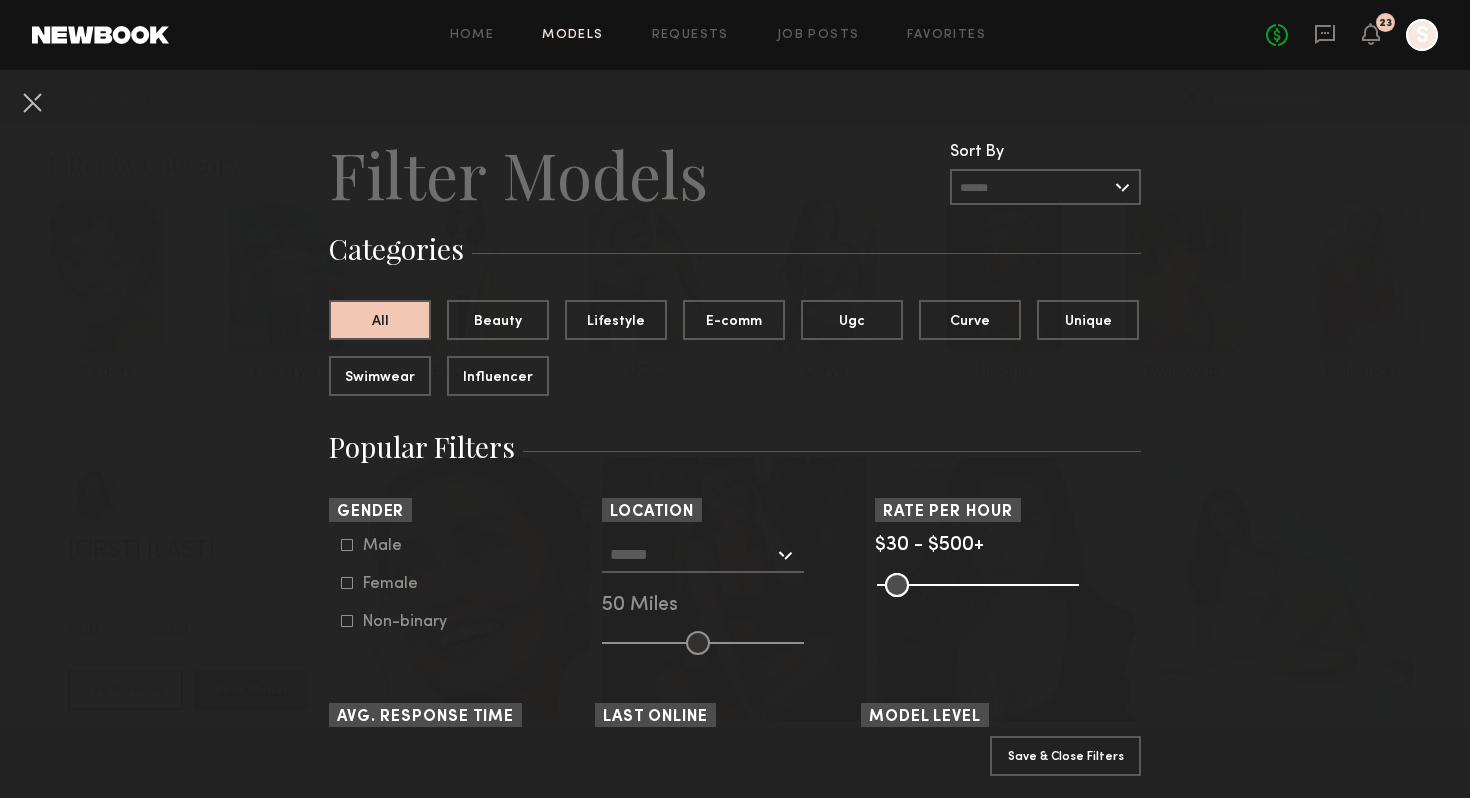 click 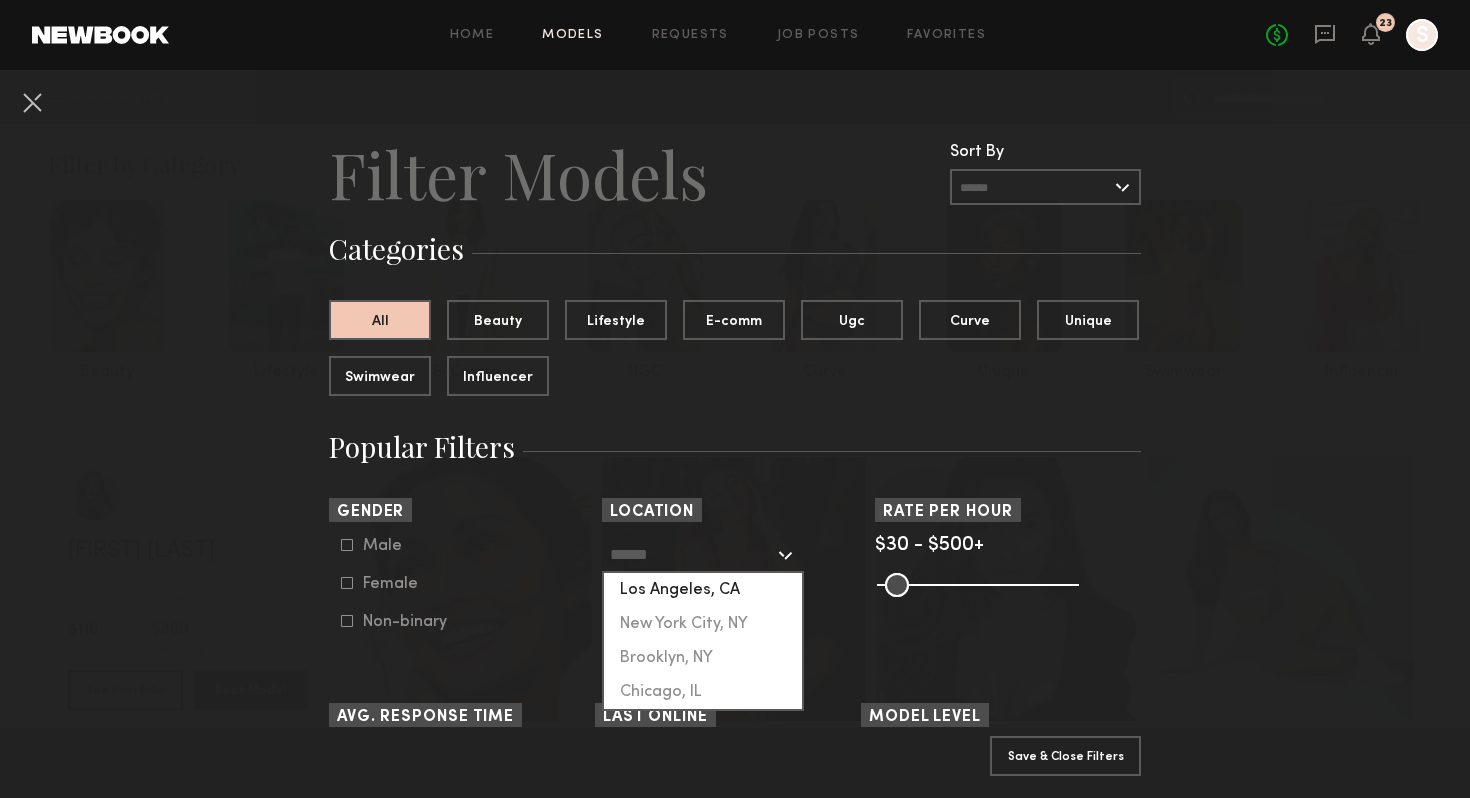 click on "Los Angeles, CA" 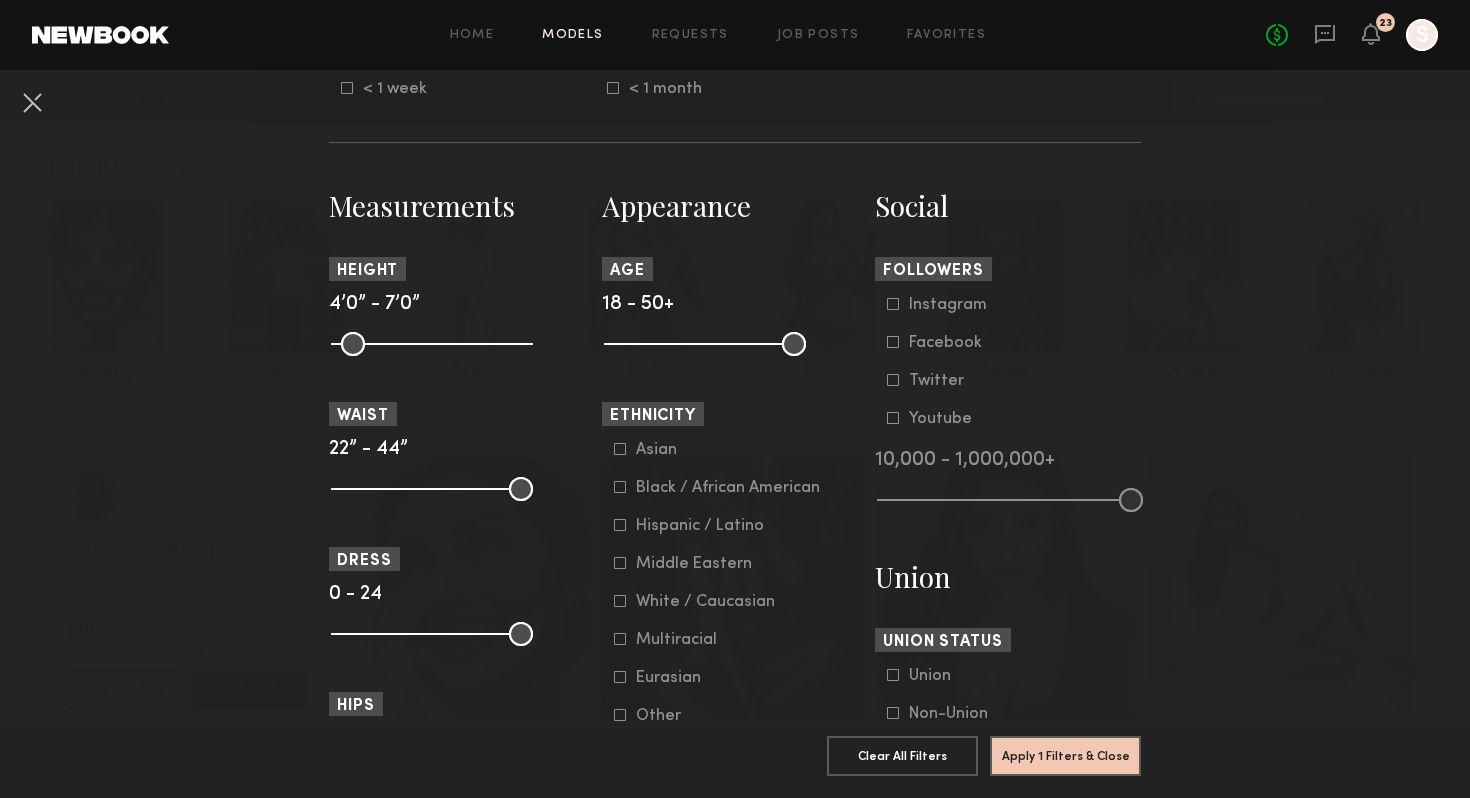 scroll, scrollTop: 879, scrollLeft: 0, axis: vertical 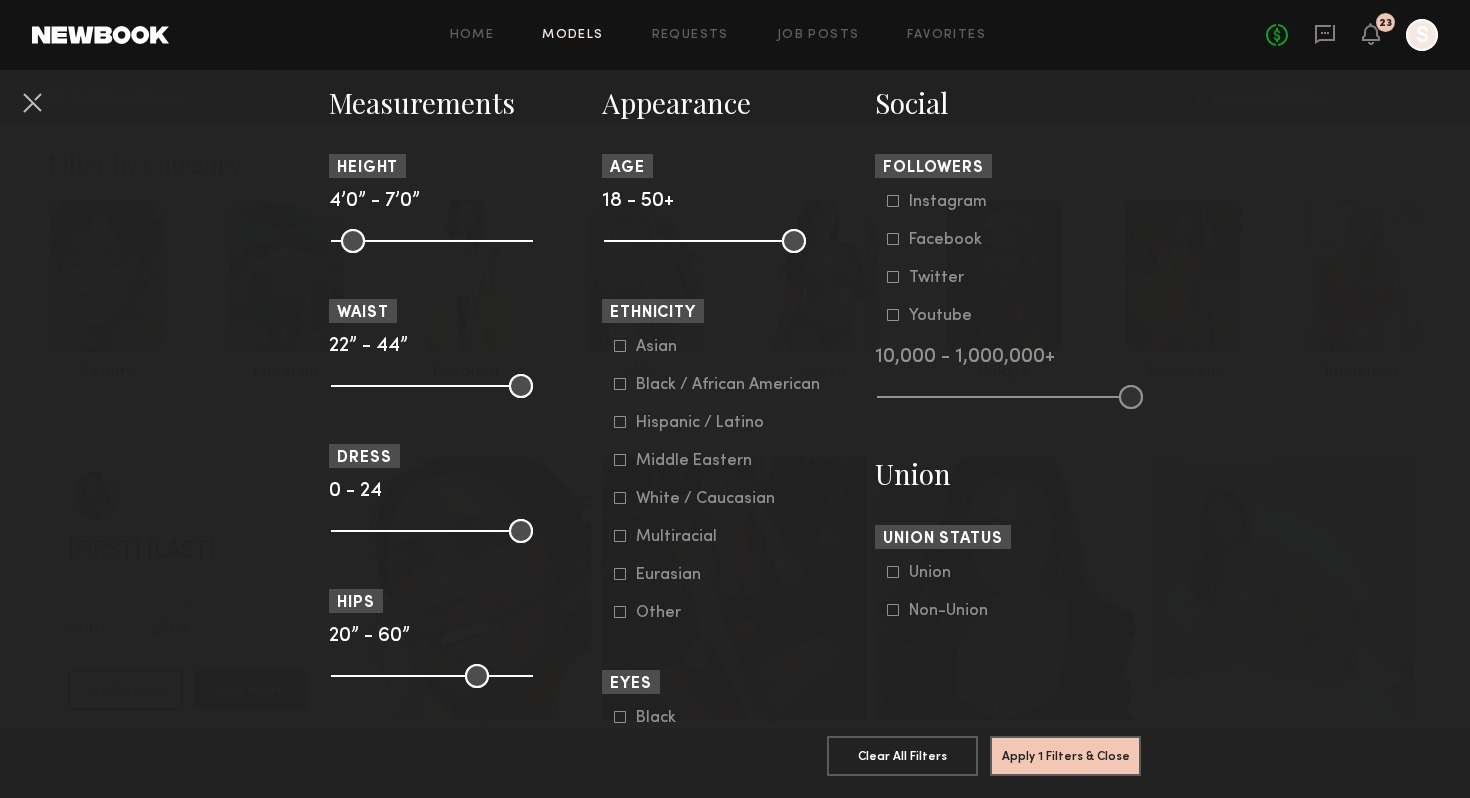 click on "Black / African American" 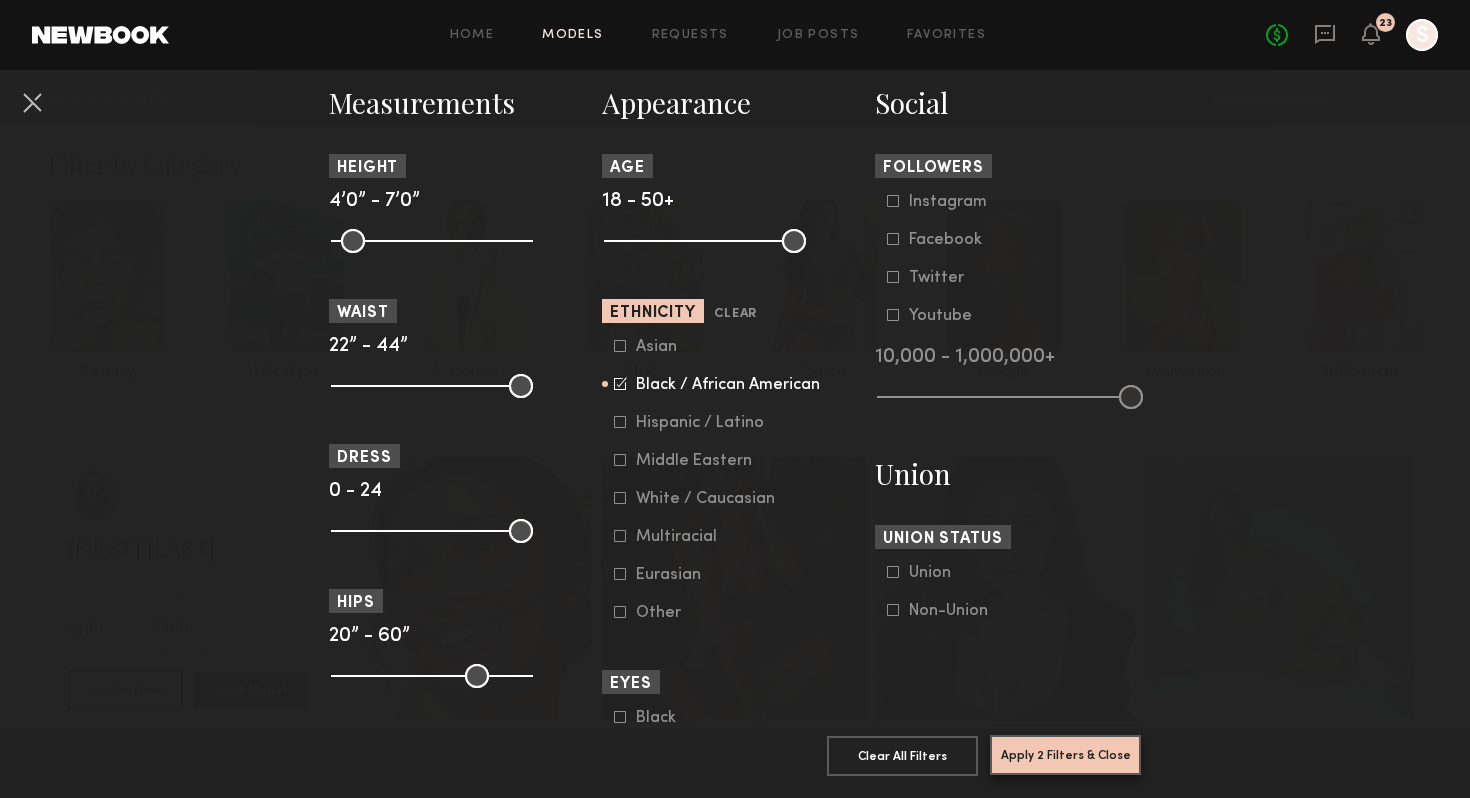 click on "Apply 2 Filters & Close" 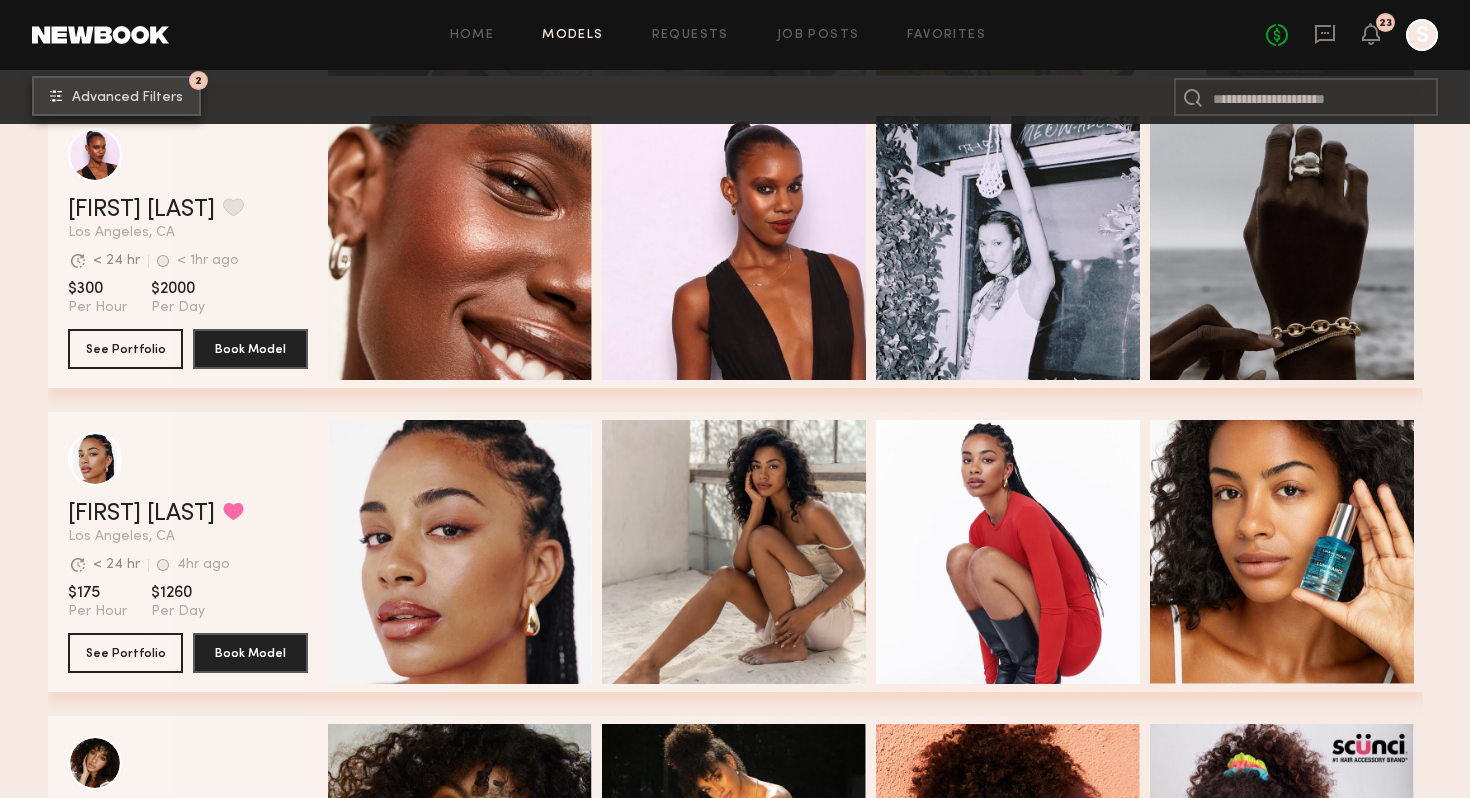 scroll, scrollTop: 3042, scrollLeft: 0, axis: vertical 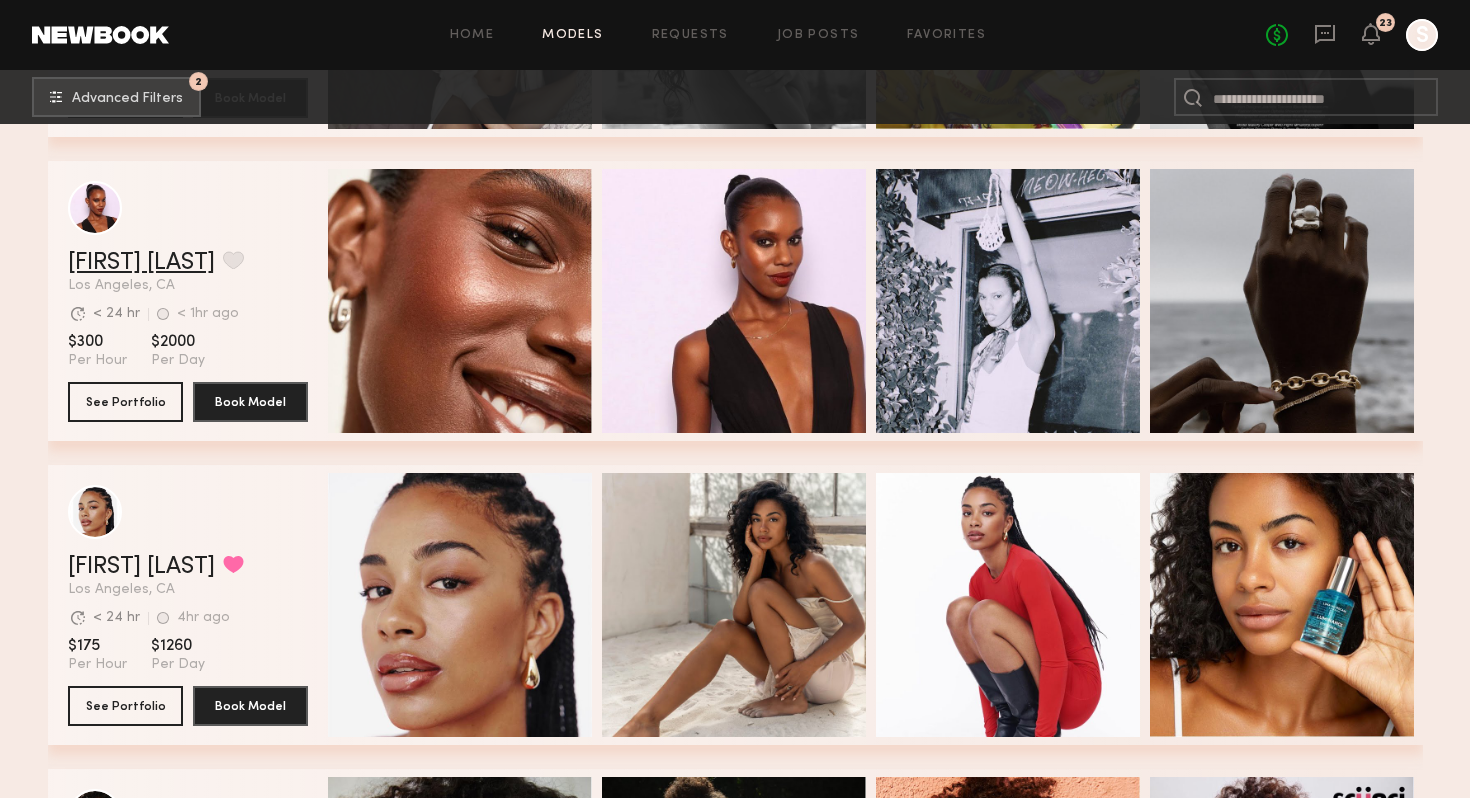 click on "Danielle D." 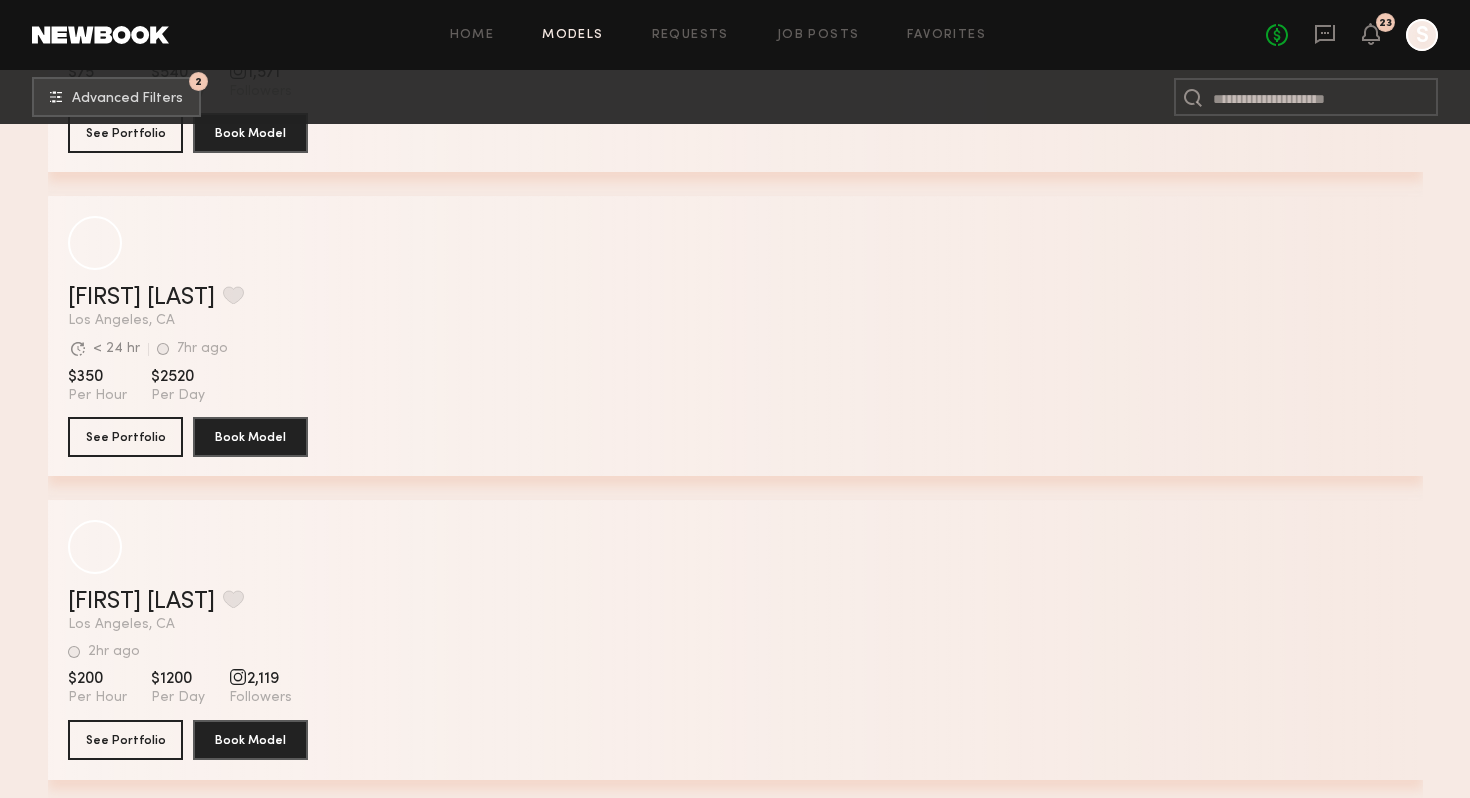 scroll, scrollTop: 14268, scrollLeft: 0, axis: vertical 